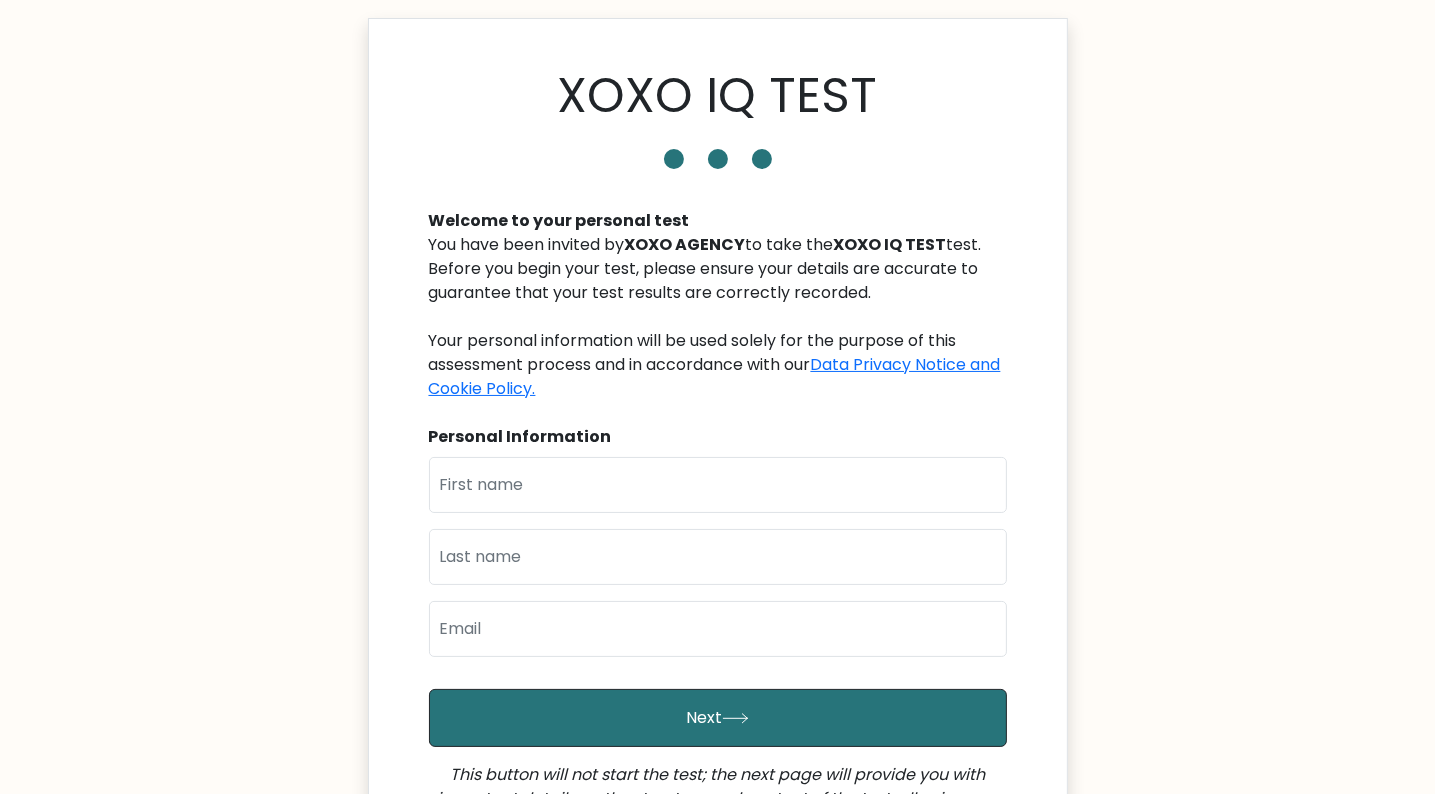 scroll, scrollTop: 28, scrollLeft: 0, axis: vertical 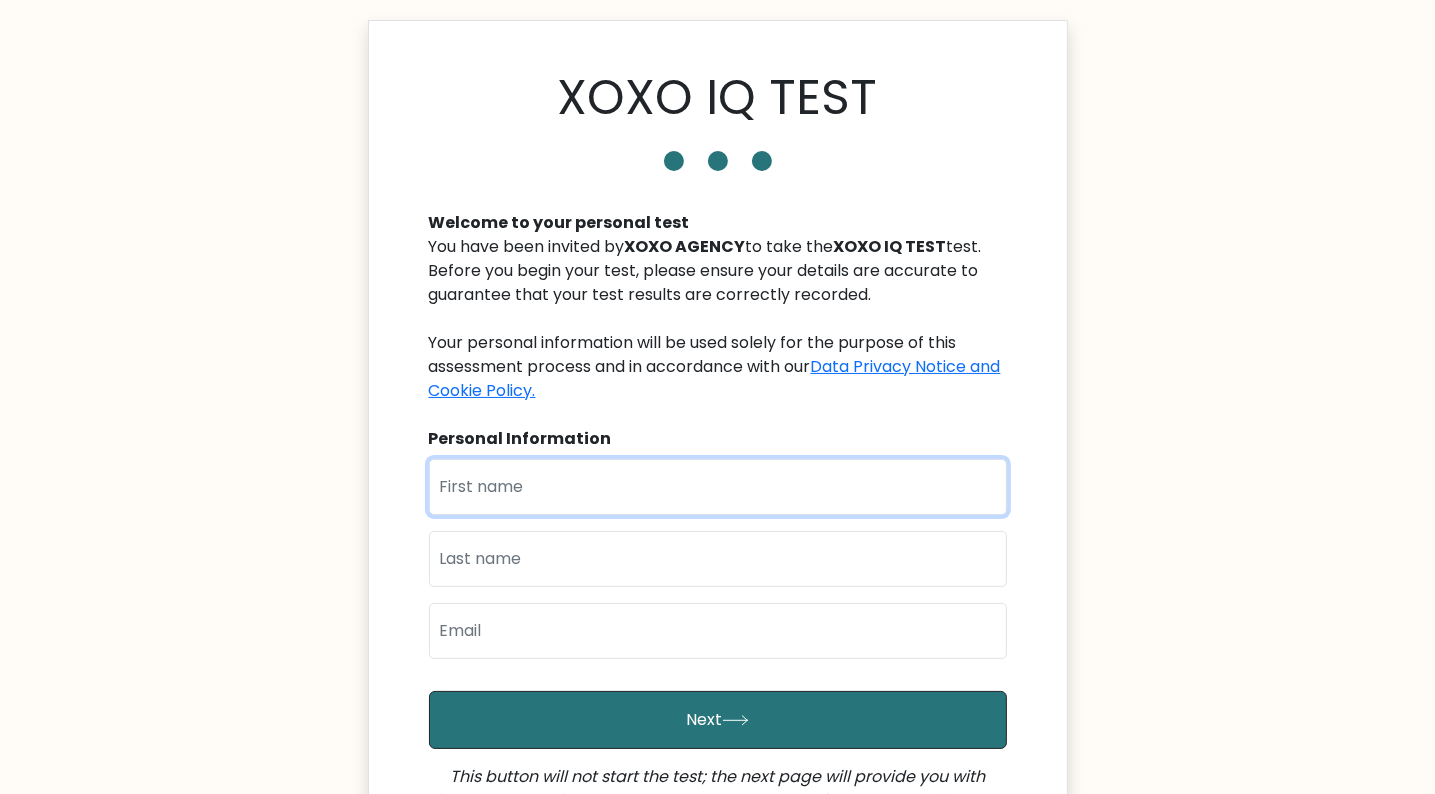 click at bounding box center [718, 487] 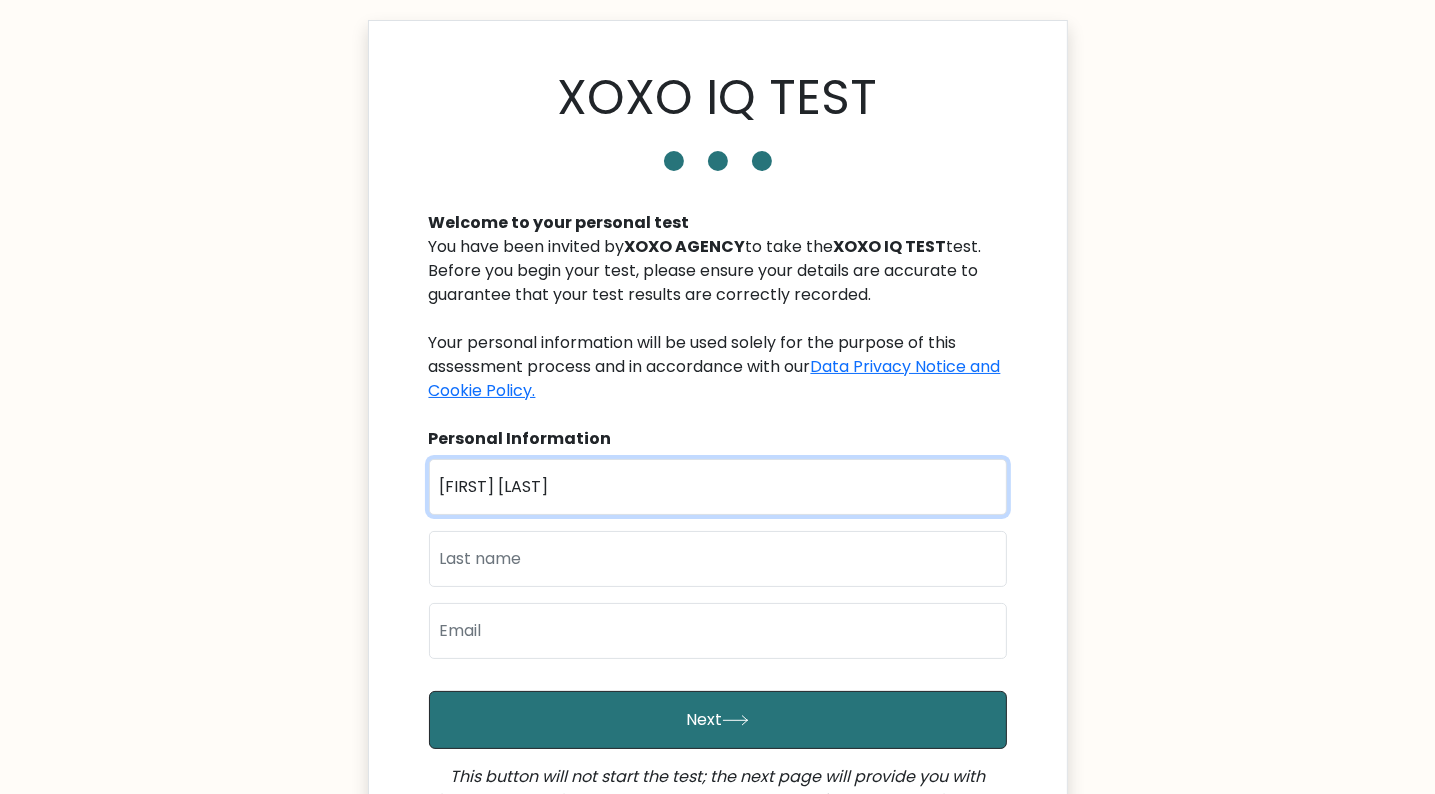 type on "[FIRST] [LAST]" 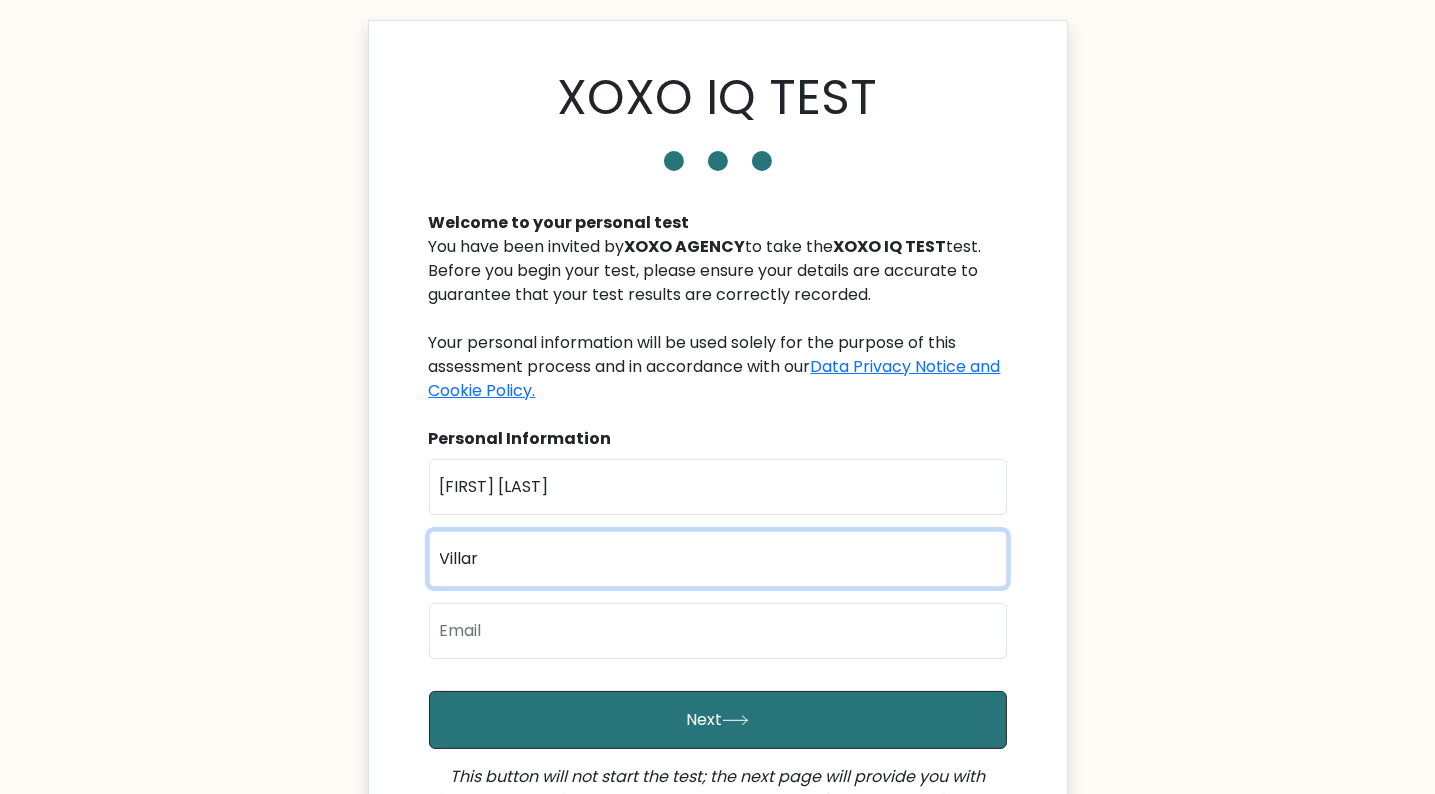 type on "Villar" 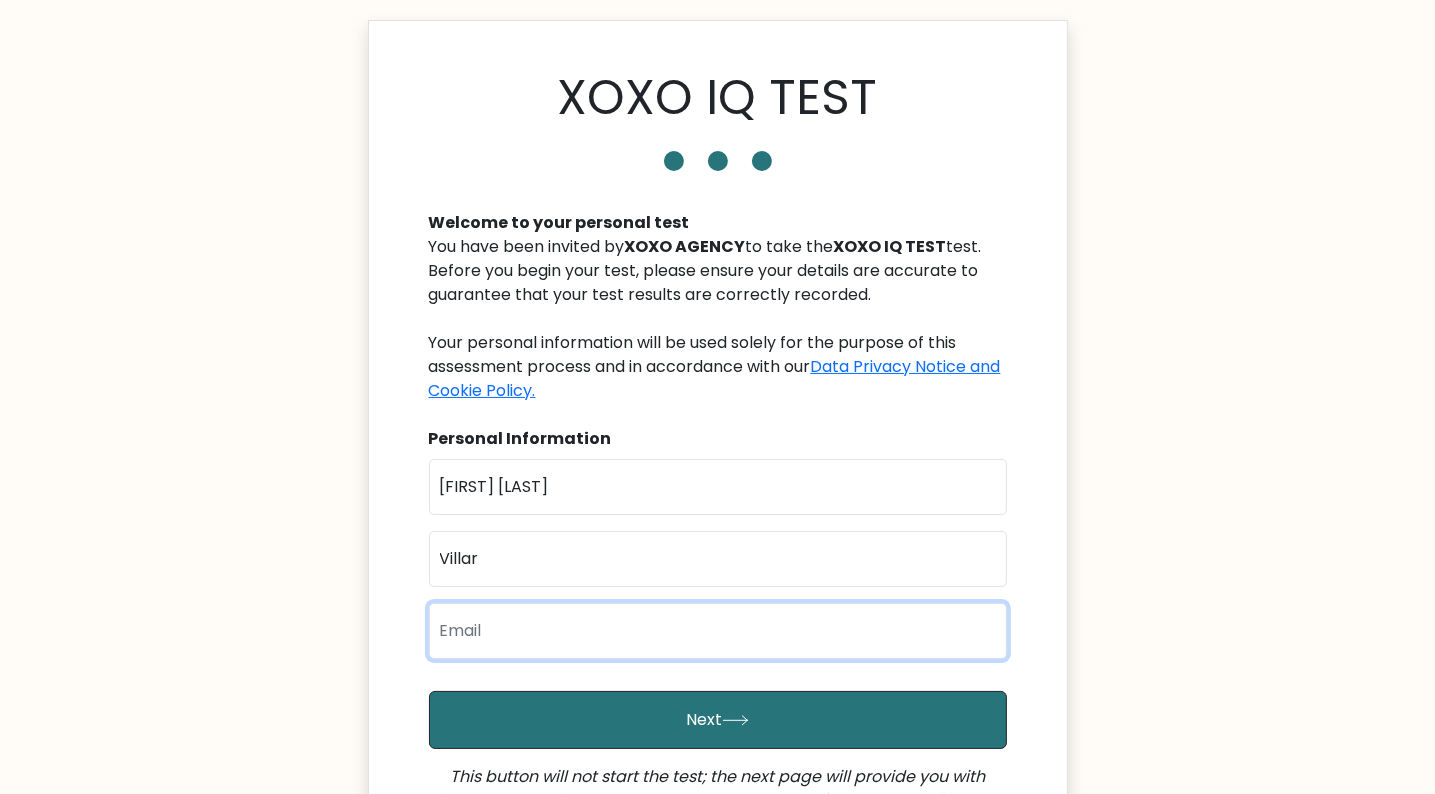 click at bounding box center [718, 631] 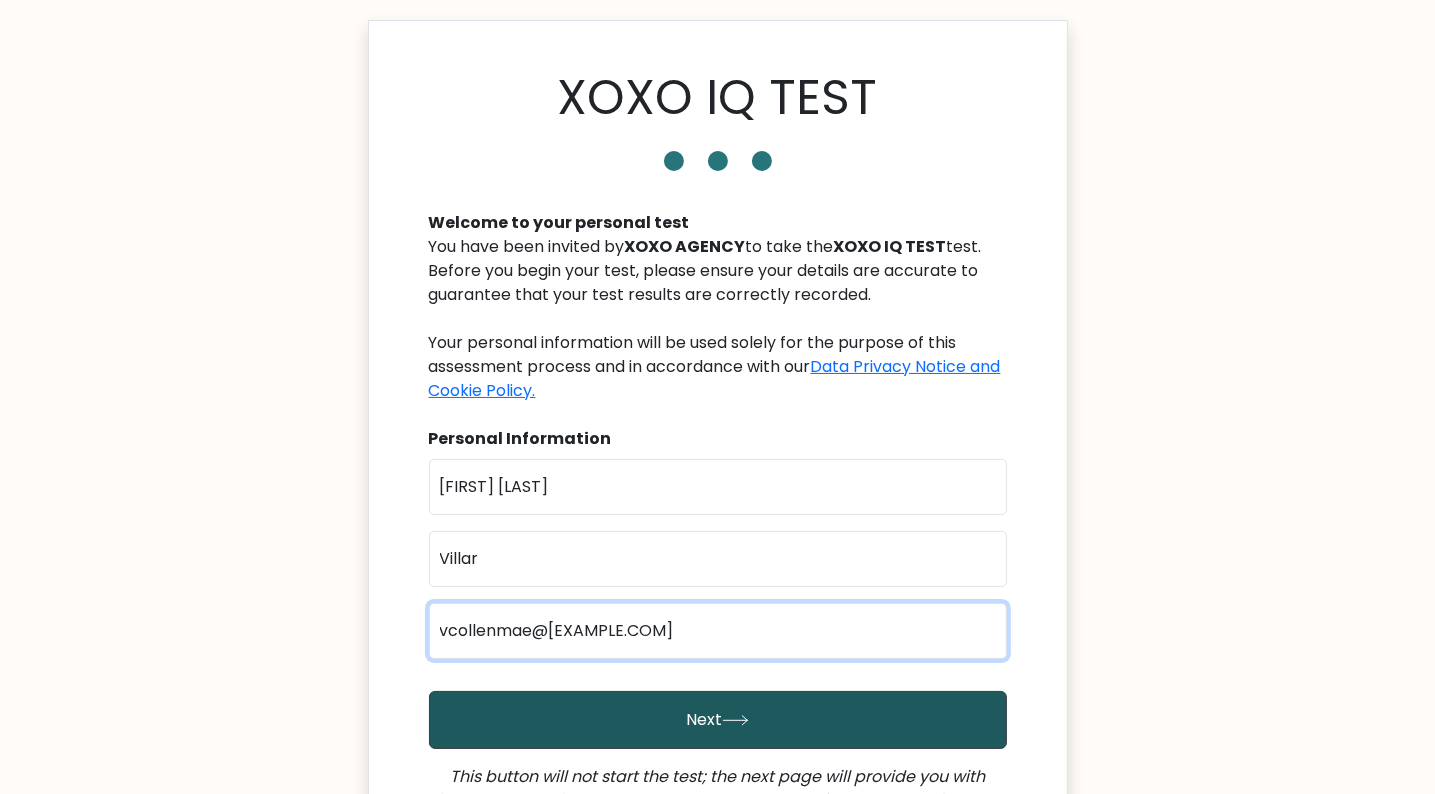 type on "vcollenmae@[EXAMPLE.COM]" 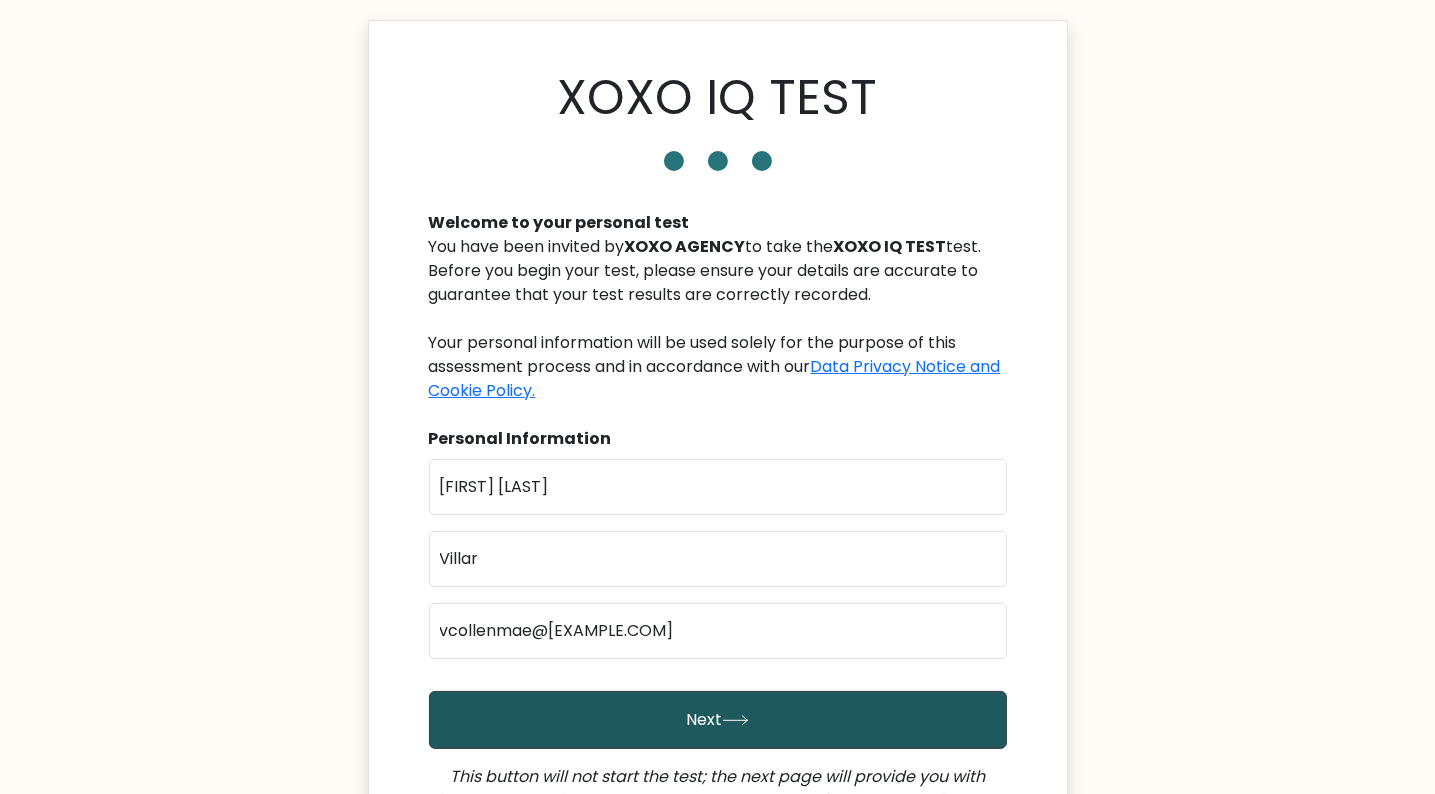 click on "Next" at bounding box center (718, 720) 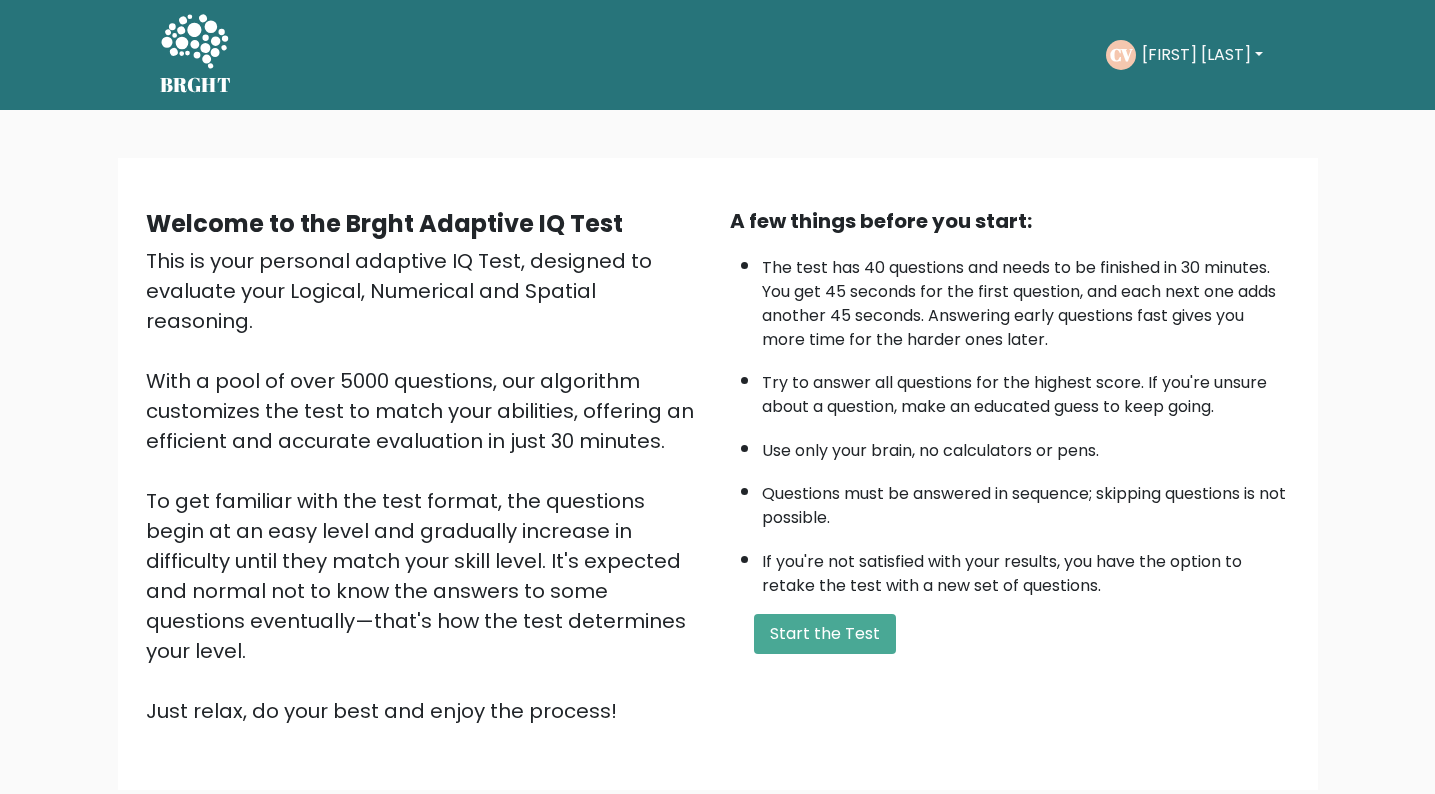 scroll, scrollTop: 0, scrollLeft: 0, axis: both 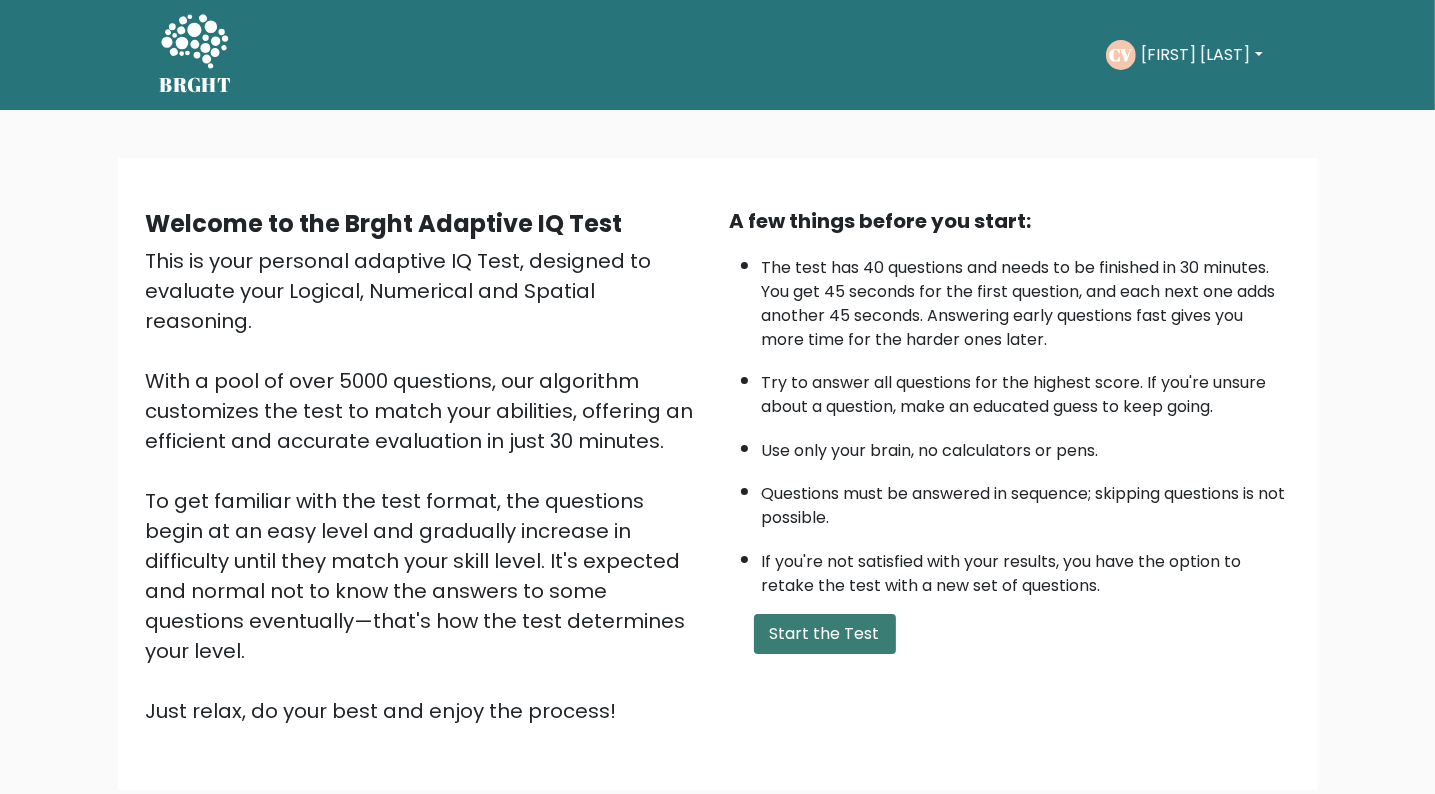click on "Start the Test" at bounding box center (825, 634) 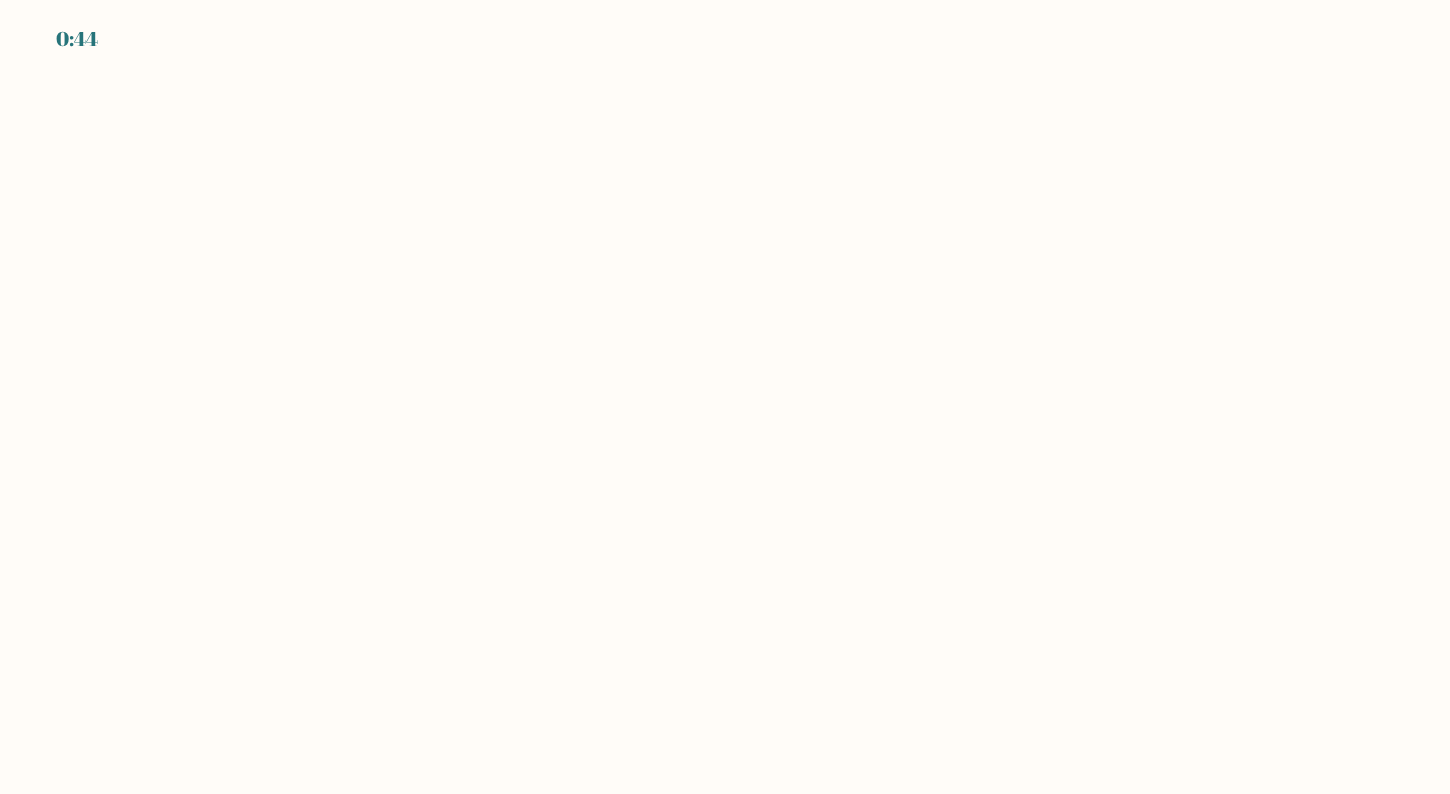 scroll, scrollTop: 0, scrollLeft: 0, axis: both 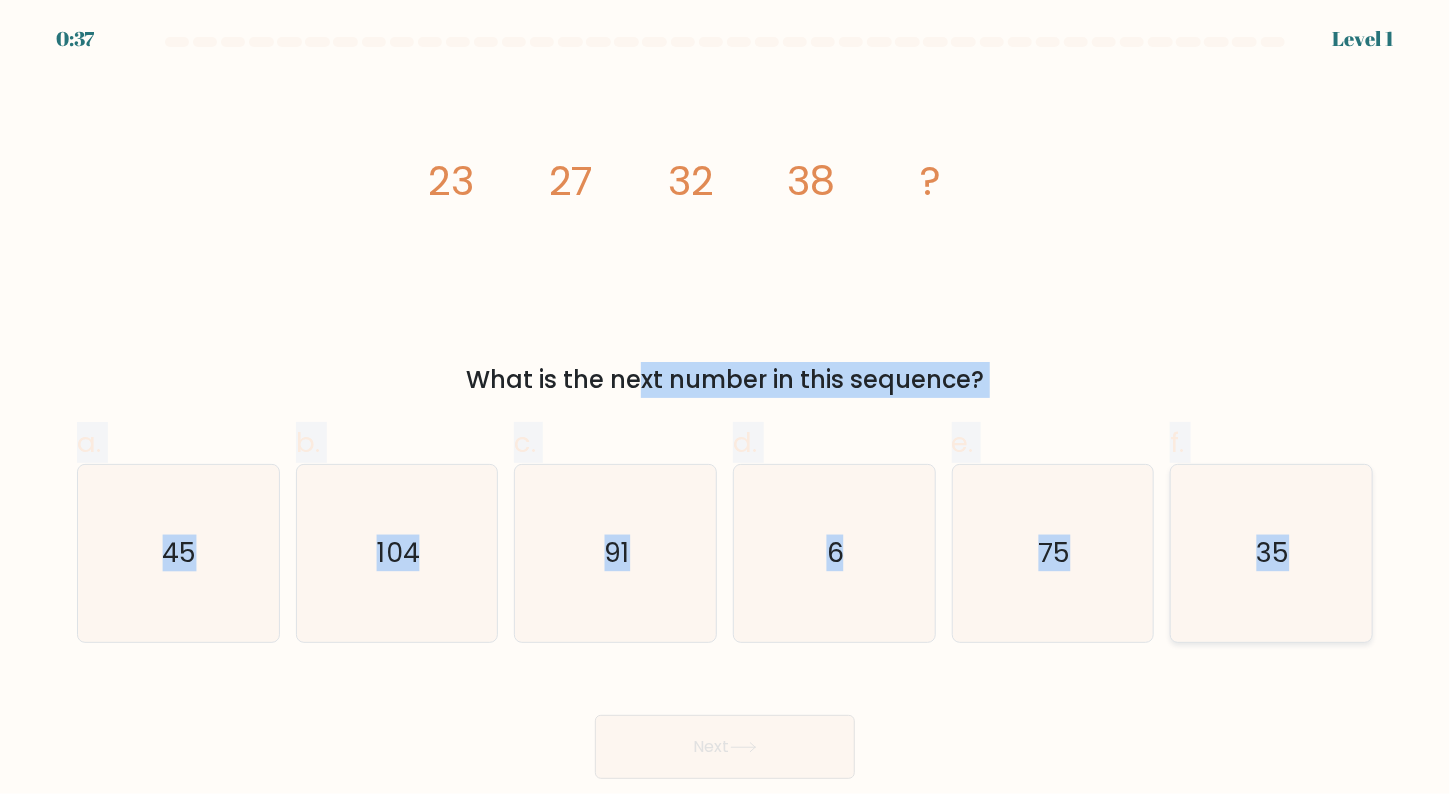 drag, startPoint x: 466, startPoint y: 379, endPoint x: 1321, endPoint y: 599, distance: 882.8505 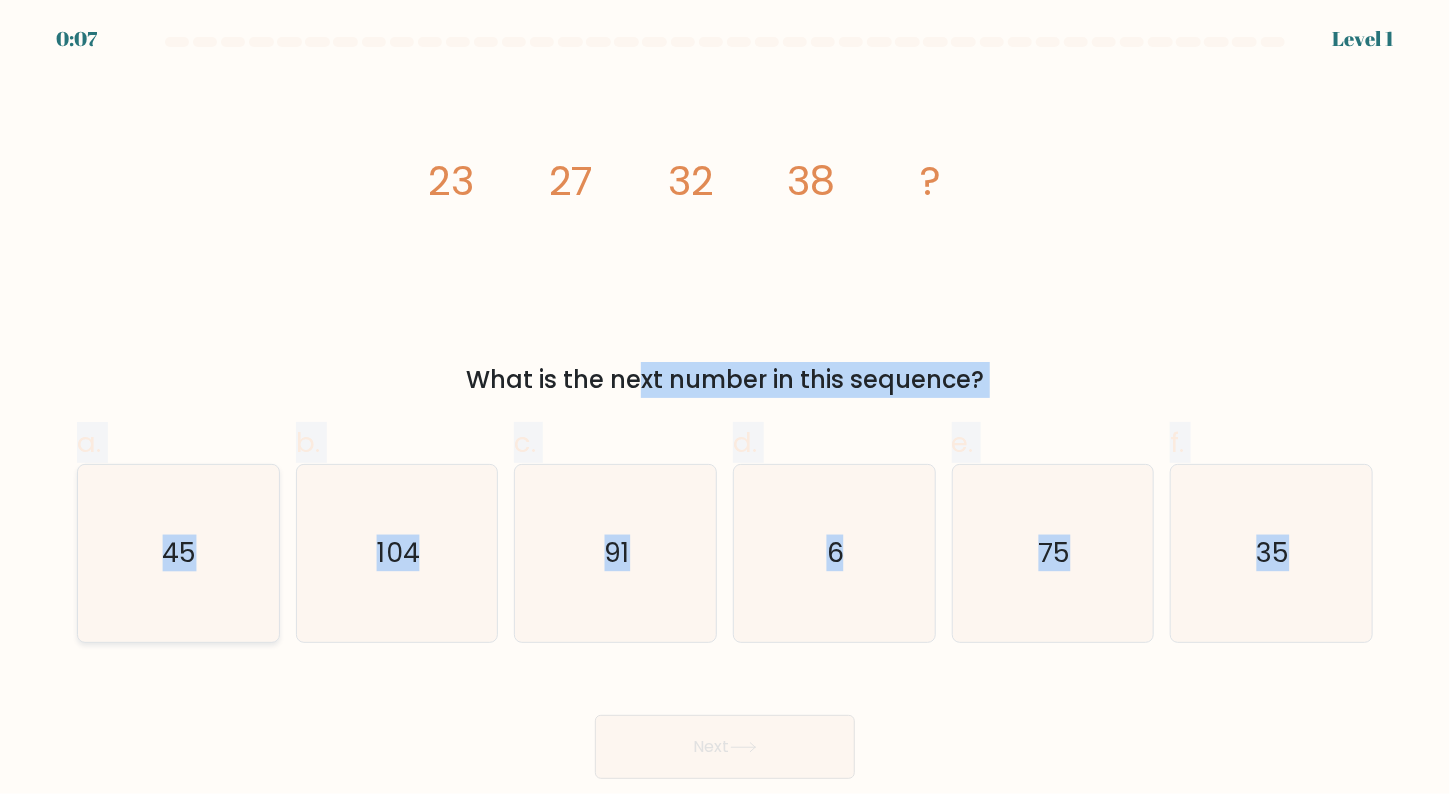 click on "45" at bounding box center [180, 552] 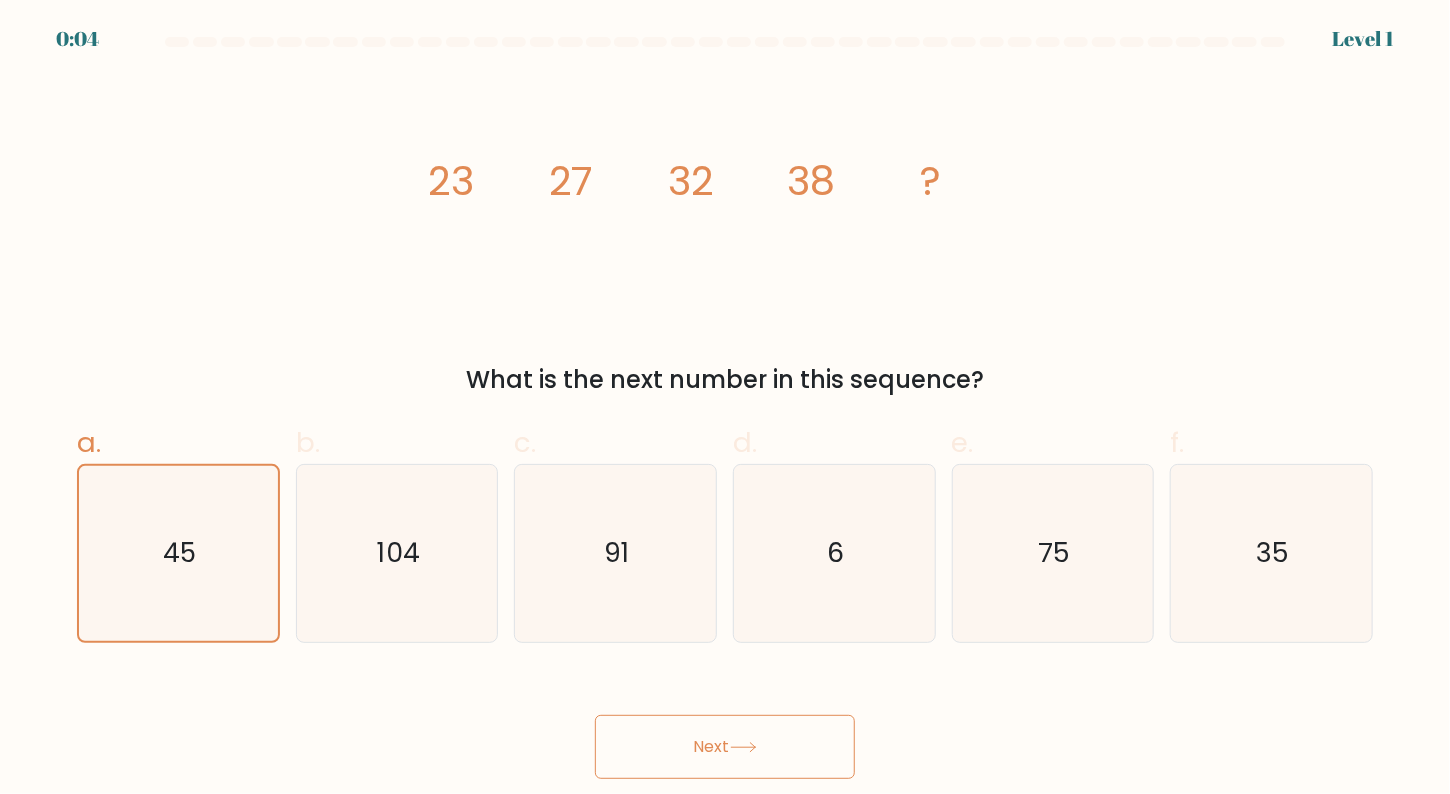 click on "Next" at bounding box center (725, 747) 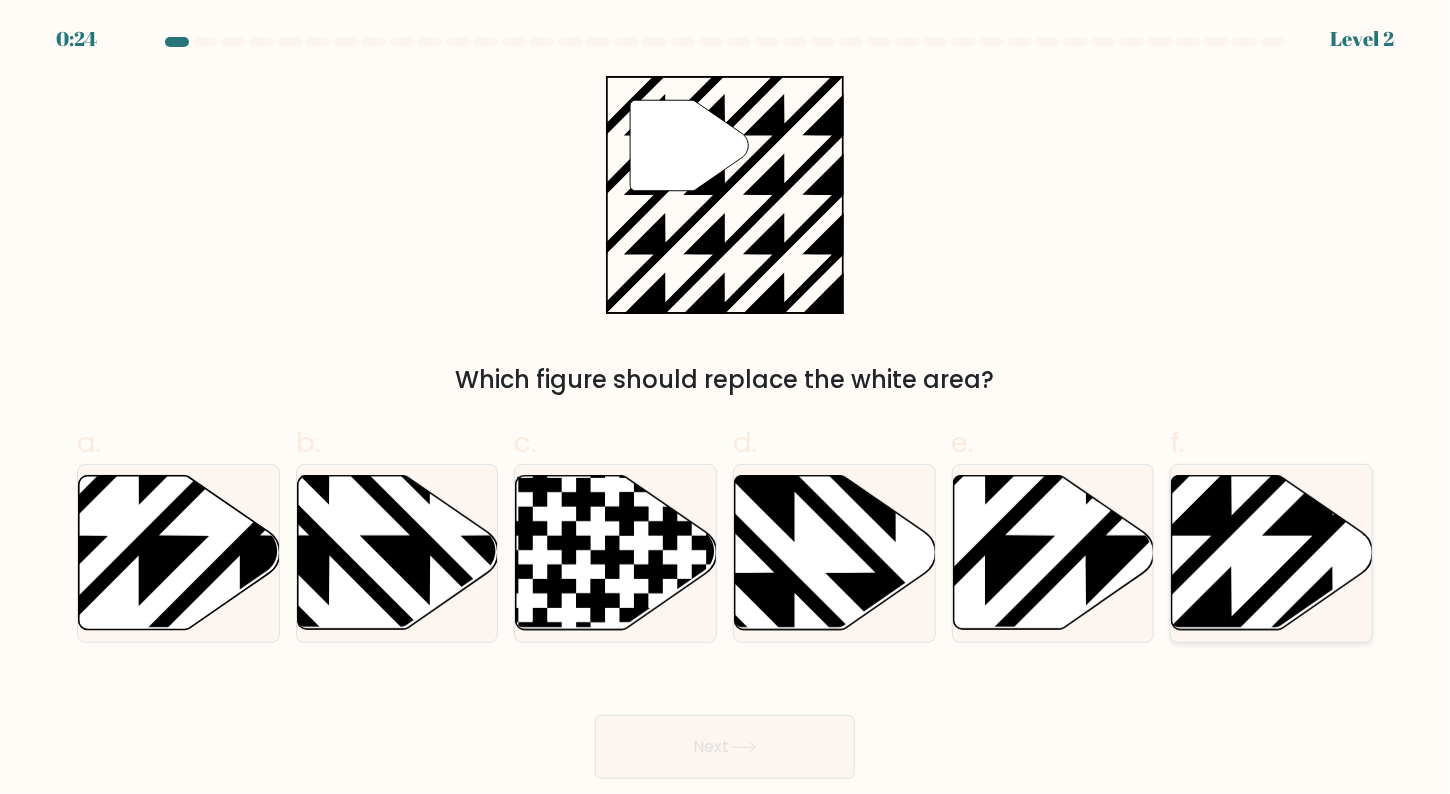 click at bounding box center [1272, 553] 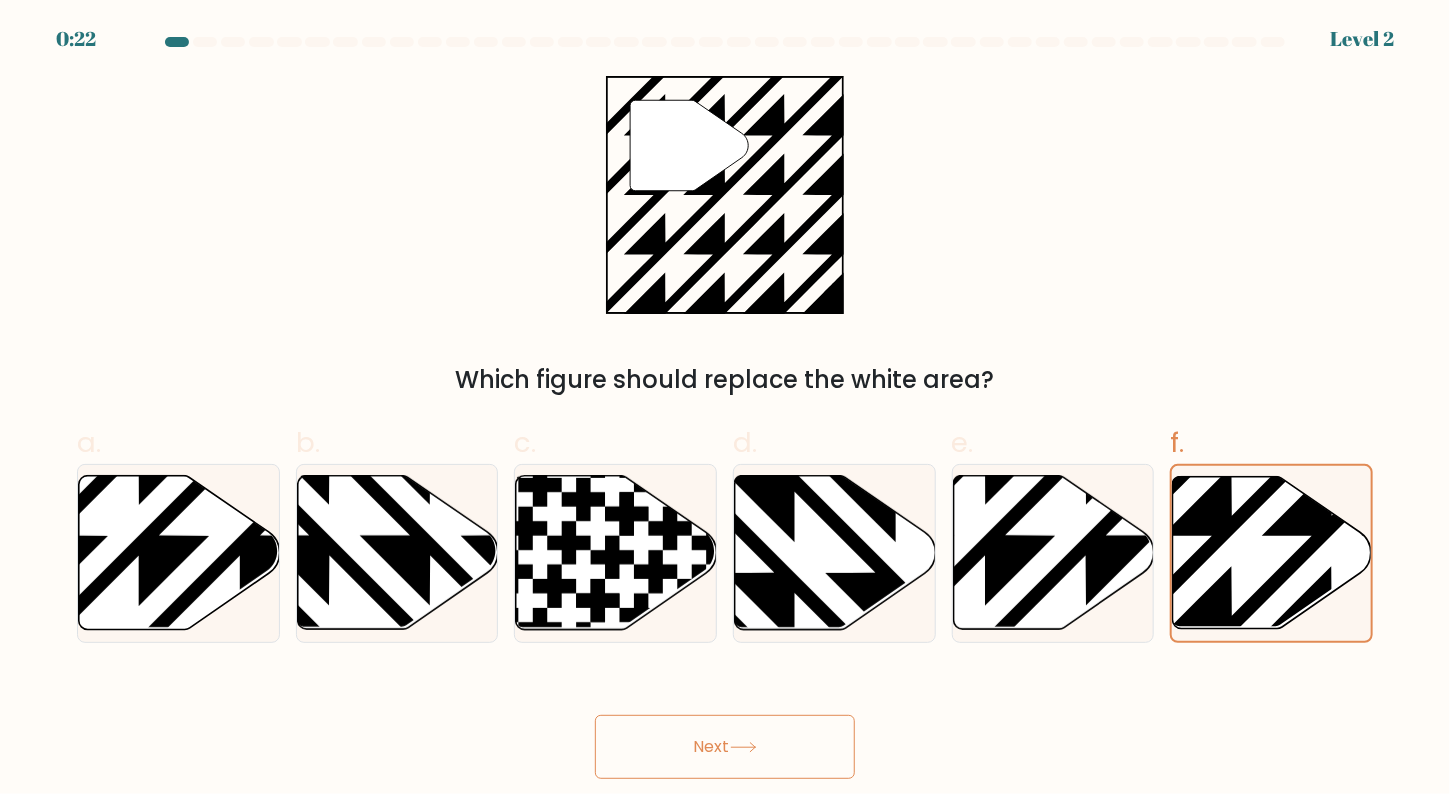 click on "Next" at bounding box center (725, 747) 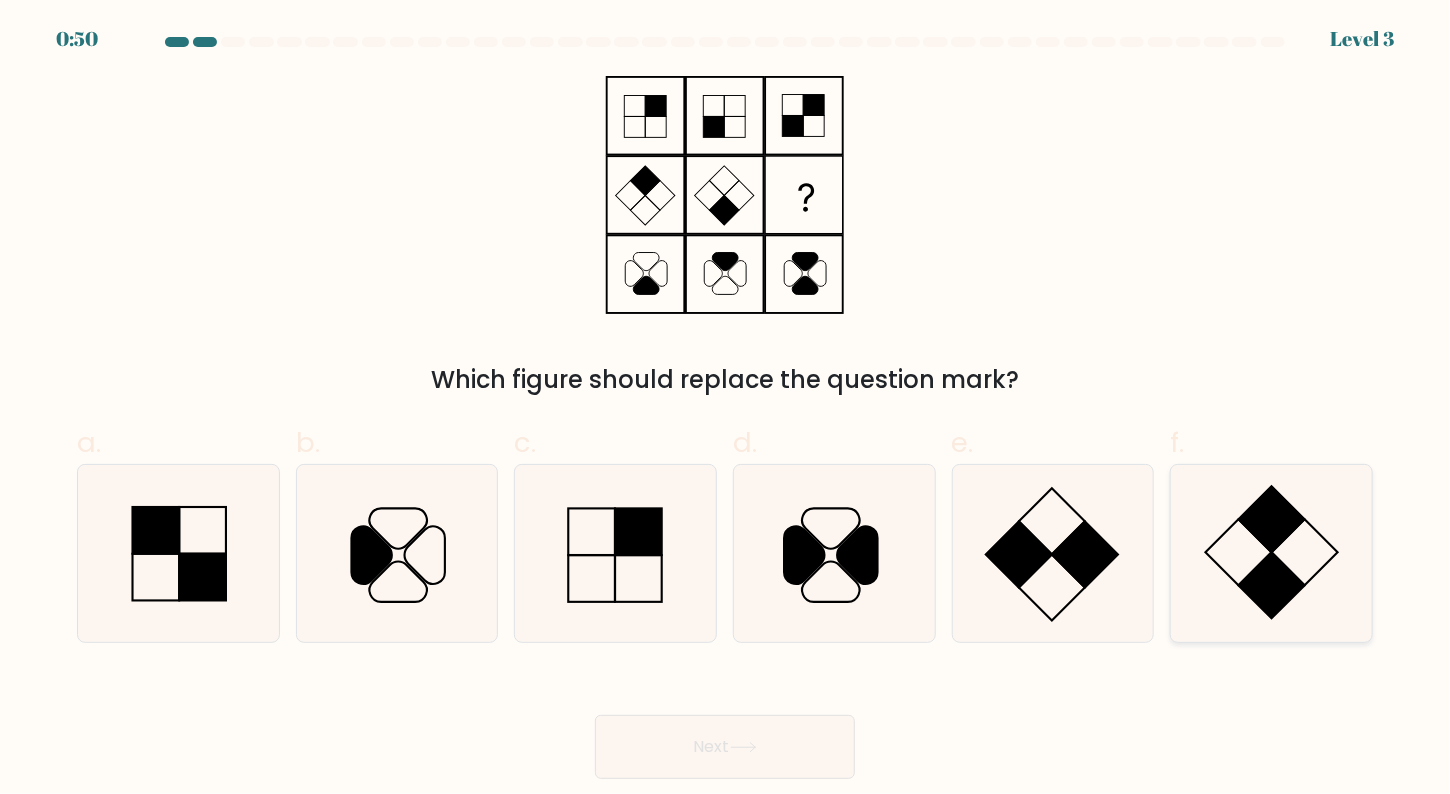 click at bounding box center (1272, 519) 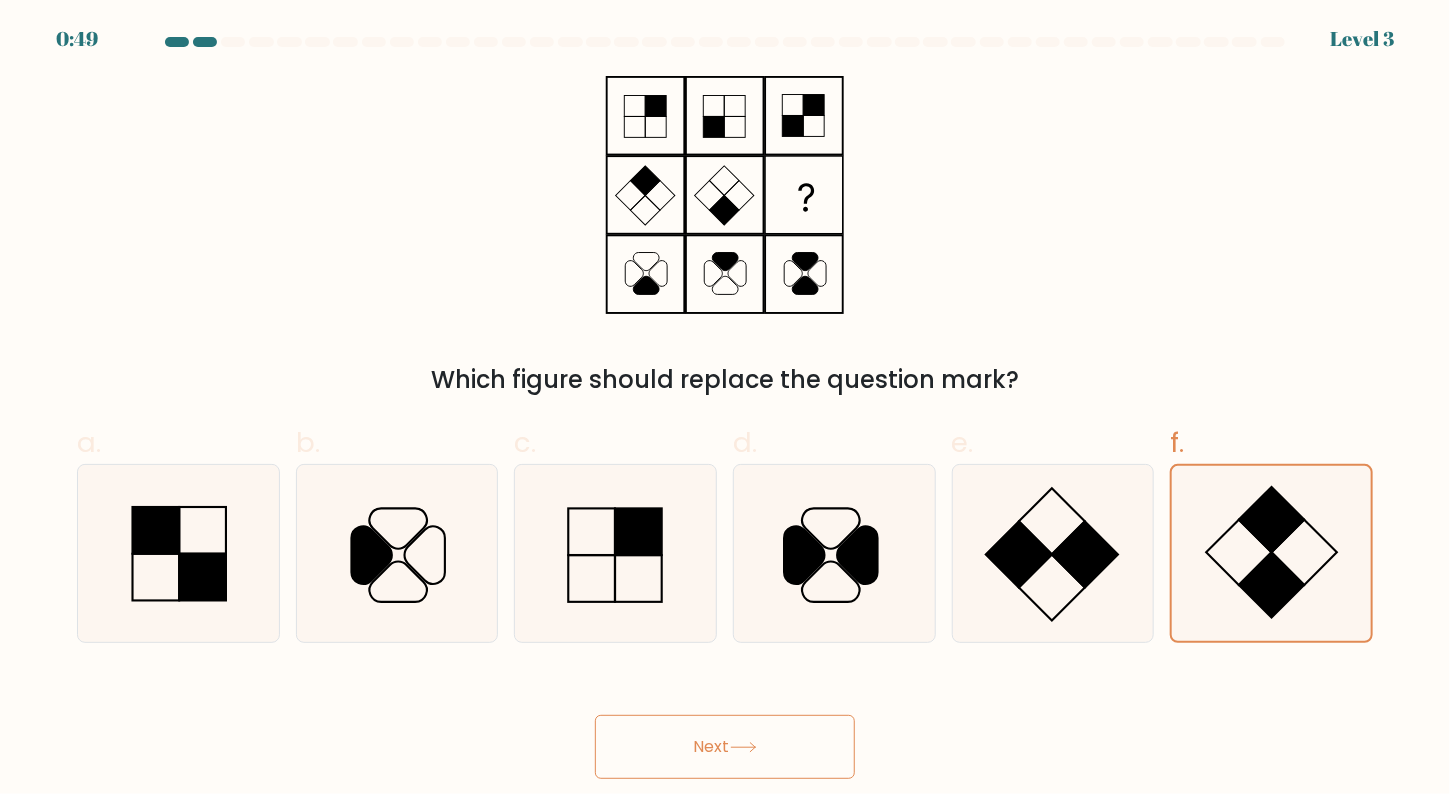 click on "Next" at bounding box center (725, 747) 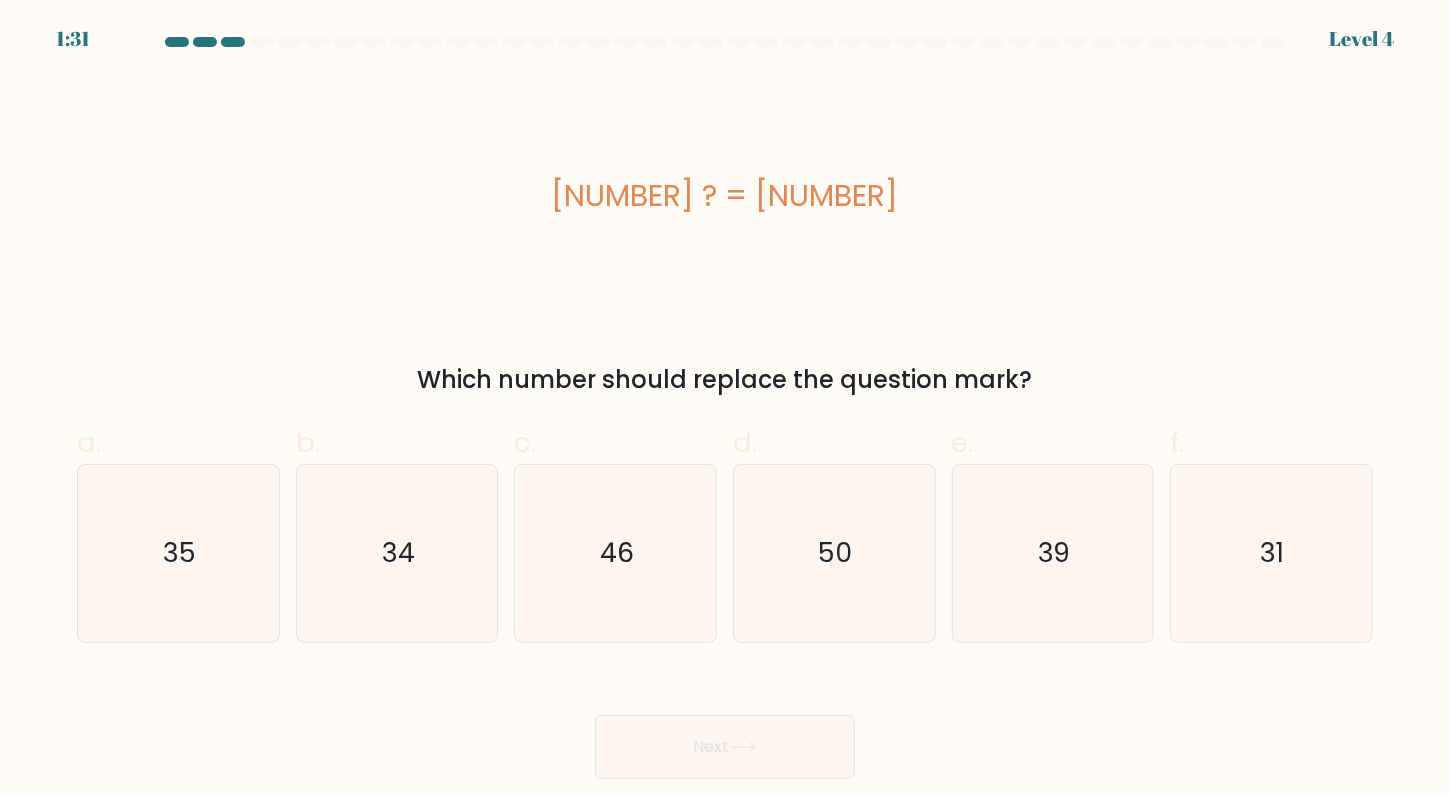 drag, startPoint x: 444, startPoint y: 375, endPoint x: 1208, endPoint y: 392, distance: 764.1891 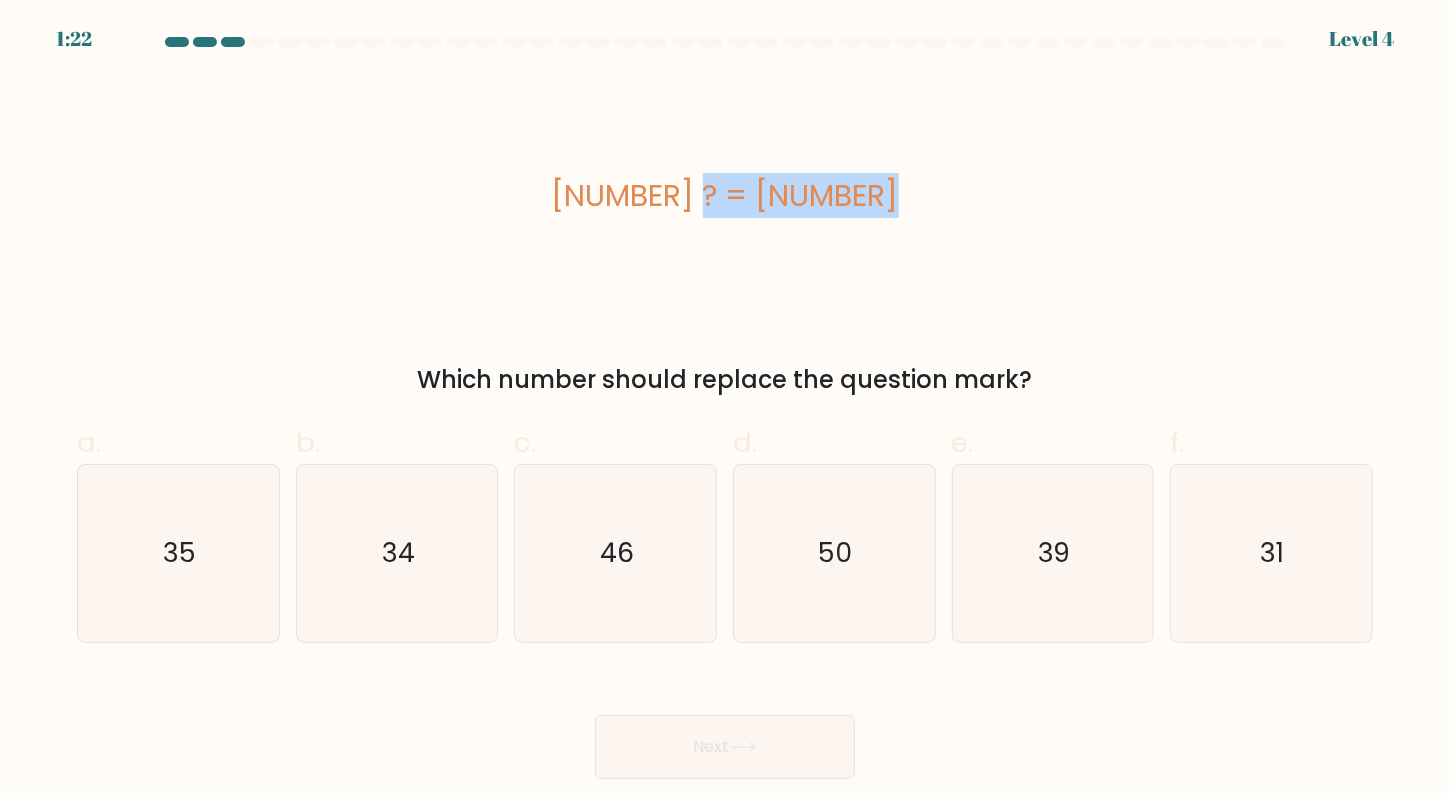 drag, startPoint x: 636, startPoint y: 198, endPoint x: 826, endPoint y: 198, distance: 190 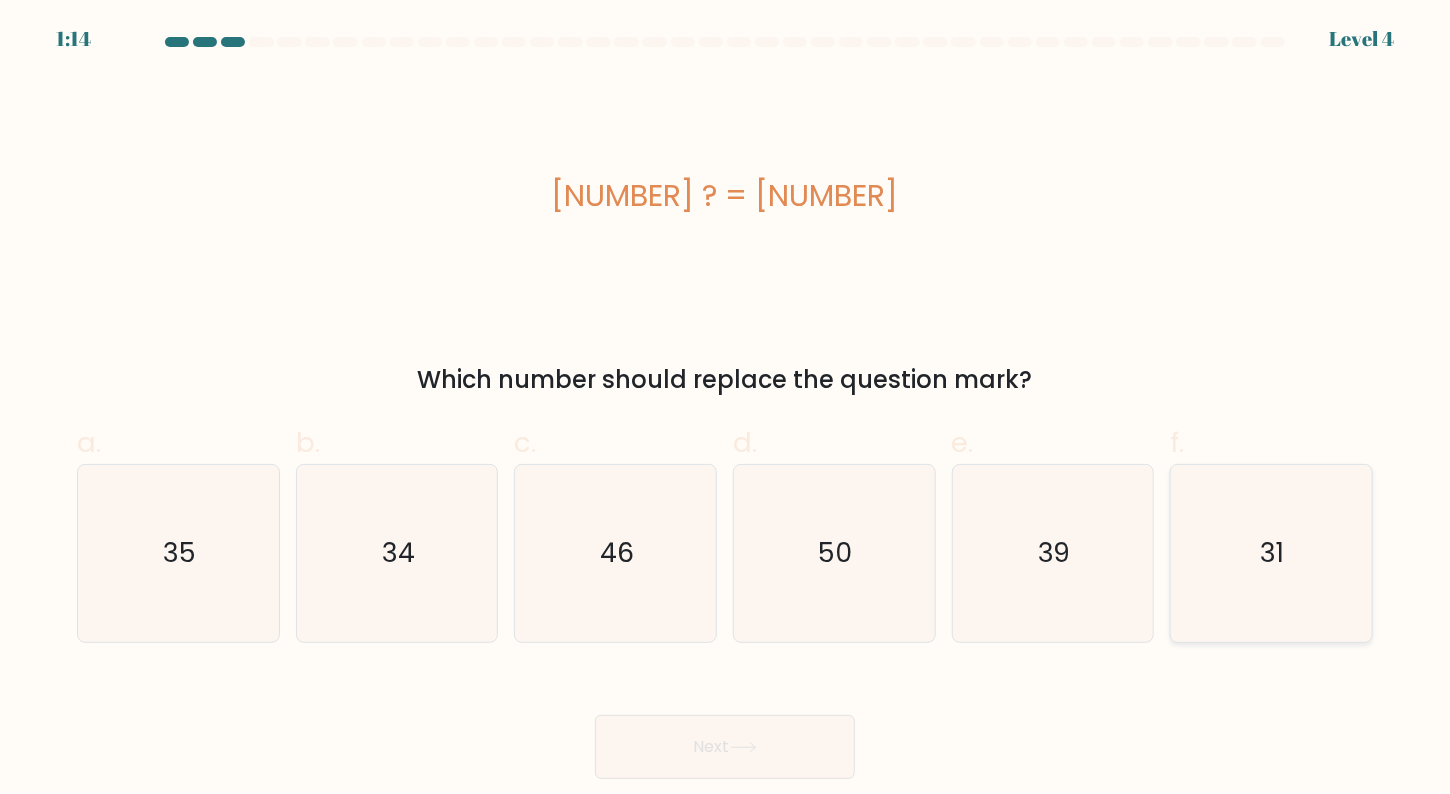 drag, startPoint x: 1323, startPoint y: 544, endPoint x: 1266, endPoint y: 579, distance: 66.88796 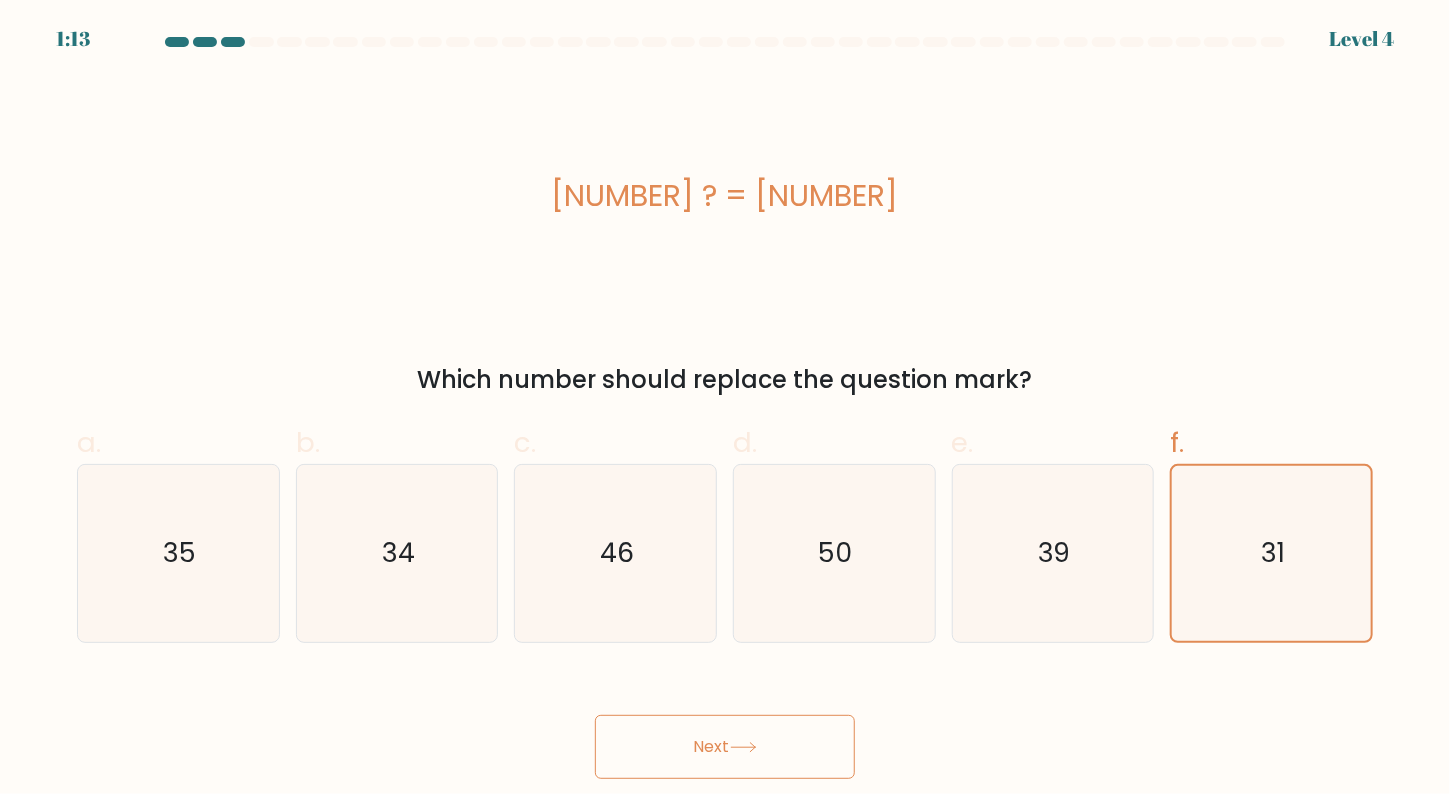 click on "Next" at bounding box center (725, 747) 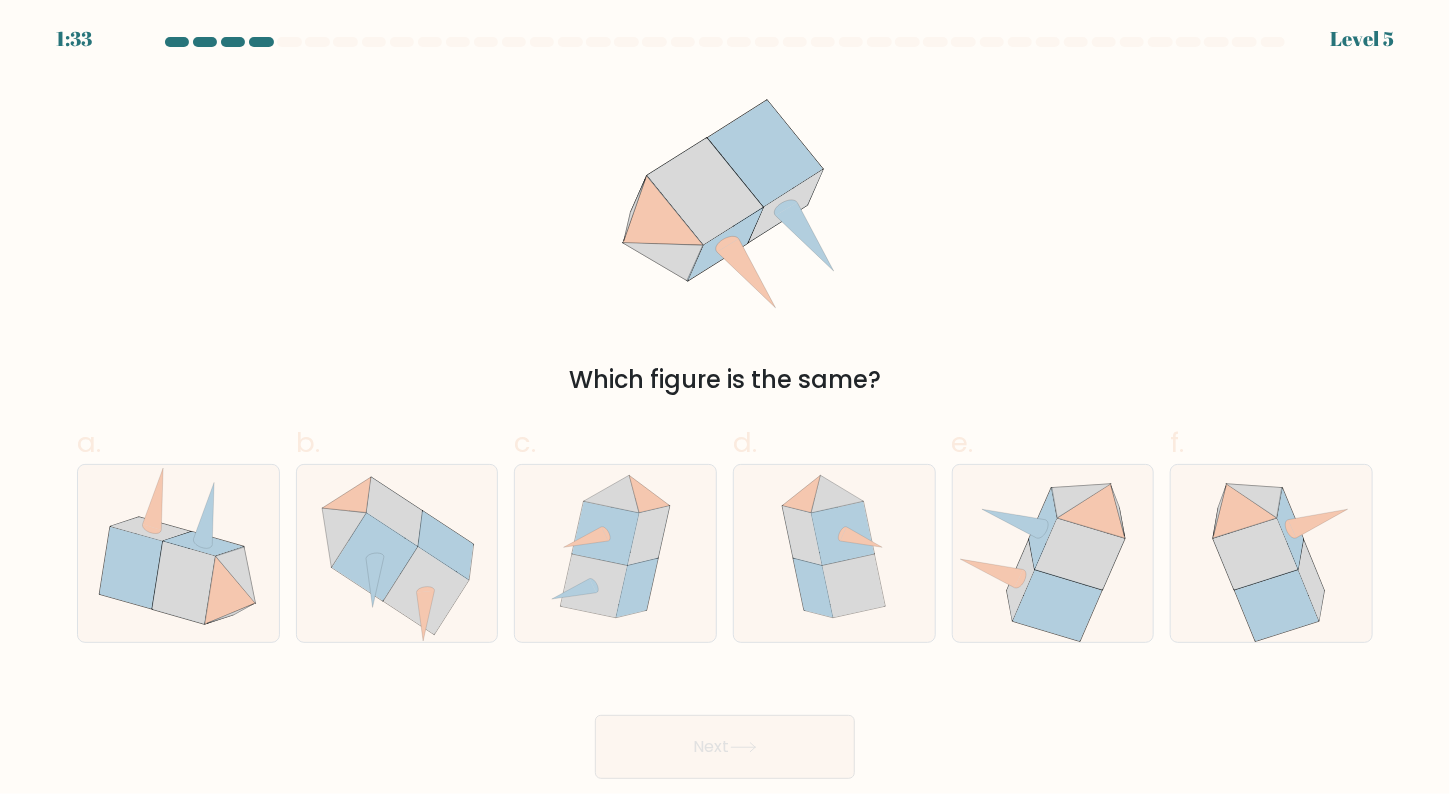 drag, startPoint x: 620, startPoint y: 571, endPoint x: 728, endPoint y: 708, distance: 174.45056 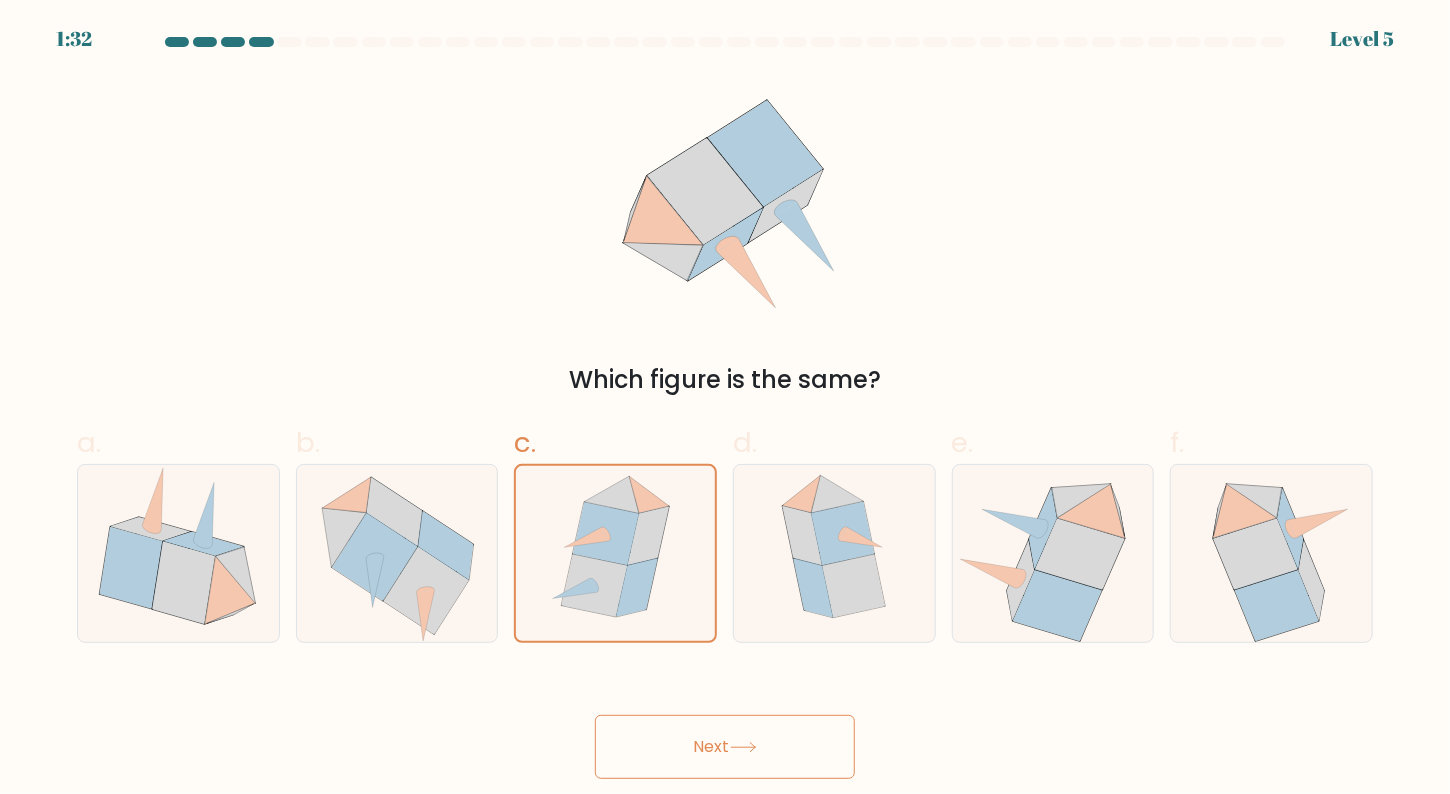 click at bounding box center (743, 747) 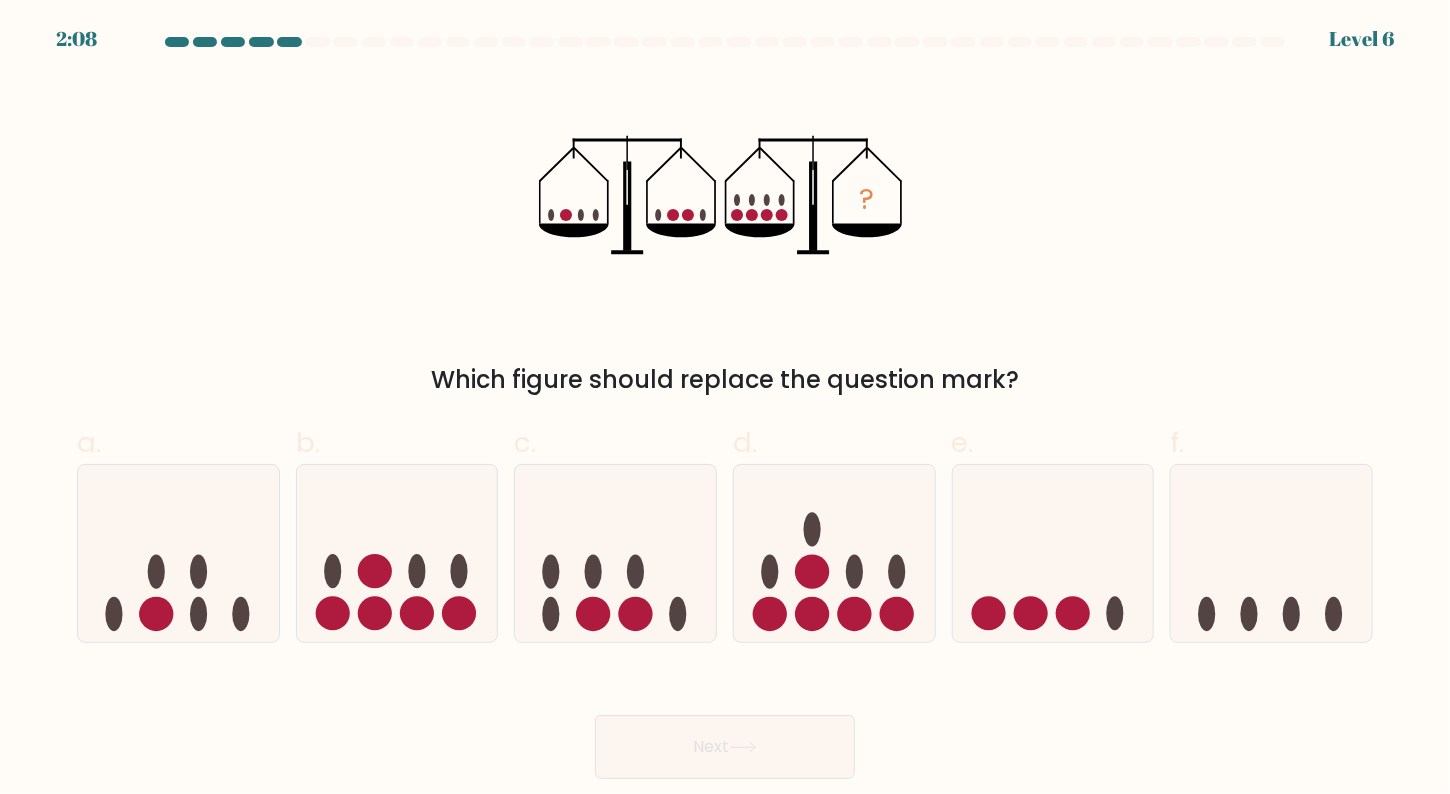 drag, startPoint x: 1028, startPoint y: 387, endPoint x: 547, endPoint y: 150, distance: 536.21826 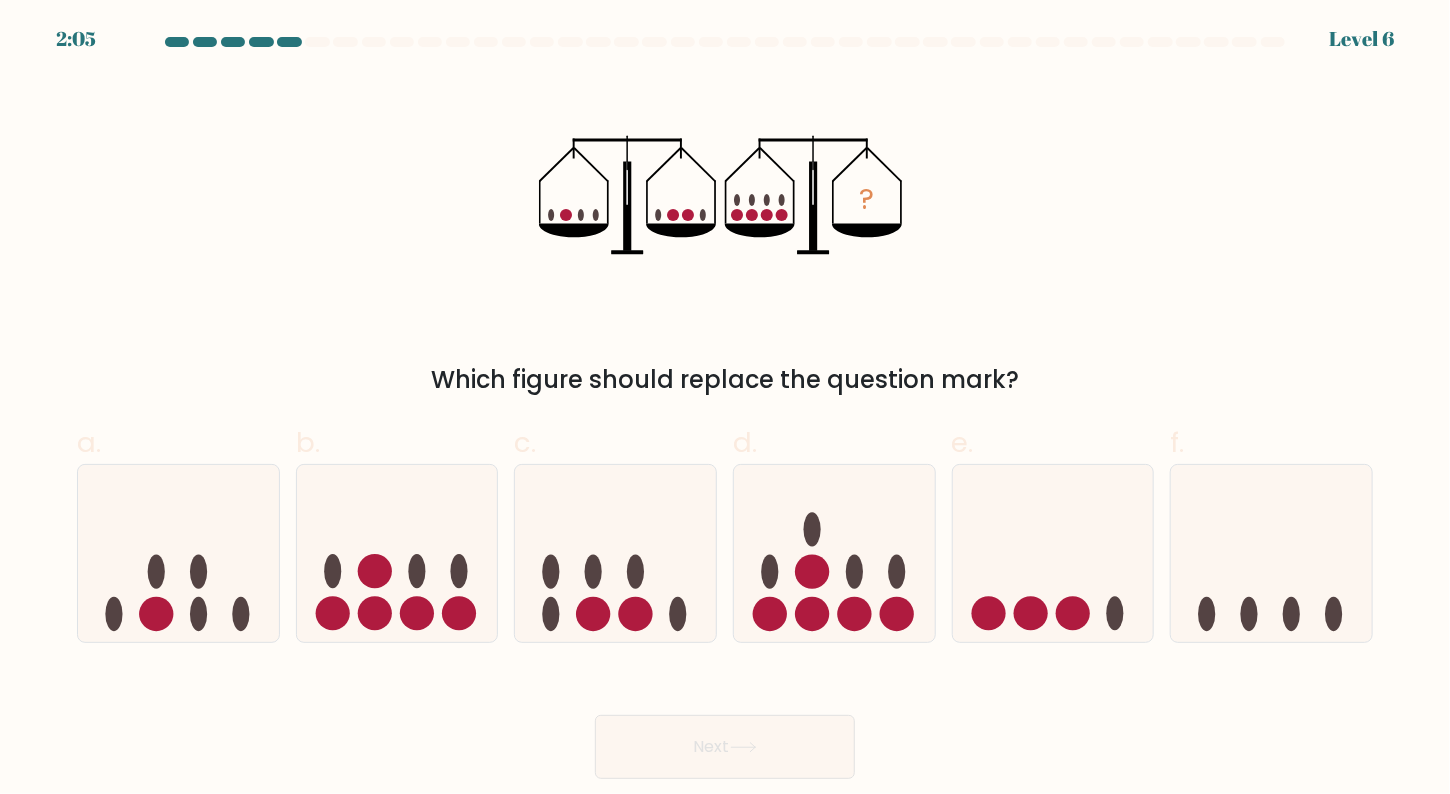 click on "?
Which figure should replace the question mark?" at bounding box center (725, 237) 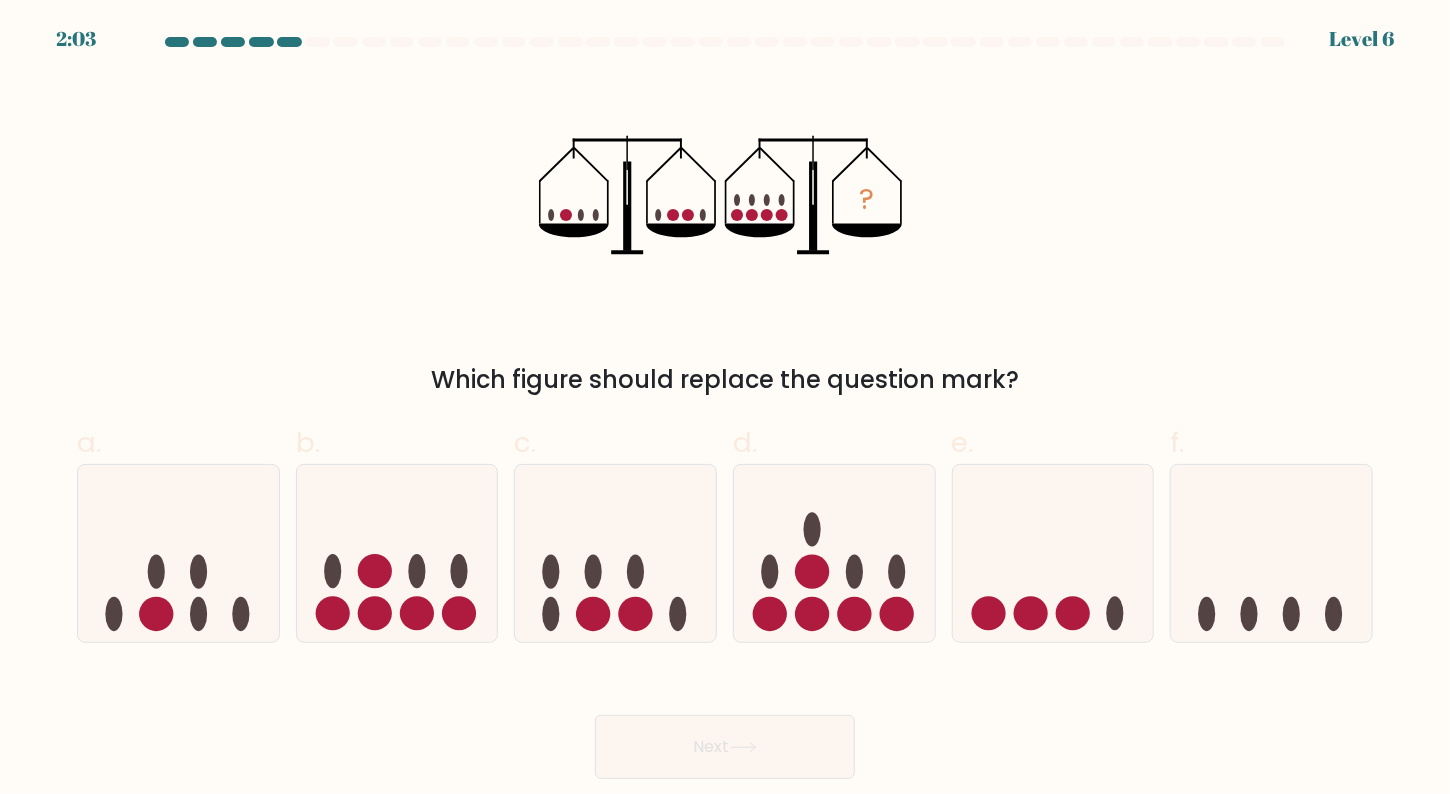 drag, startPoint x: 536, startPoint y: 154, endPoint x: 1031, endPoint y: 380, distance: 544.1516 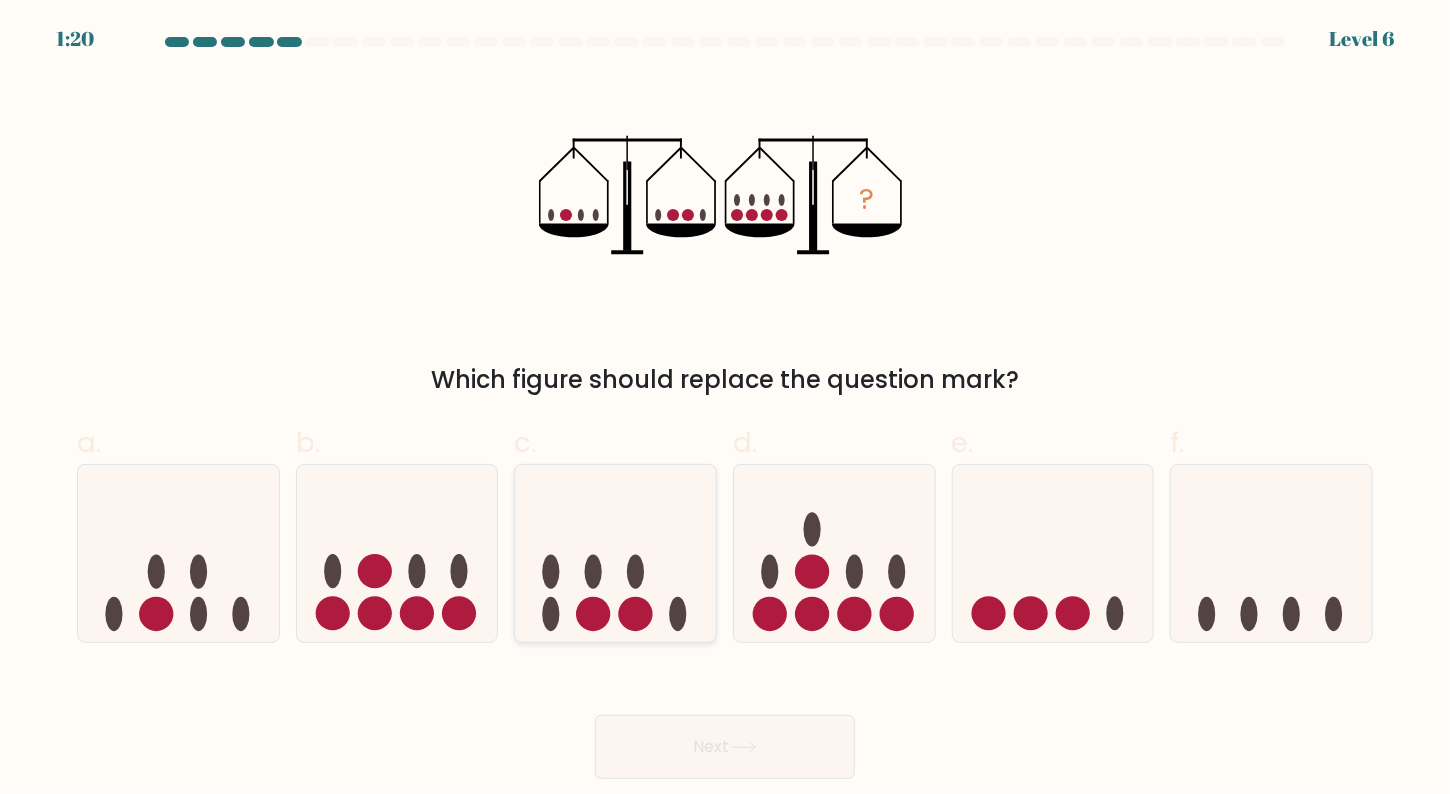 click at bounding box center (615, 553) 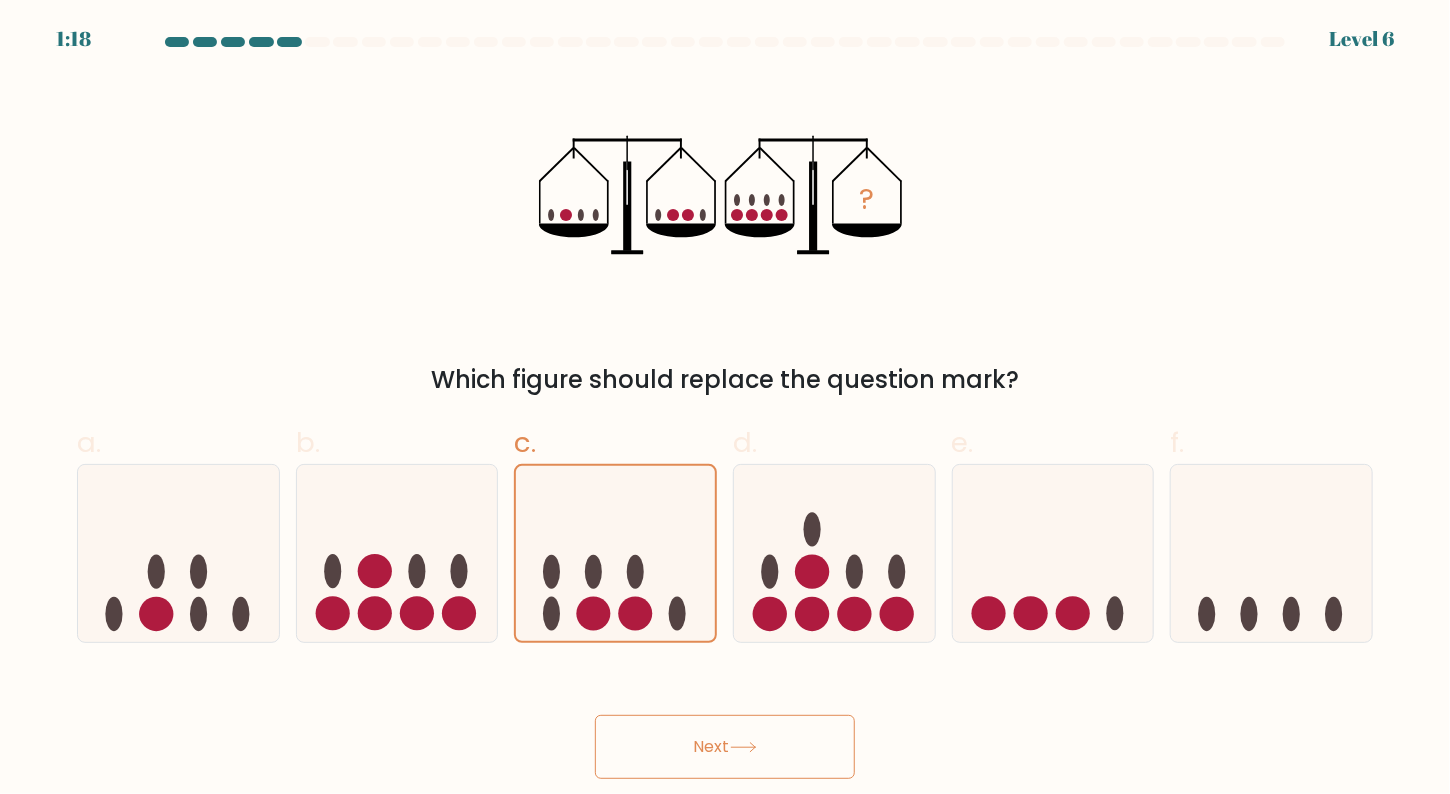click on "Next" at bounding box center (725, 747) 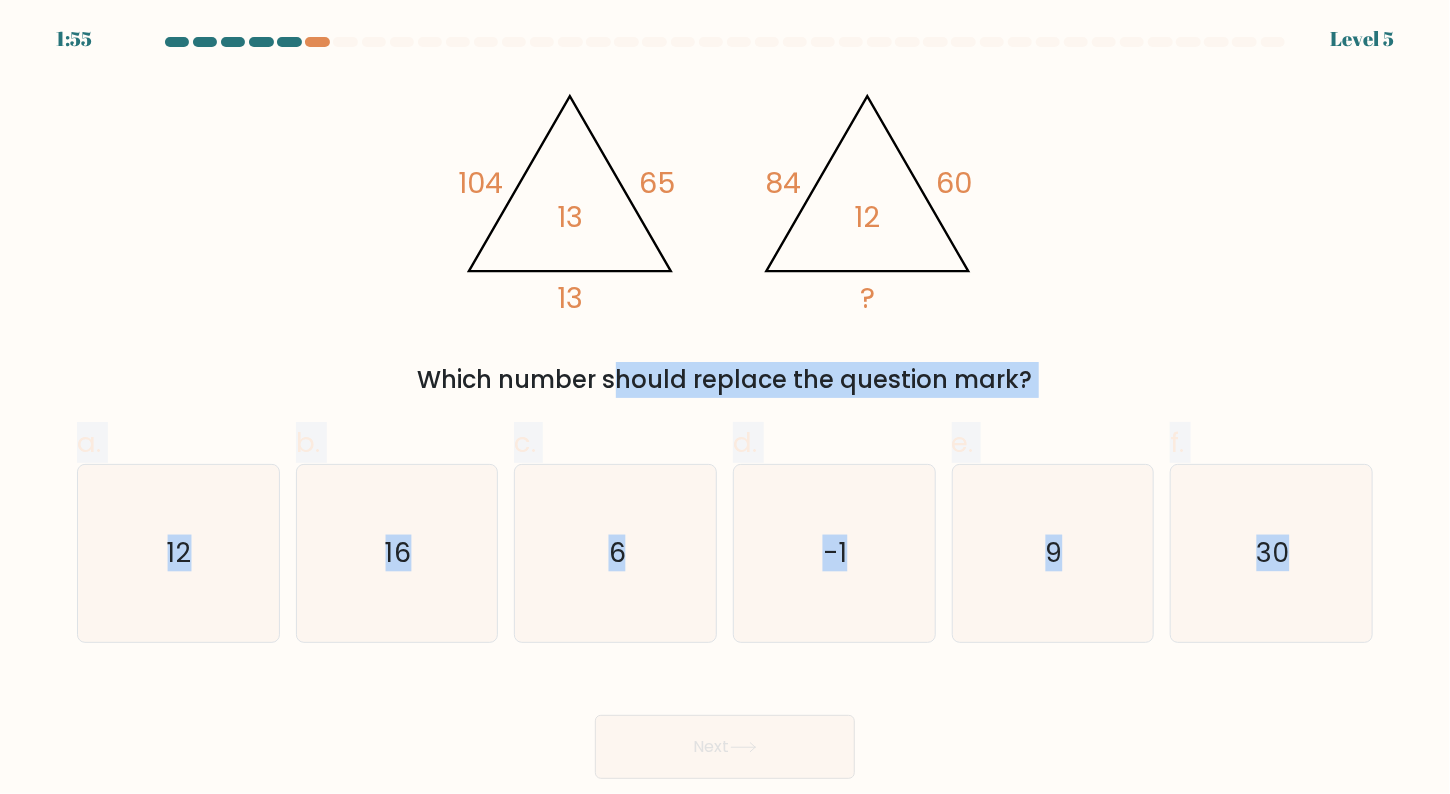 drag, startPoint x: 416, startPoint y: 375, endPoint x: 1401, endPoint y: 549, distance: 1000.2505 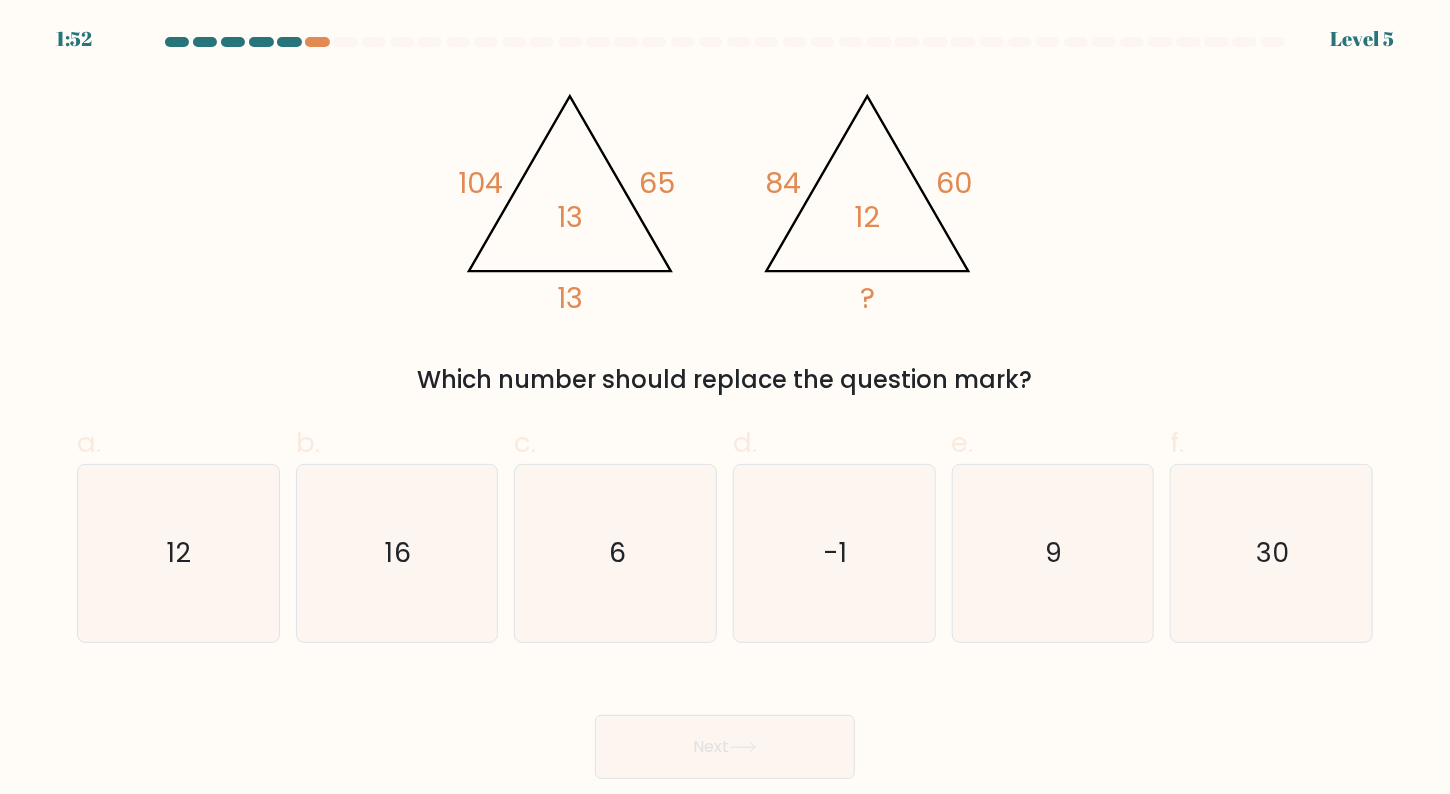 click on "If Then [NUMBER] [NUMBER] [NUMBER] If Then [NUMBER] [NUMBER] ? [NUMBER] Which number should replace the question mark?" at bounding box center [725, 237] 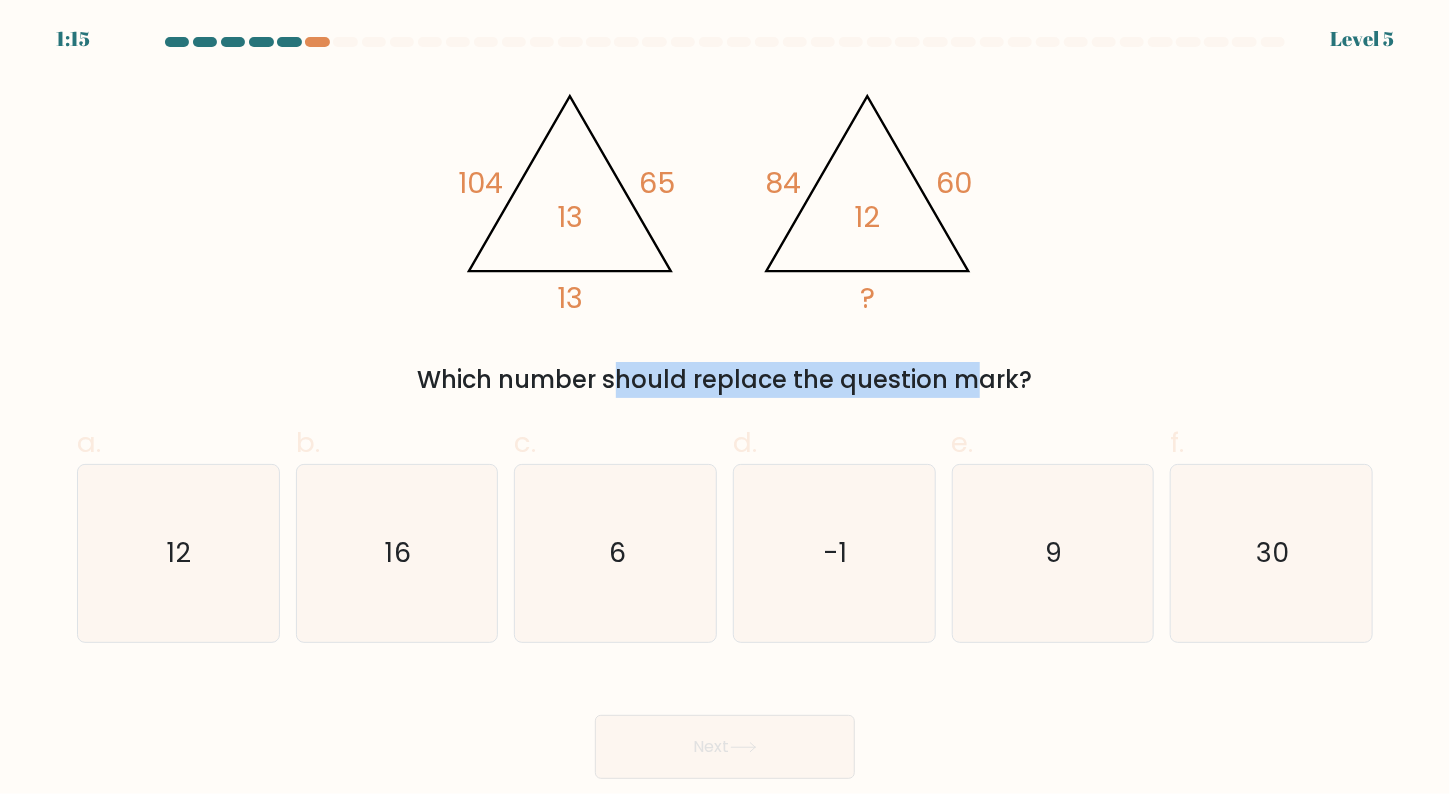 drag, startPoint x: 413, startPoint y: 377, endPoint x: 793, endPoint y: 384, distance: 380.06445 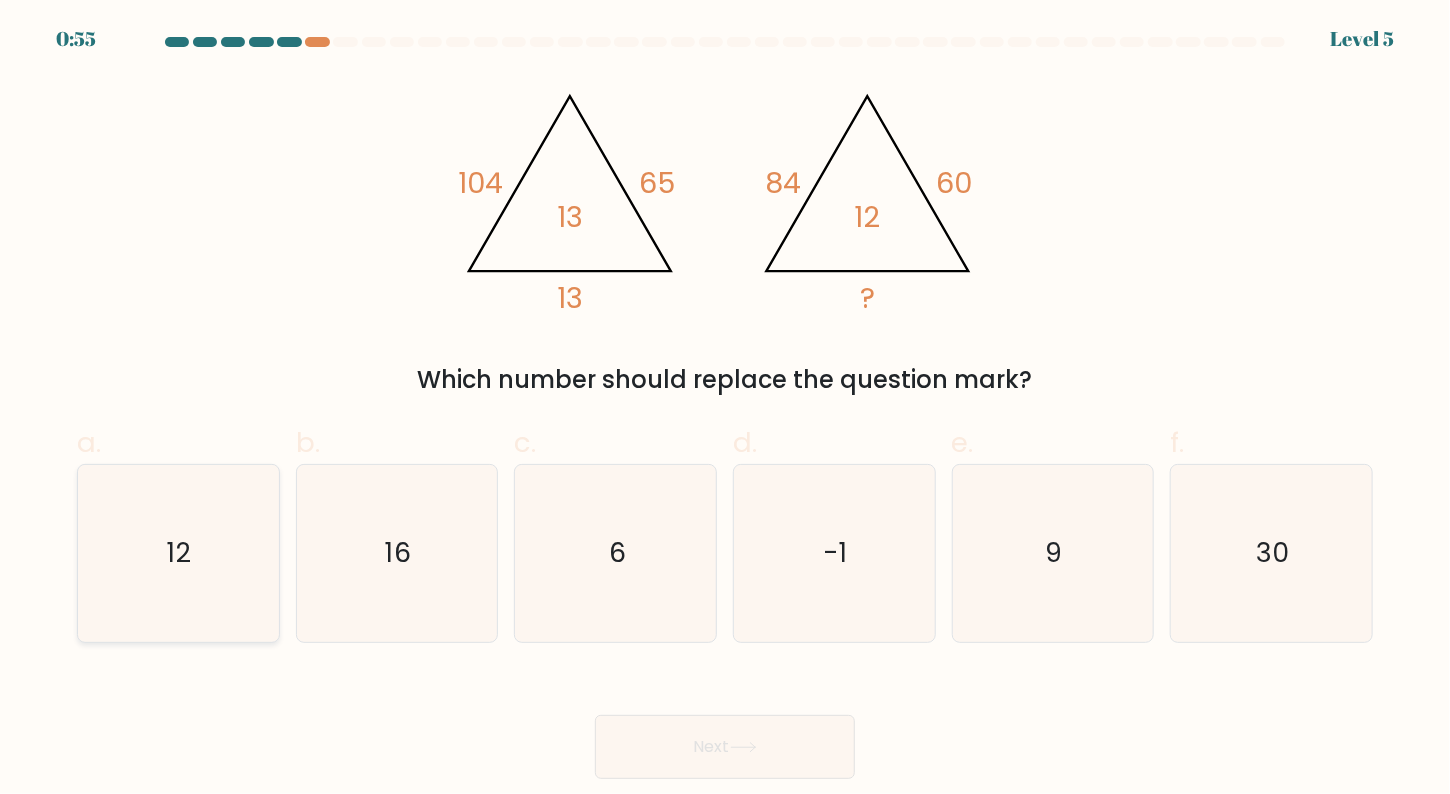 click on "12" at bounding box center [178, 554] 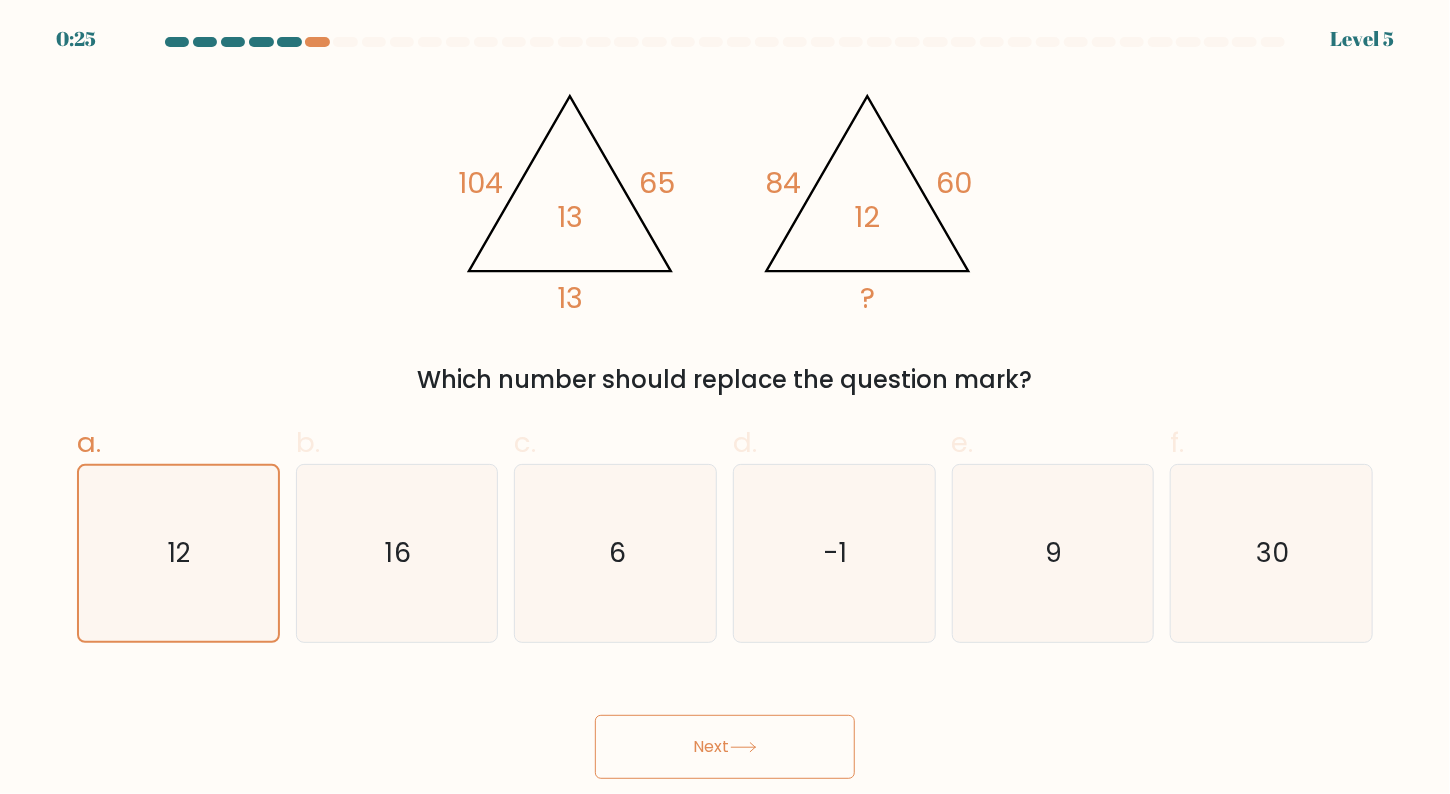 click at bounding box center (743, 747) 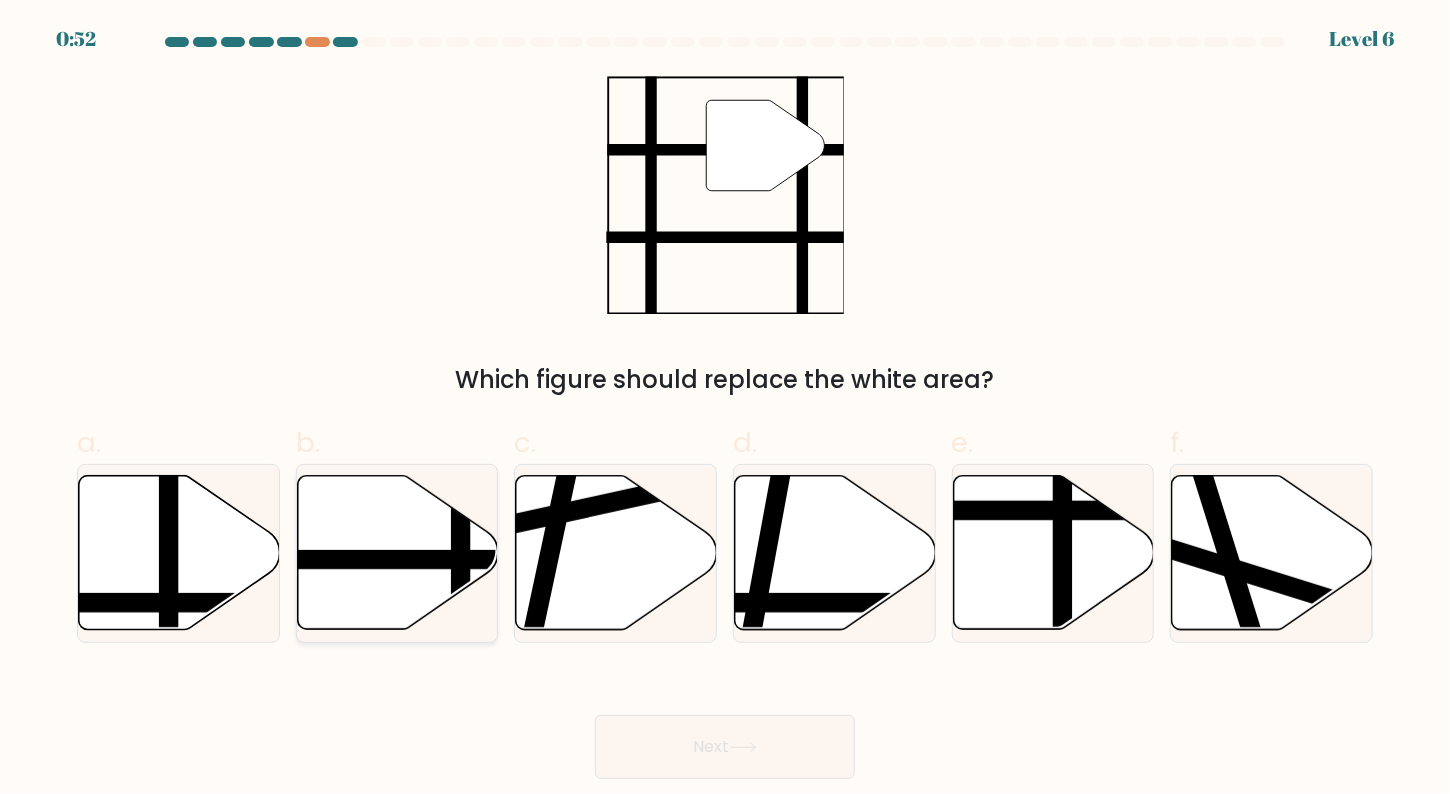 click at bounding box center (331, 560) 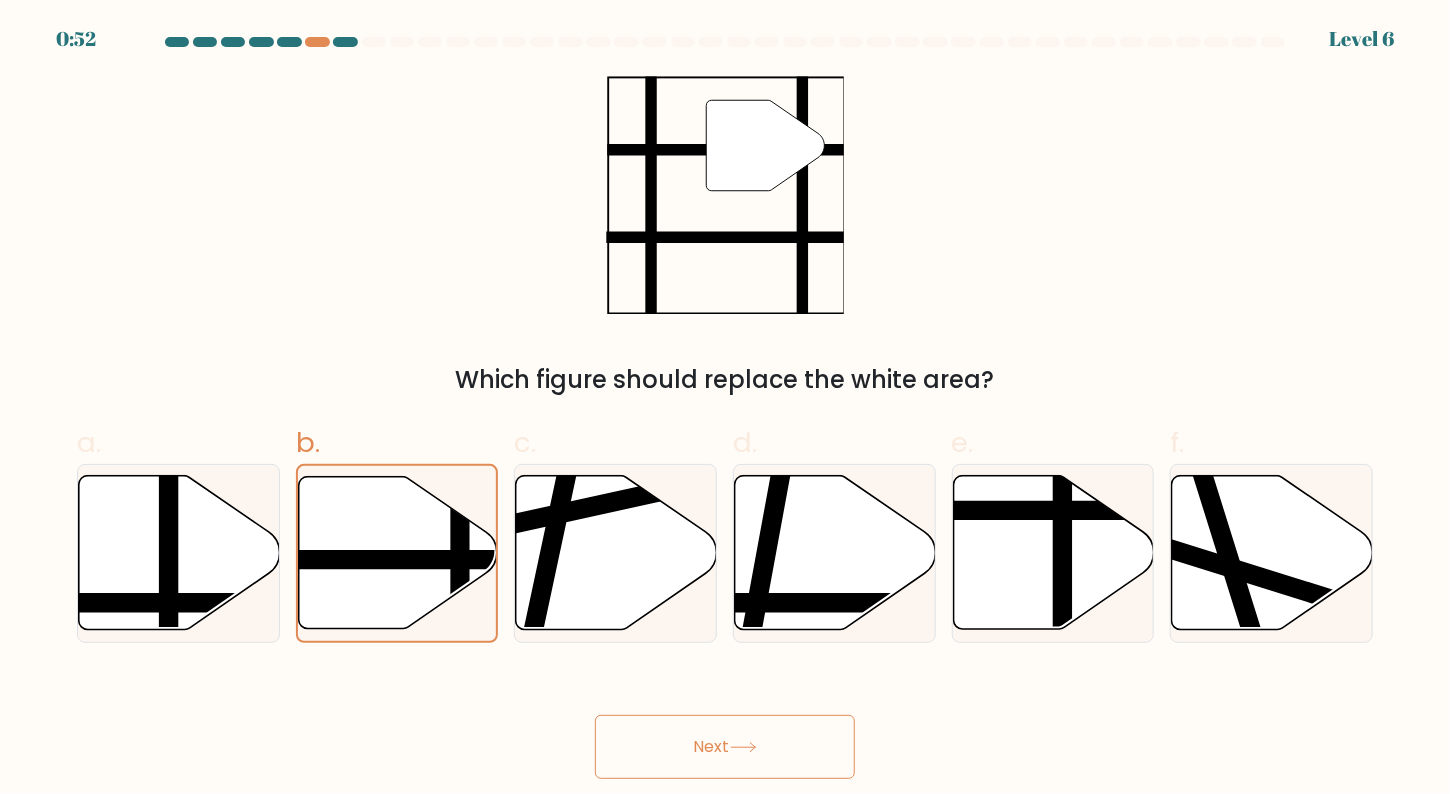 click on "Next" at bounding box center [725, 747] 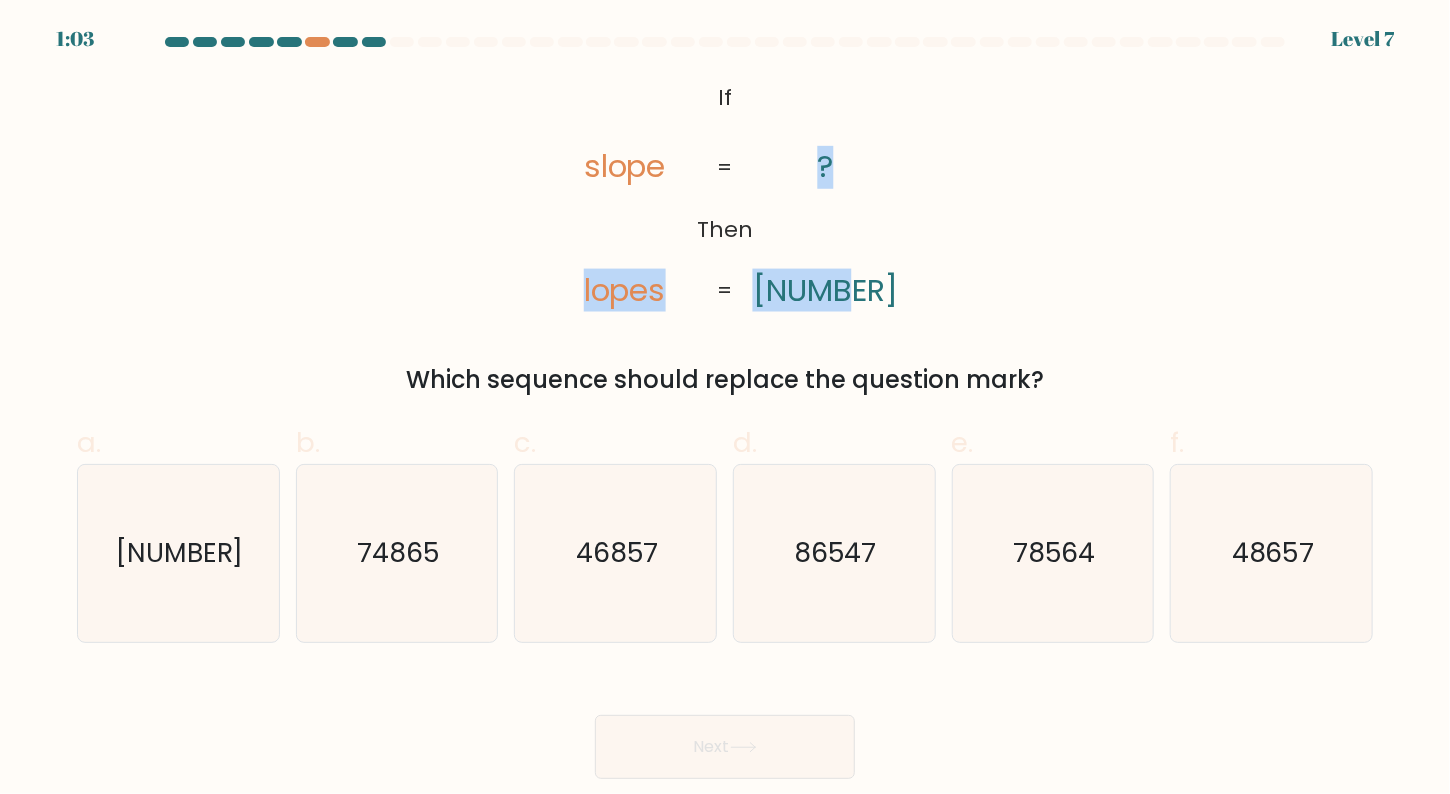 drag, startPoint x: 568, startPoint y: 294, endPoint x: 953, endPoint y: 287, distance: 385.06363 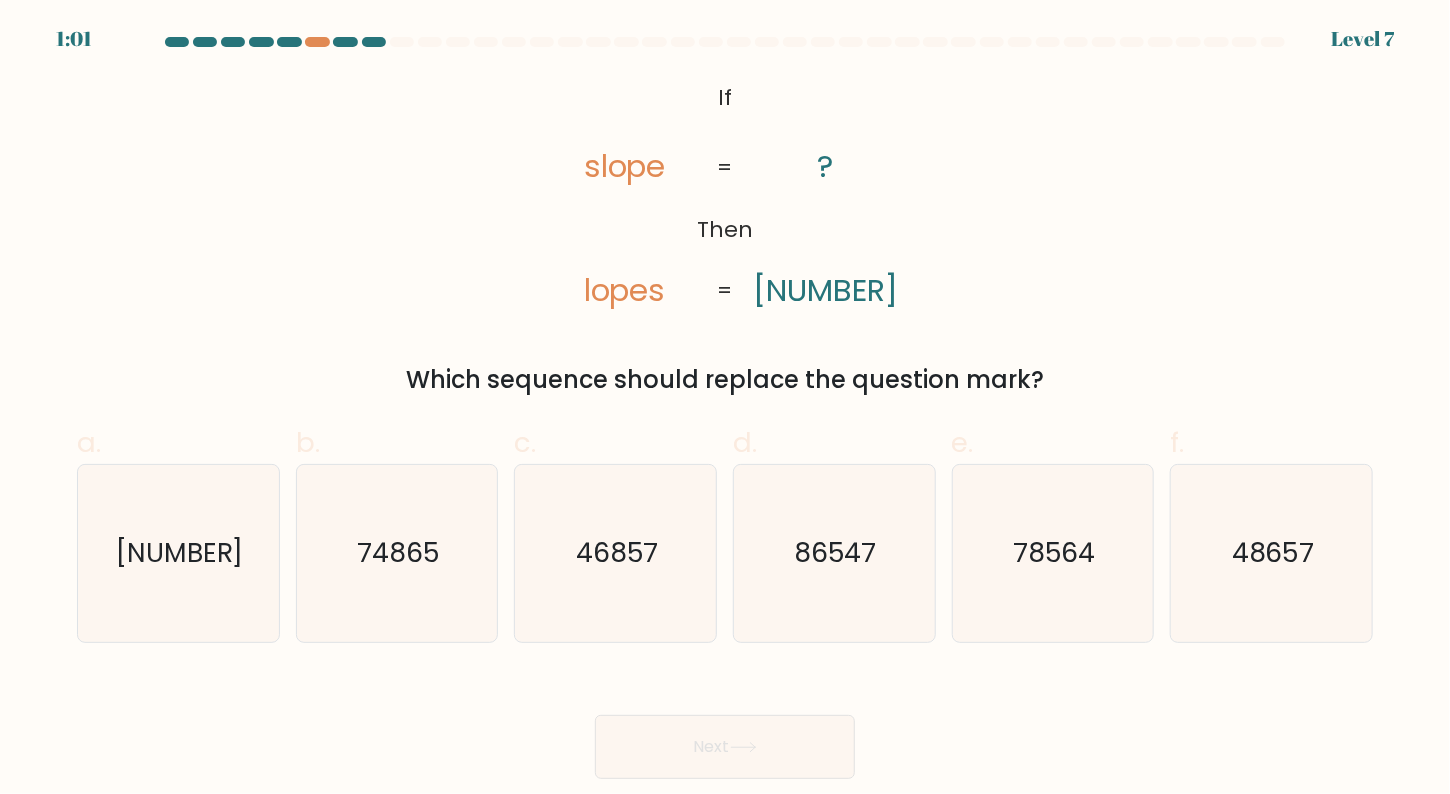 drag, startPoint x: 585, startPoint y: 199, endPoint x: 575, endPoint y: 184, distance: 18.027756 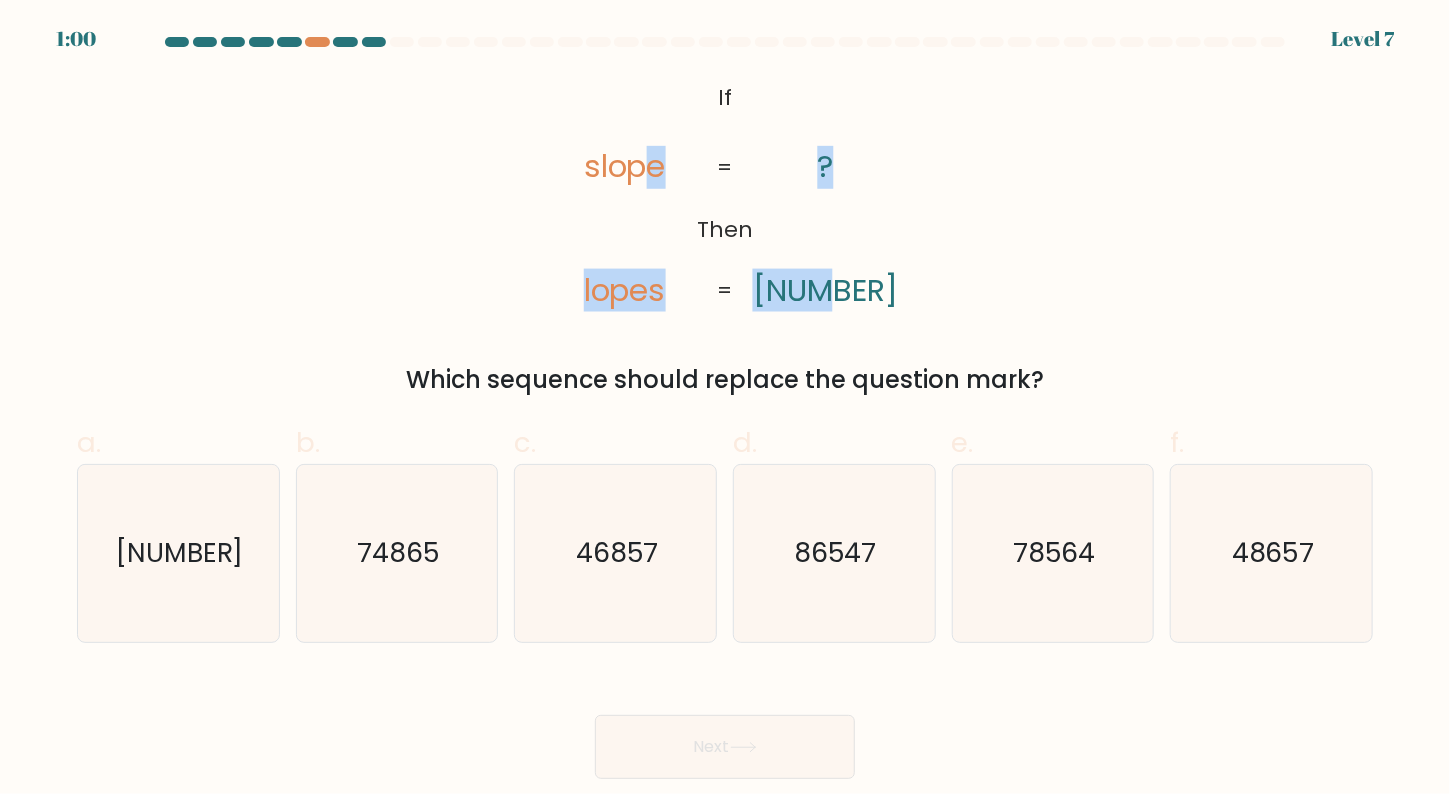 drag, startPoint x: 649, startPoint y: 83, endPoint x: 575, endPoint y: 116, distance: 81.02469 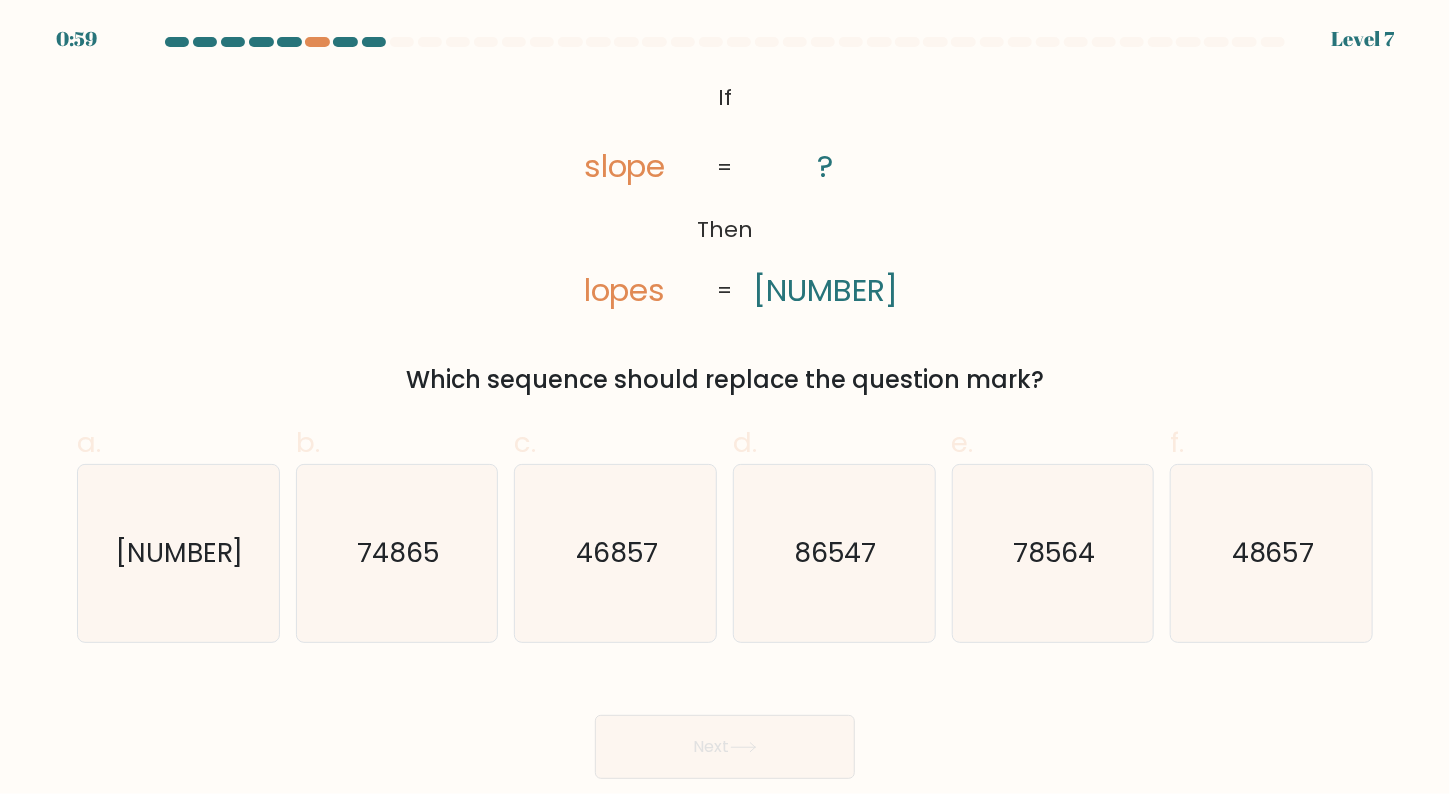 drag, startPoint x: 665, startPoint y: 90, endPoint x: 678, endPoint y: 99, distance: 15.811388 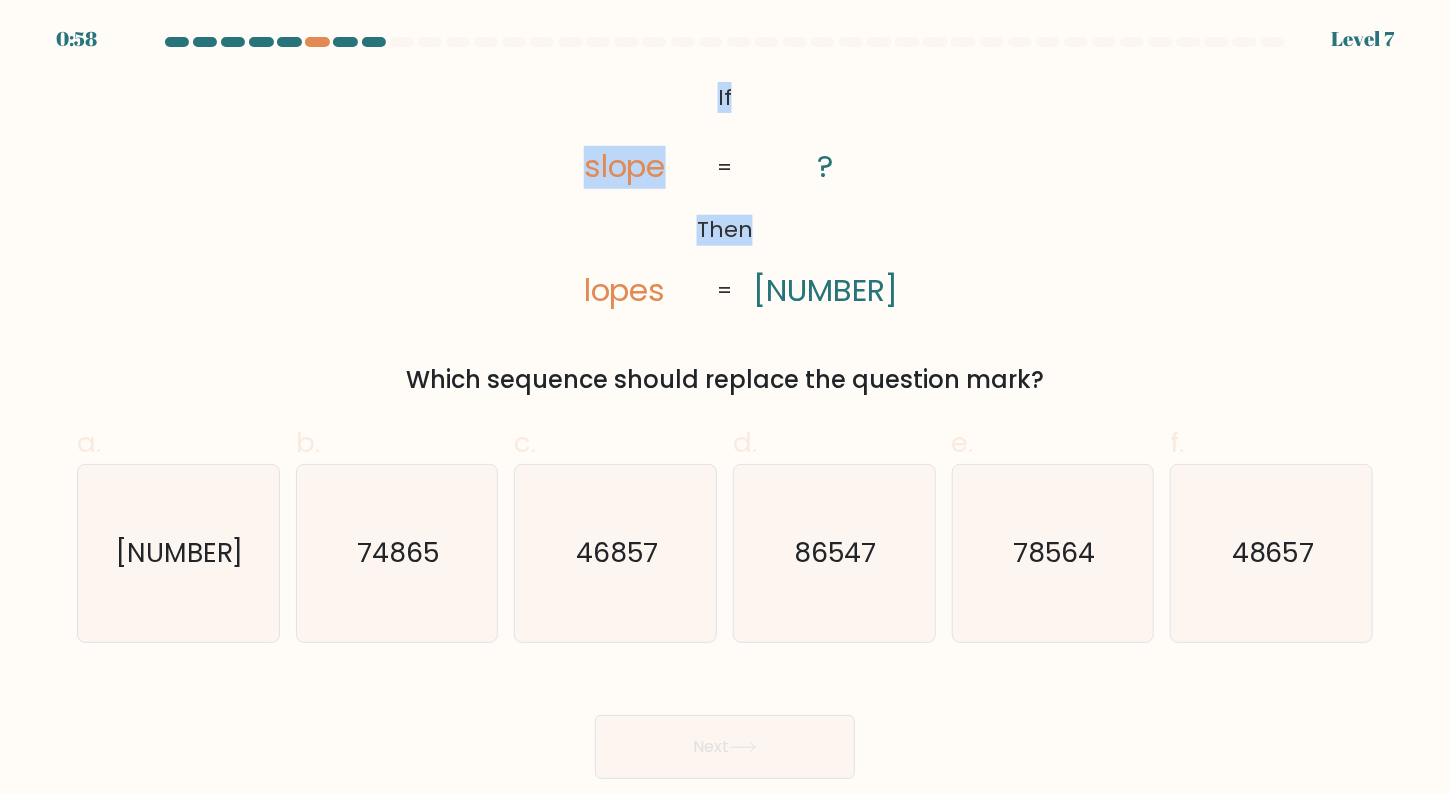 click on "@import url('https://fonts.googleapis.com/css?family=Abril+Fatface:400,100,100italic,300,300italic,400italic,500,500italic,700,700italic,900,900italic');           If       Then       slope       lopes       ?       [NUMBER]       =       =" at bounding box center (725, 195) 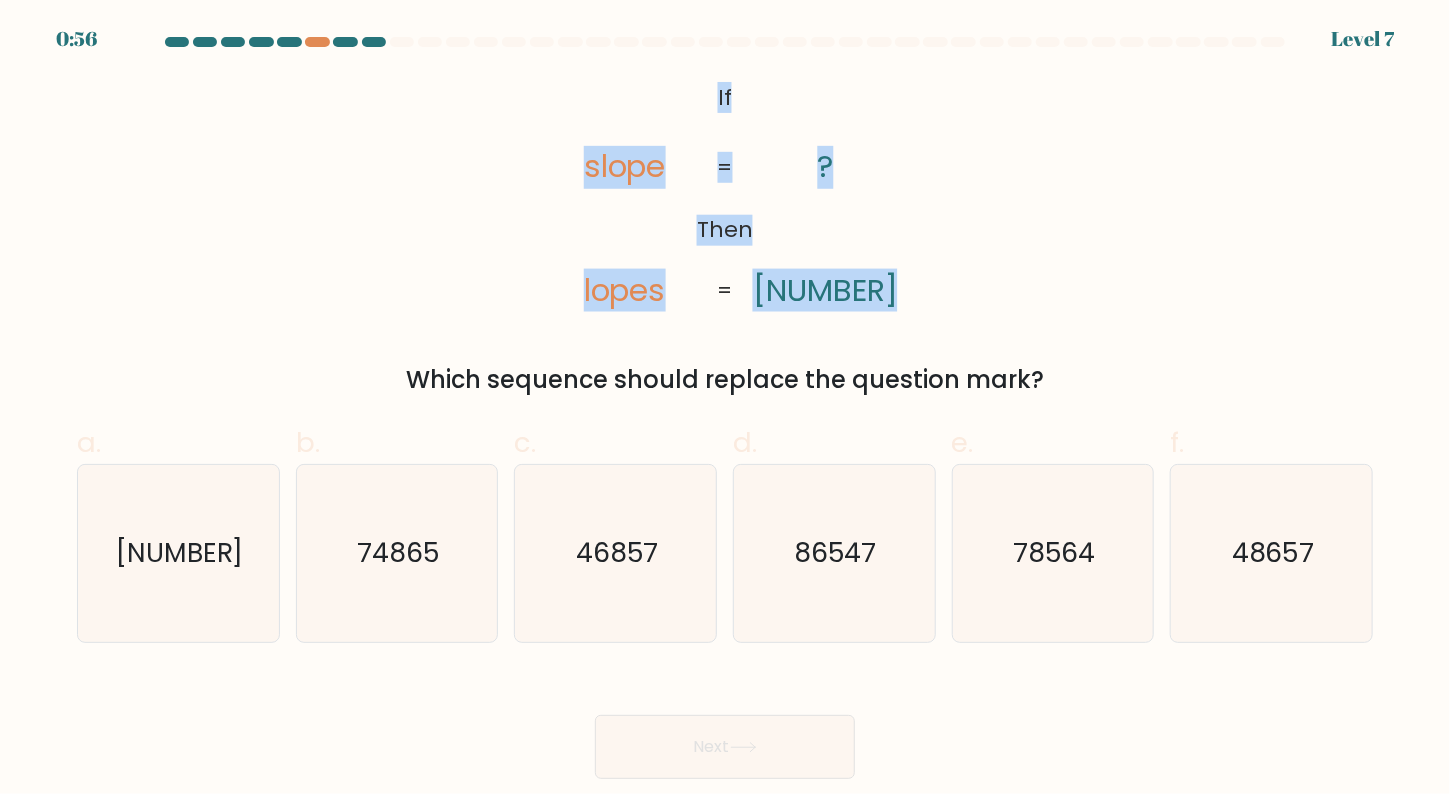 drag, startPoint x: 711, startPoint y: 95, endPoint x: 728, endPoint y: 163, distance: 70.0928 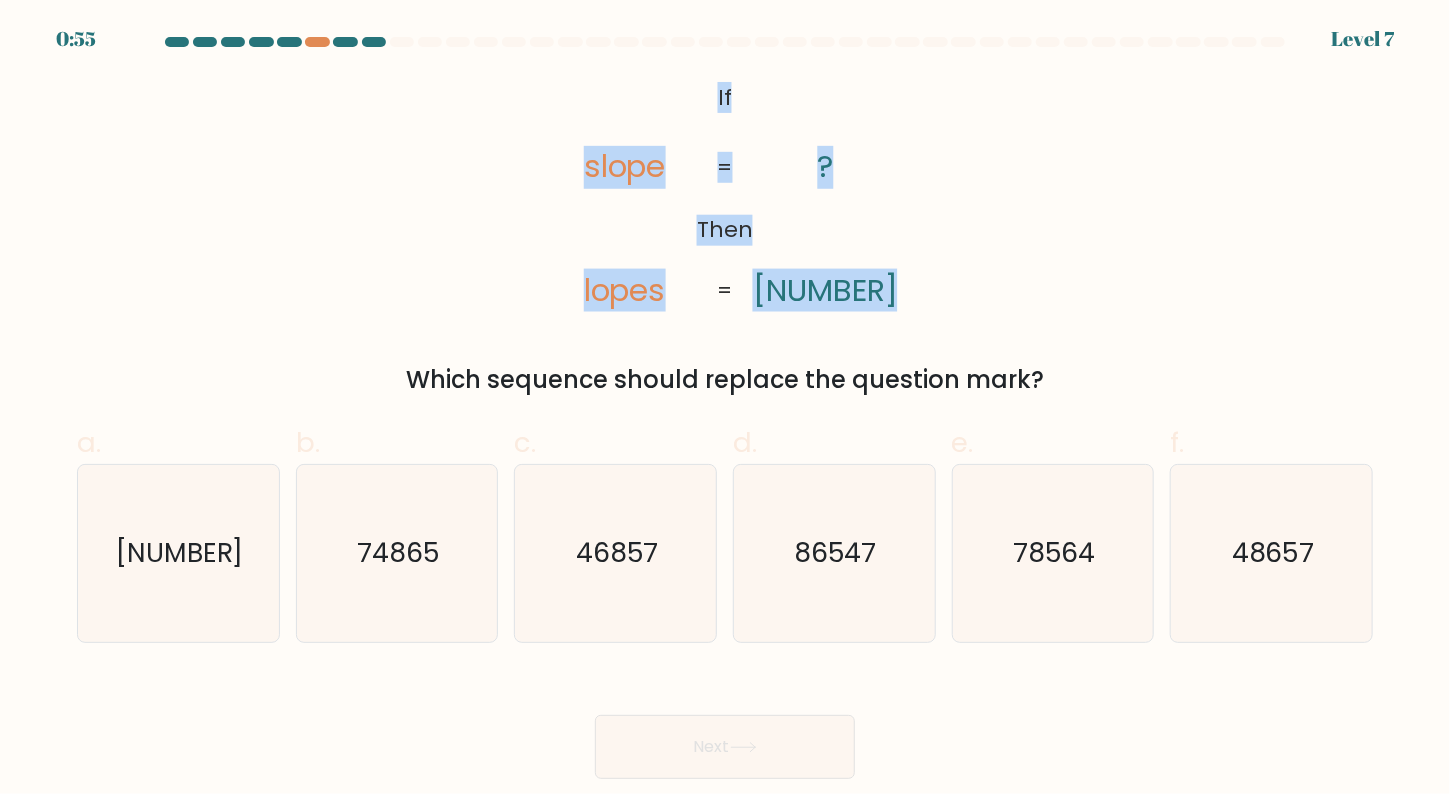 copy on "If Then slope lopes ? [NUMBER] =" 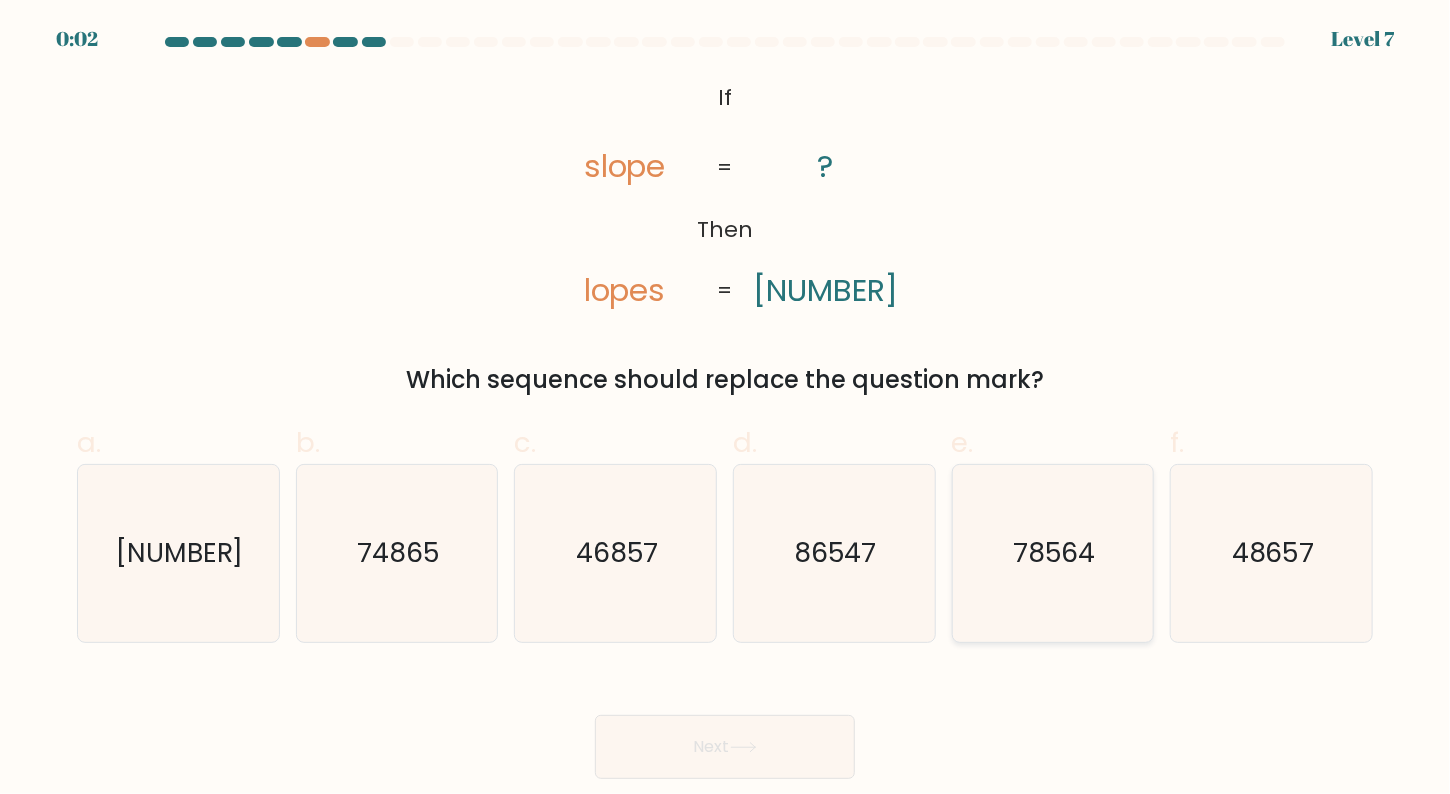 click on "78564" at bounding box center [1054, 552] 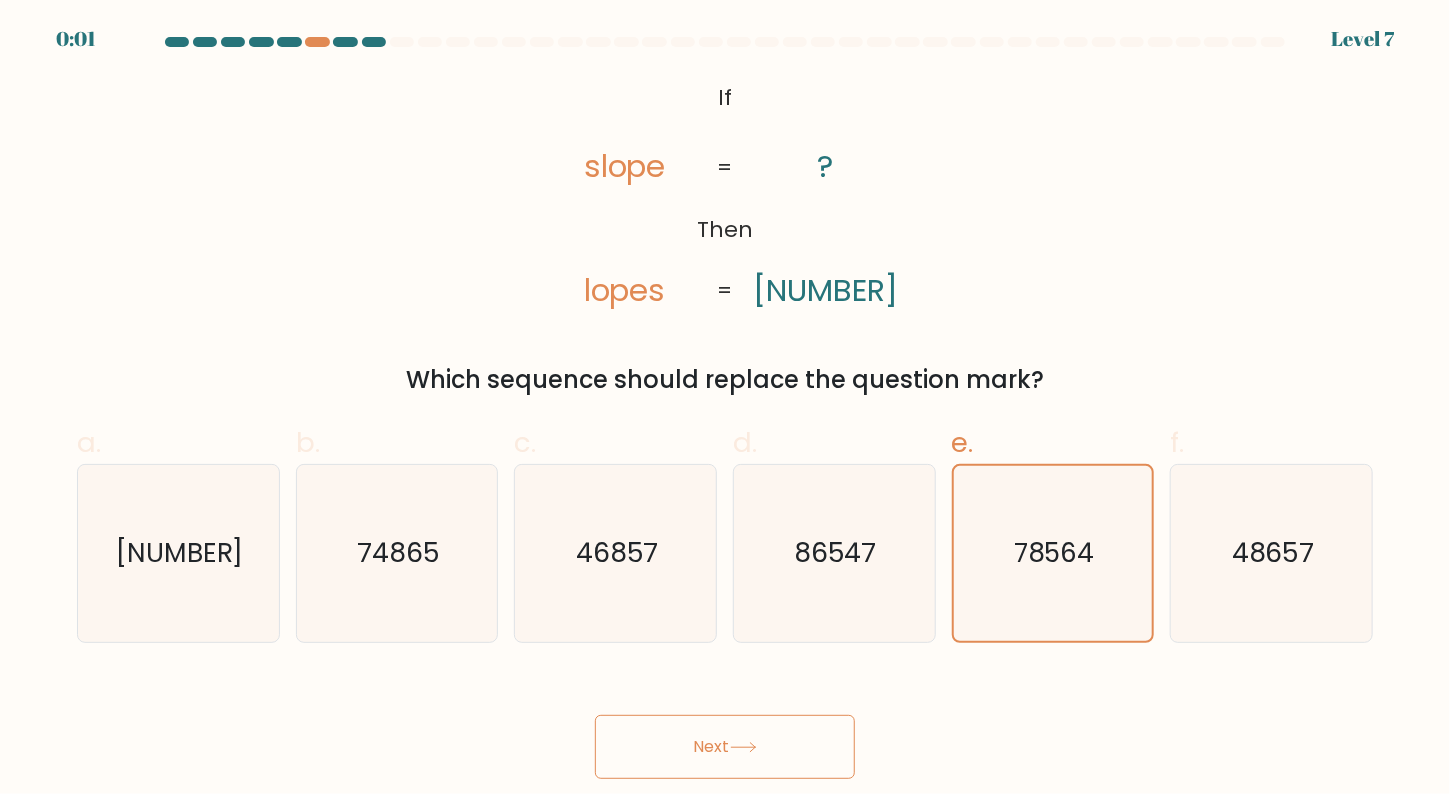 click on "Next" at bounding box center [725, 747] 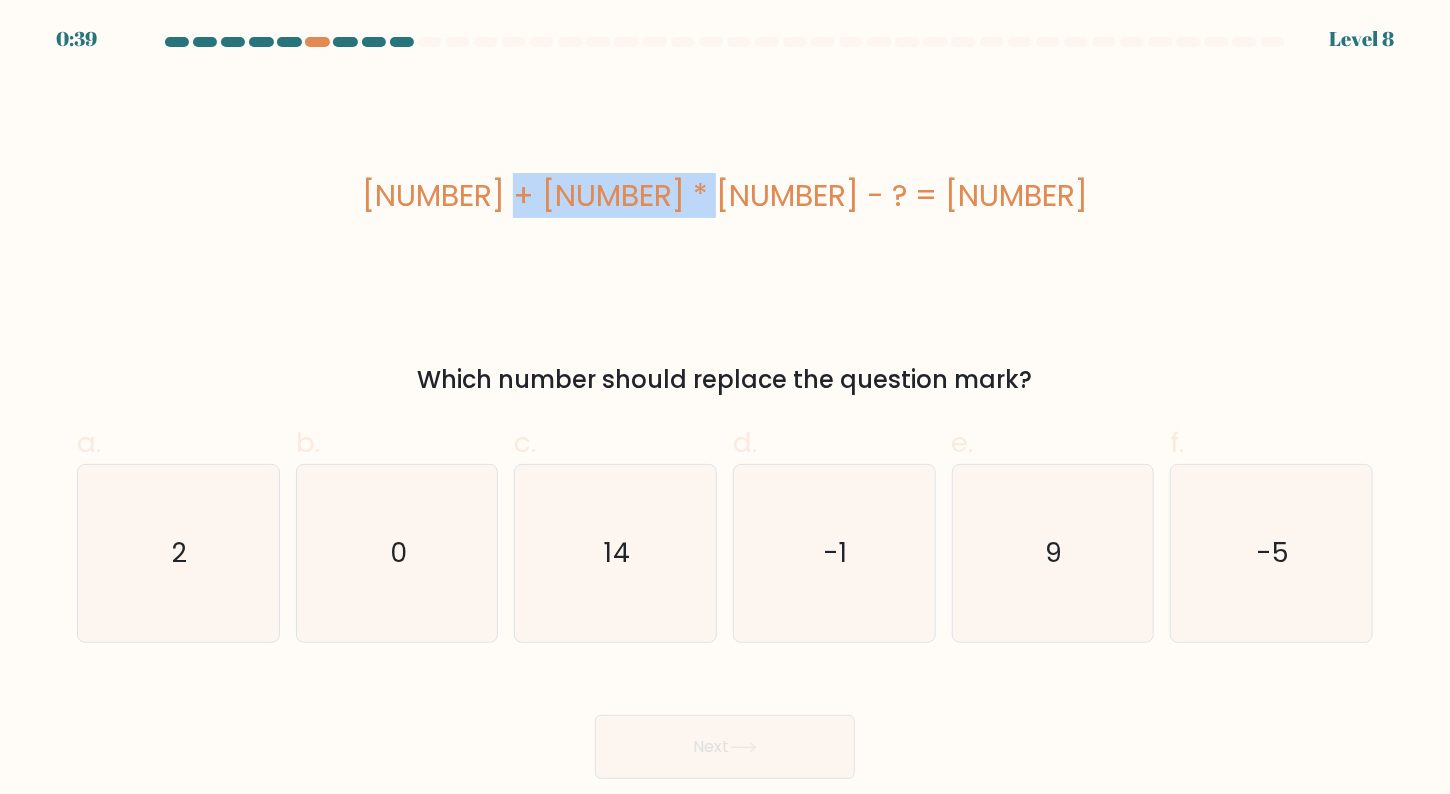 drag, startPoint x: 552, startPoint y: 192, endPoint x: 888, endPoint y: 193, distance: 336.0015 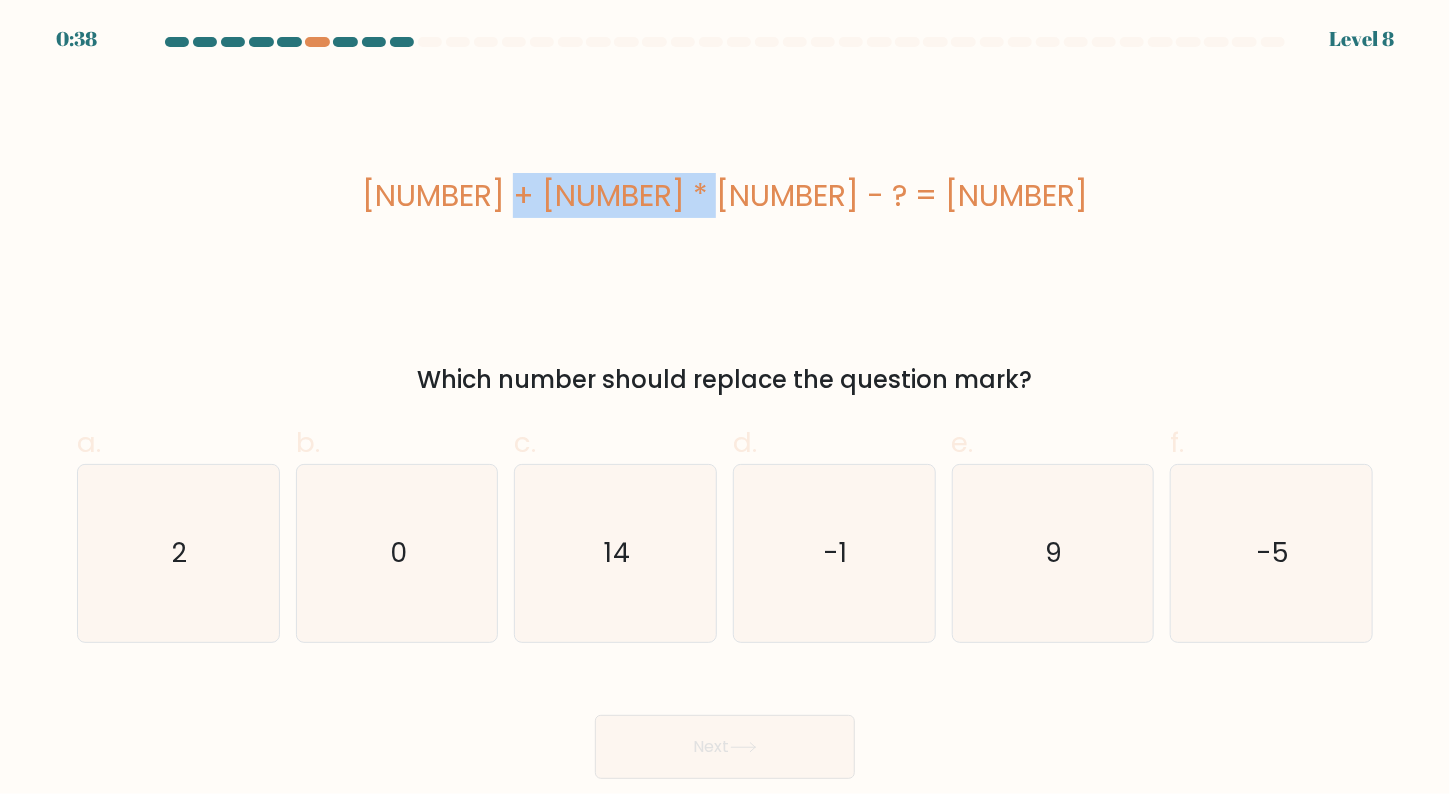 copy on "[NUMBER]    +    [NUMBER]    *    [NUMBER]    -    ?    =    [NUMBER]" 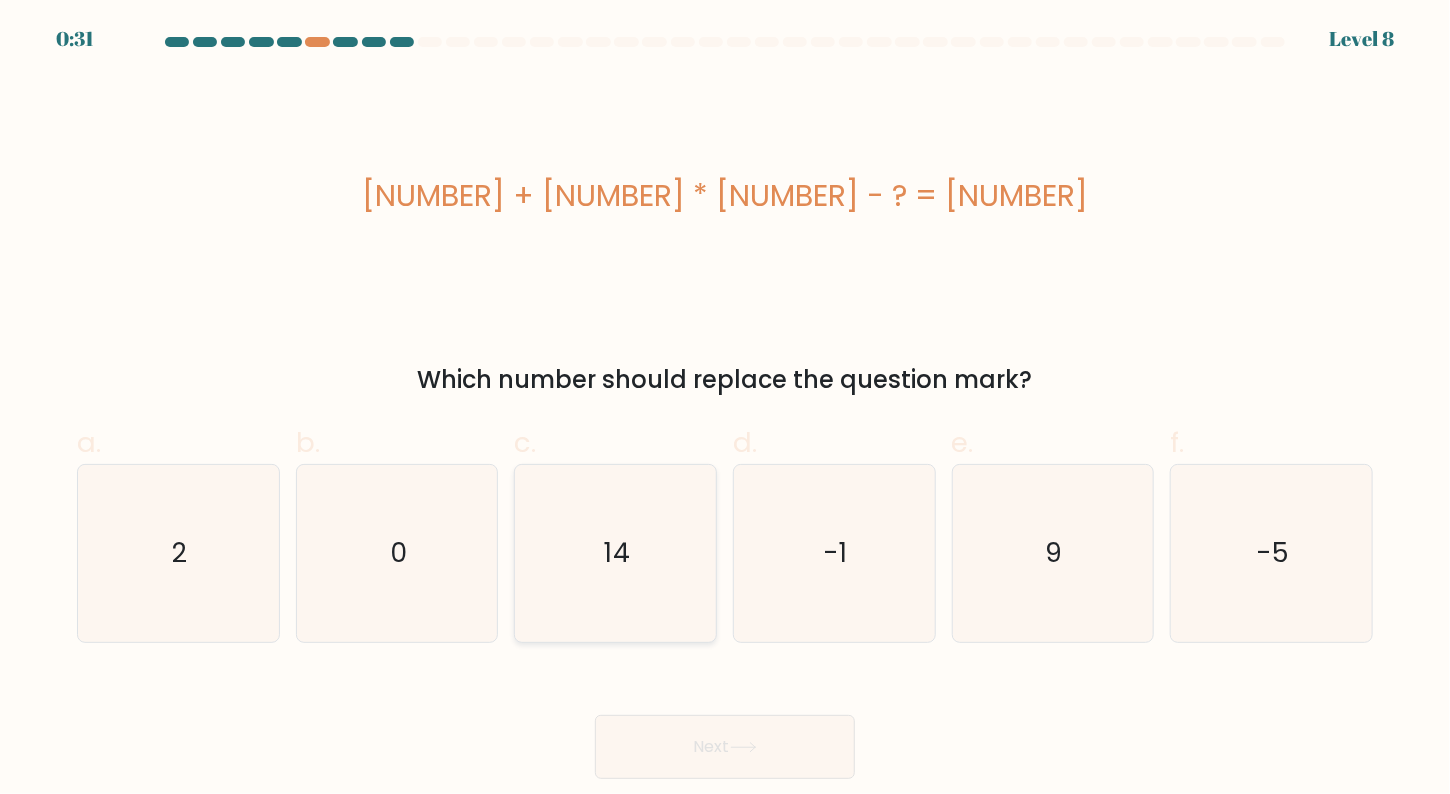 click on "14" at bounding box center [616, 554] 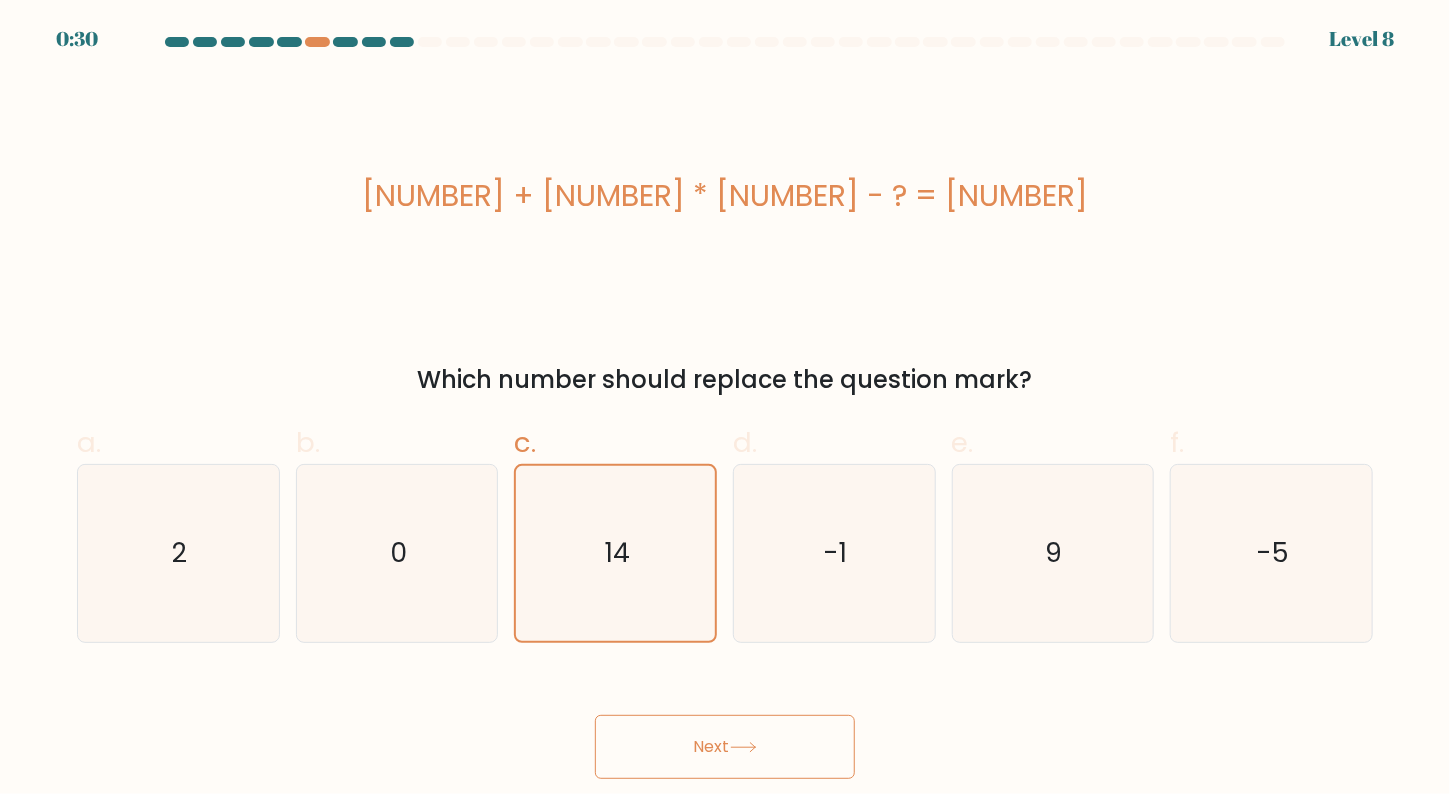 click on "Next" at bounding box center [725, 747] 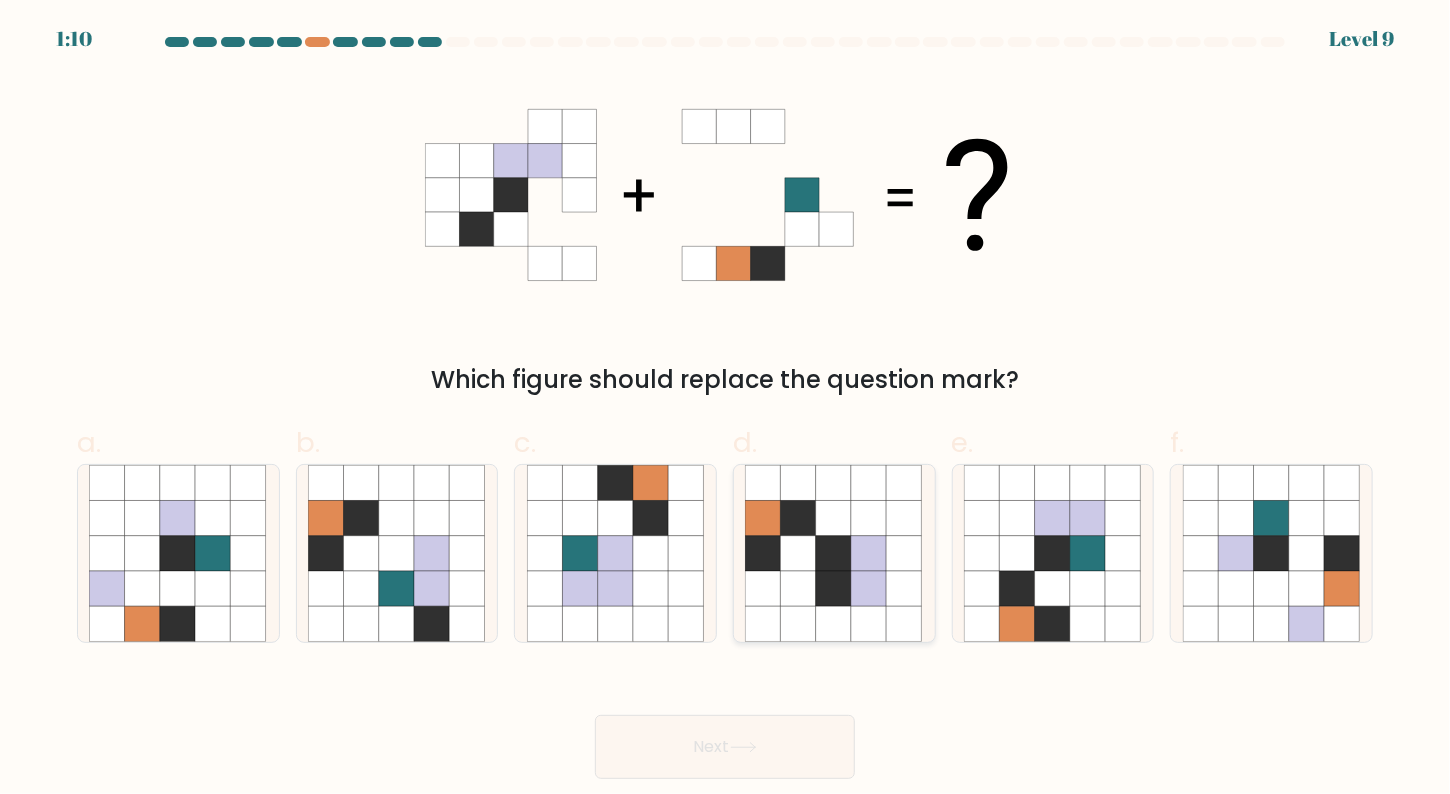 click at bounding box center [834, 554] 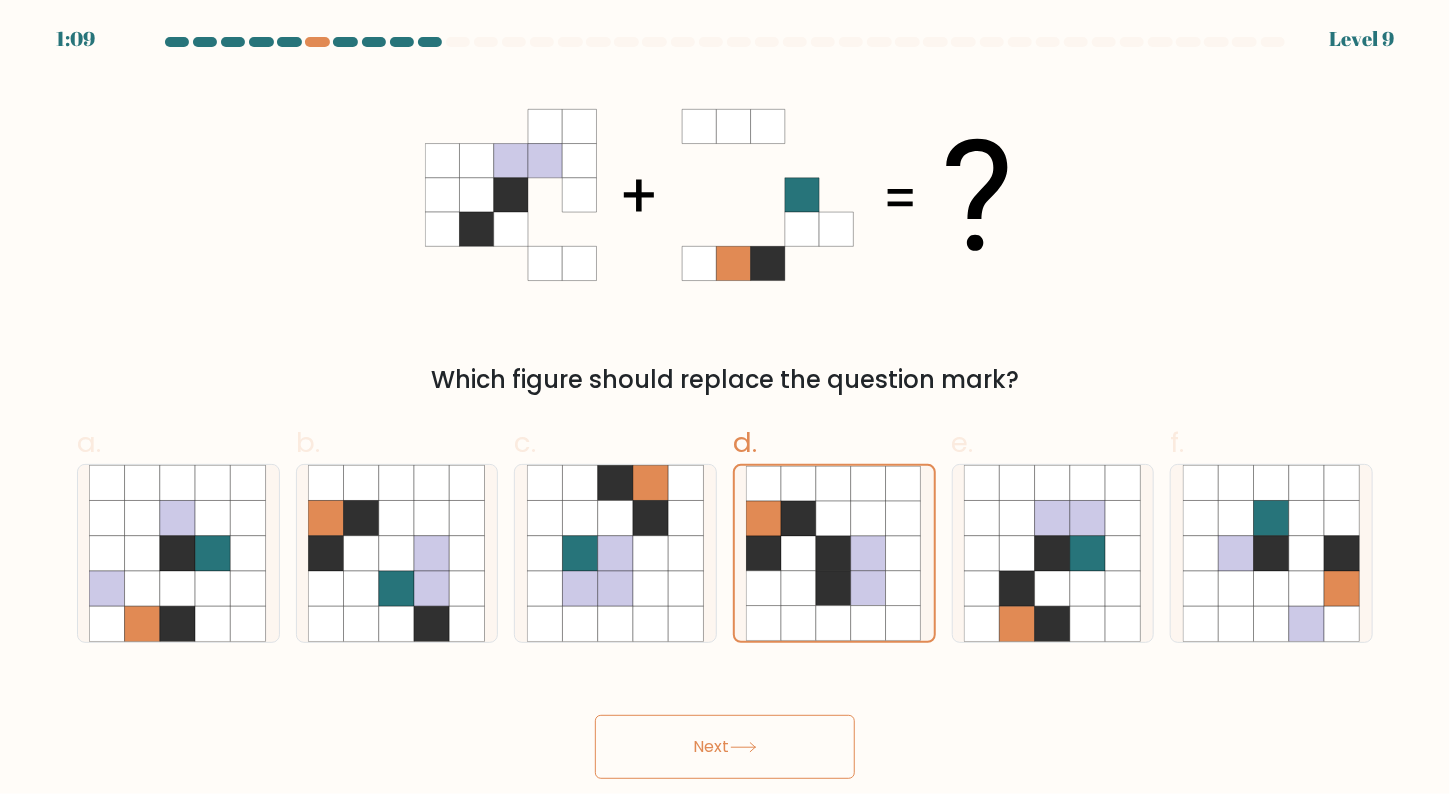 click at bounding box center (743, 747) 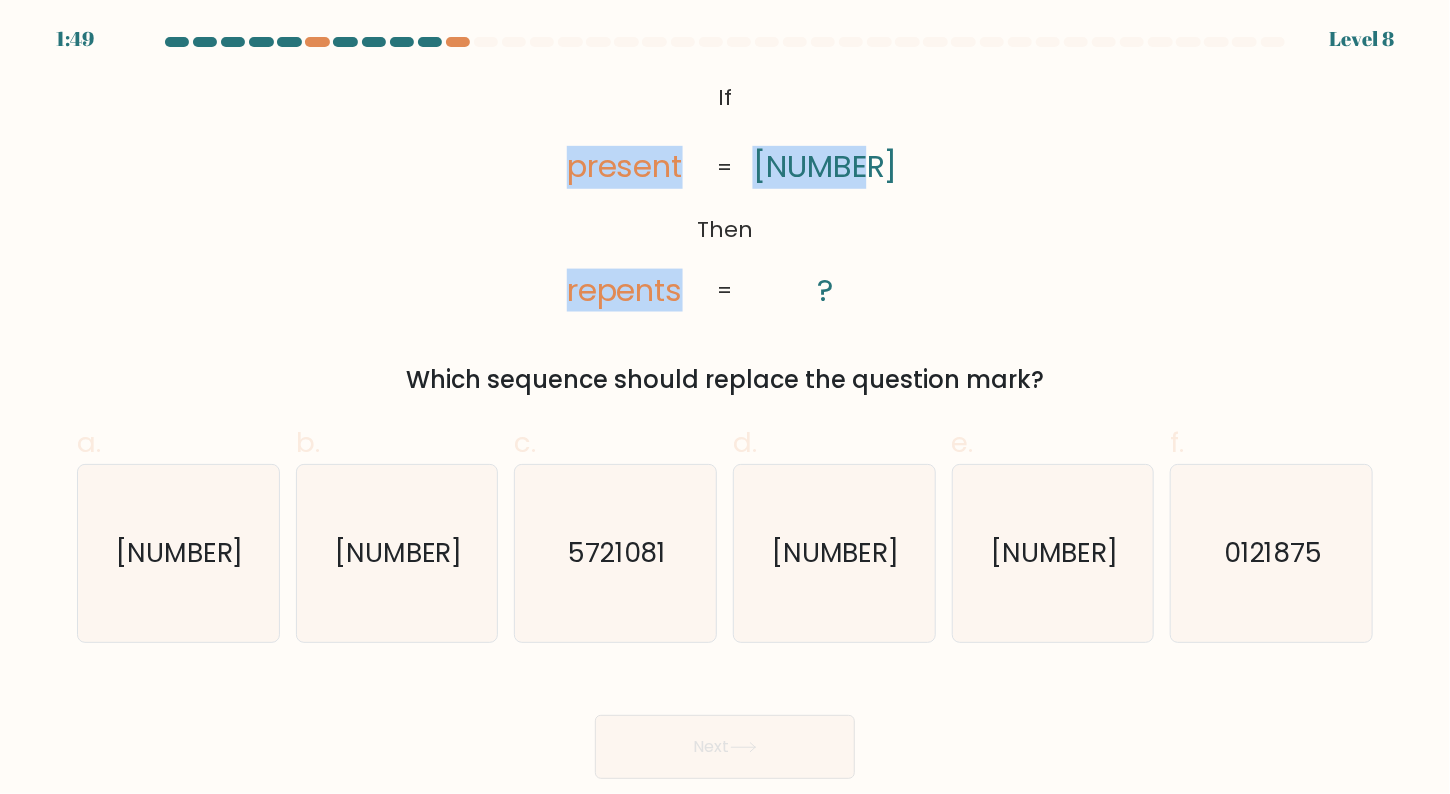 drag, startPoint x: 560, startPoint y: 167, endPoint x: 865, endPoint y: 164, distance: 305.01474 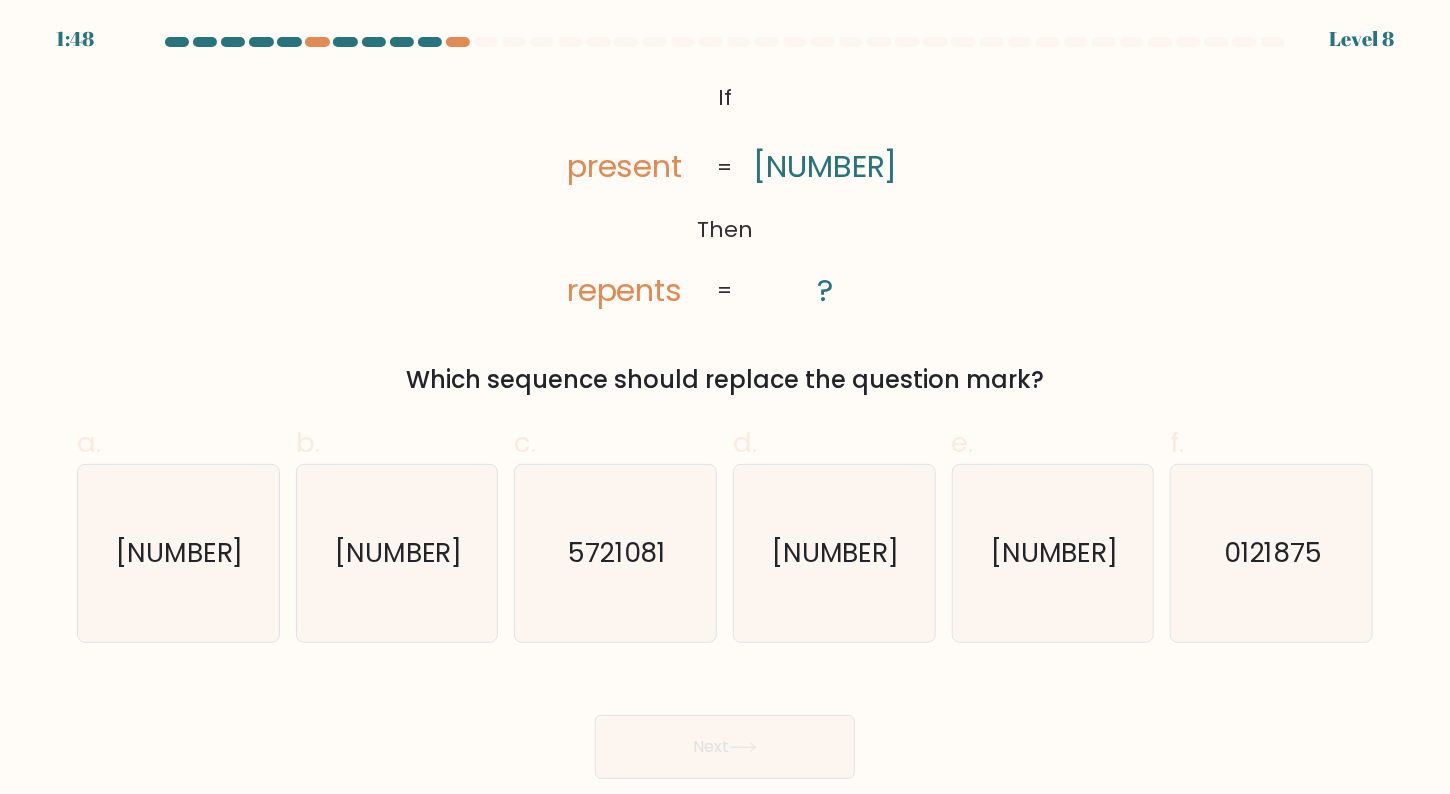 click on "If Then present repents [NUMBER] ? = =" at bounding box center [725, 195] 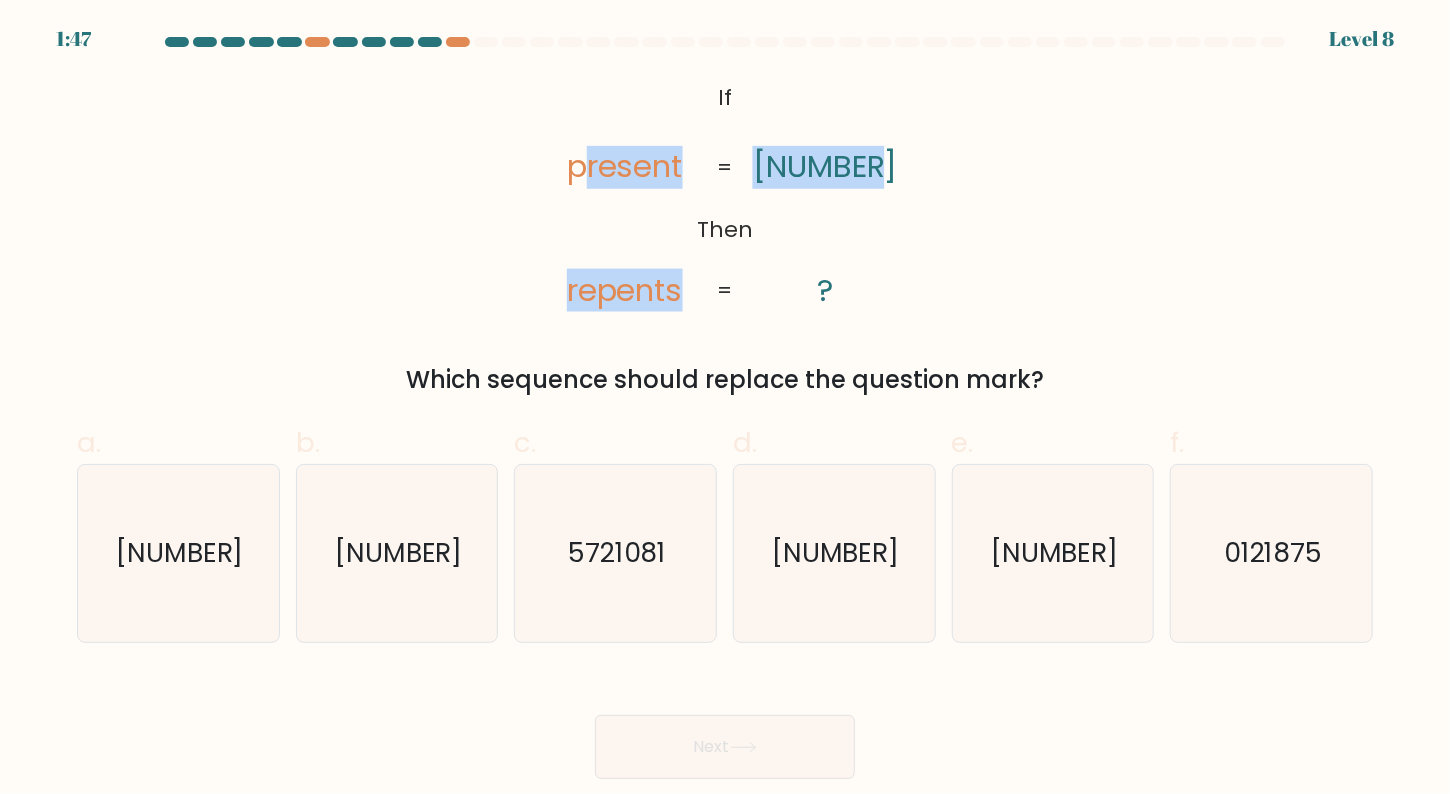 drag, startPoint x: 888, startPoint y: 168, endPoint x: 659, endPoint y: 164, distance: 229.03493 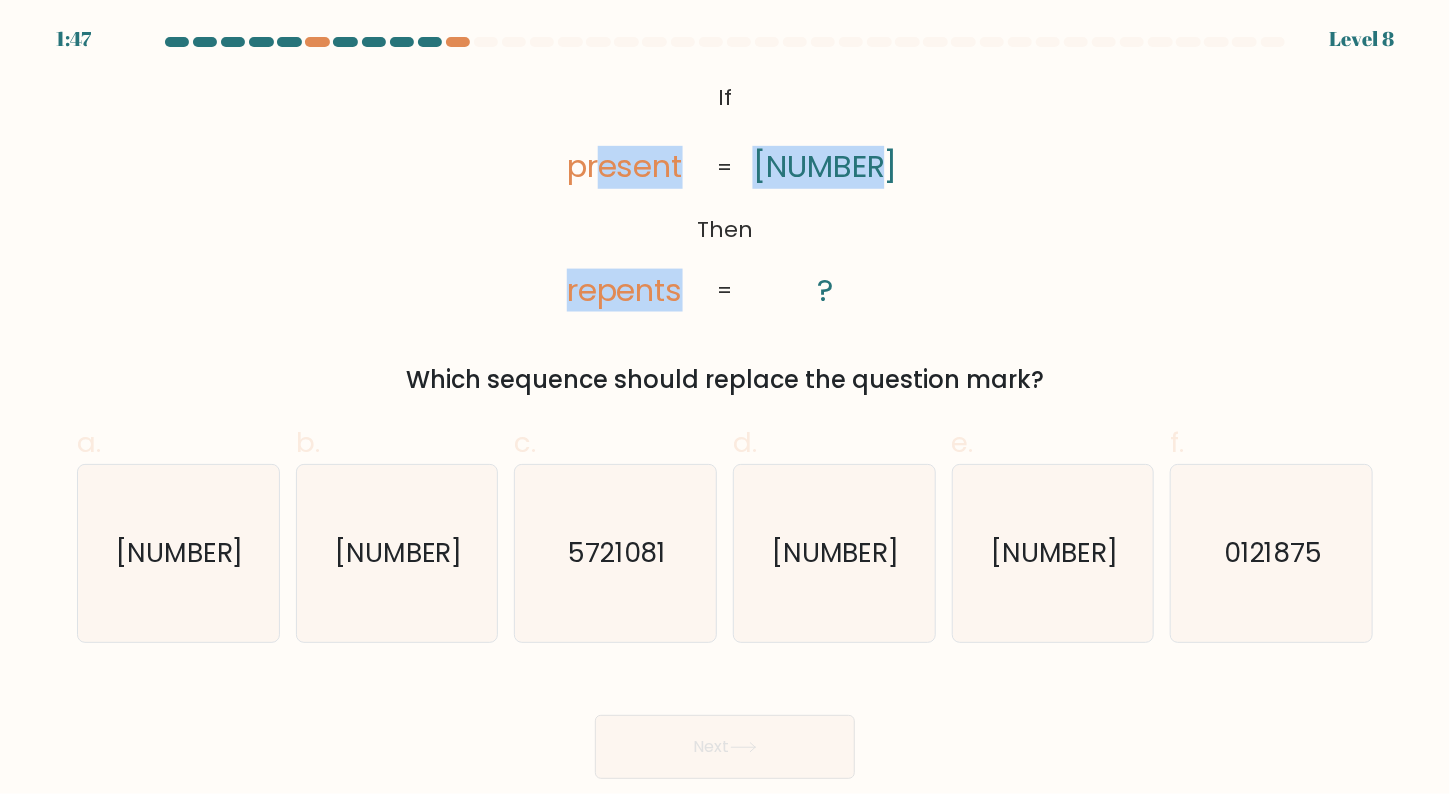 click on "If Then present repents [NUMBER] ? = =" at bounding box center (725, 195) 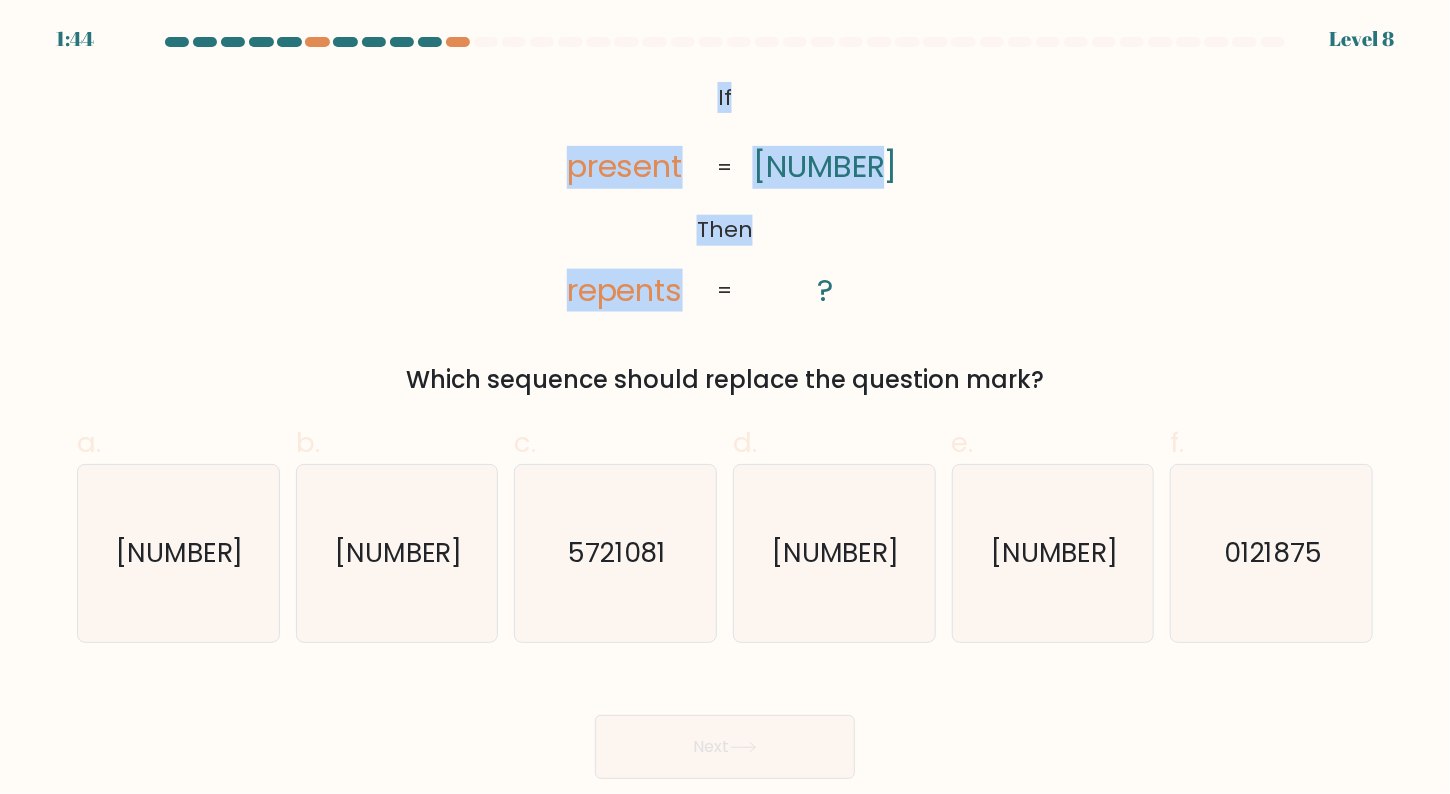 drag, startPoint x: 713, startPoint y: 102, endPoint x: 890, endPoint y: 154, distance: 184.48035 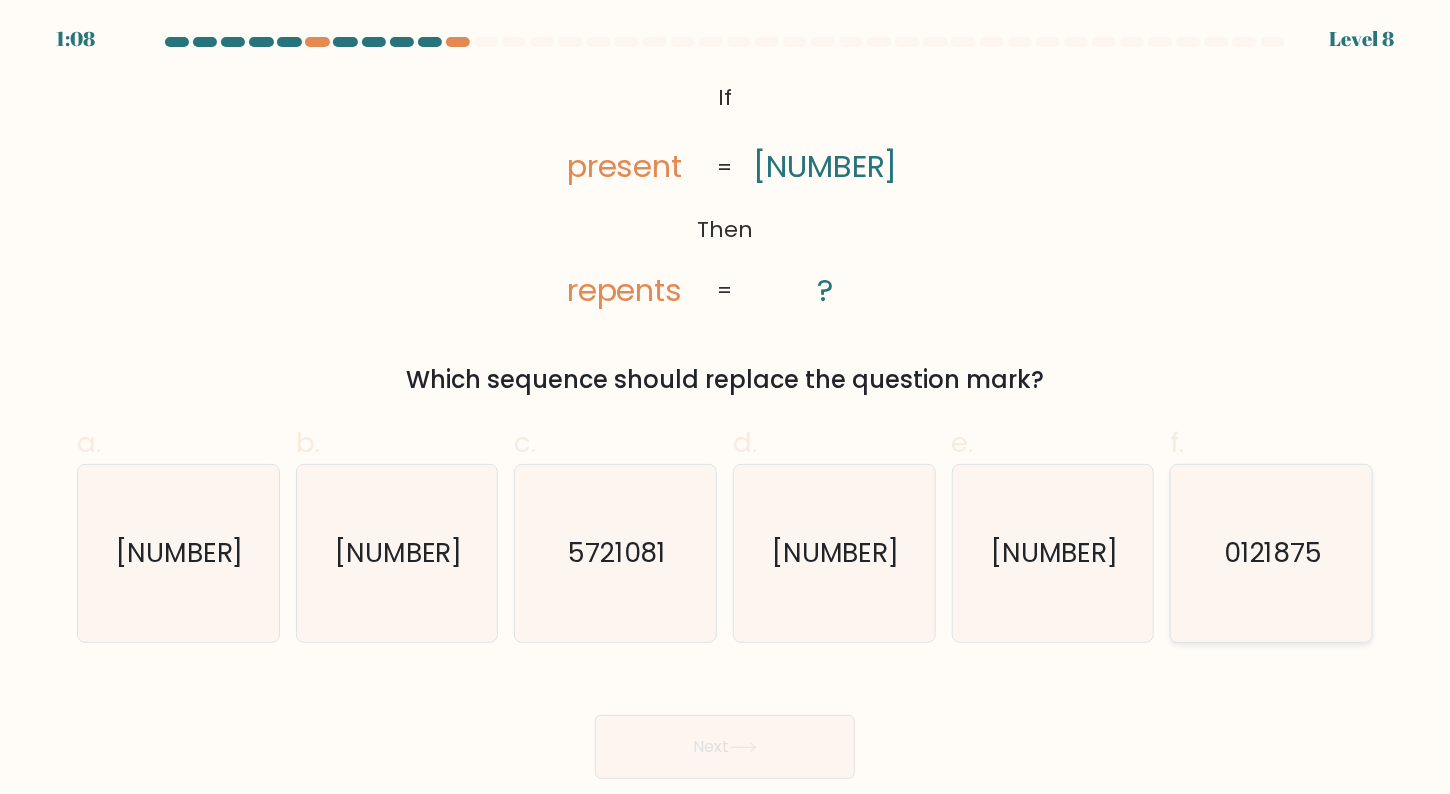 click on "0121875" at bounding box center (1273, 552) 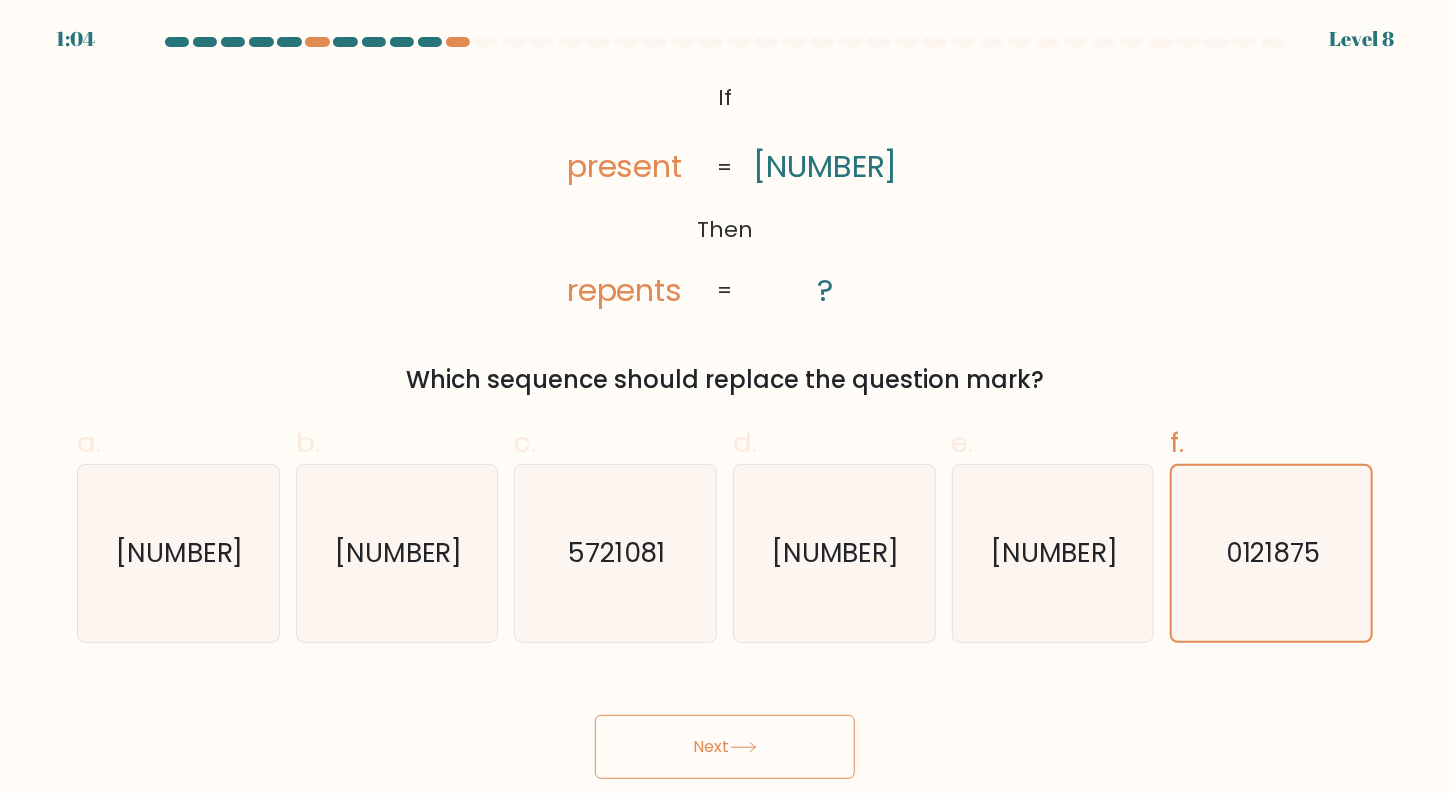 click on "Next" at bounding box center [725, 747] 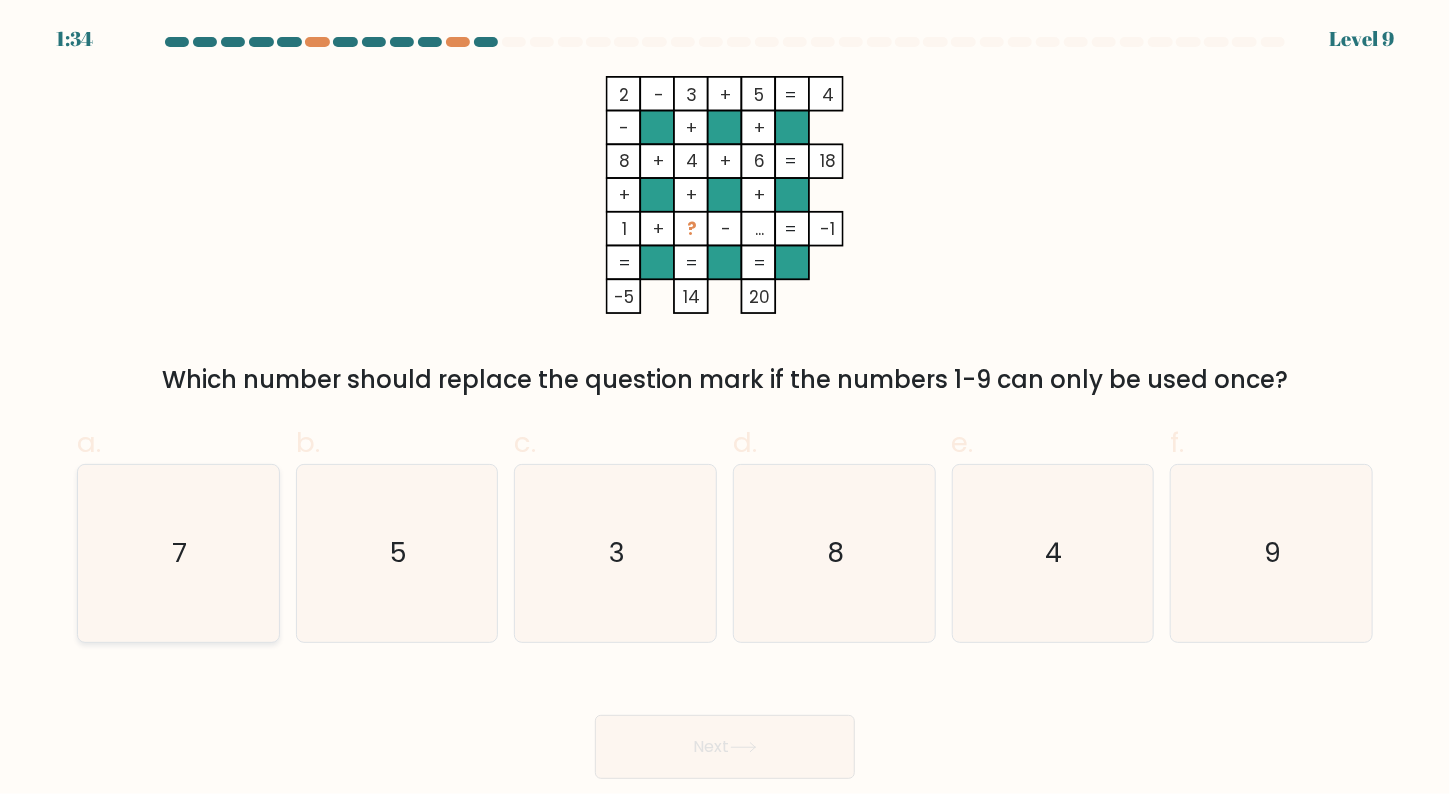 click on "7" at bounding box center [178, 554] 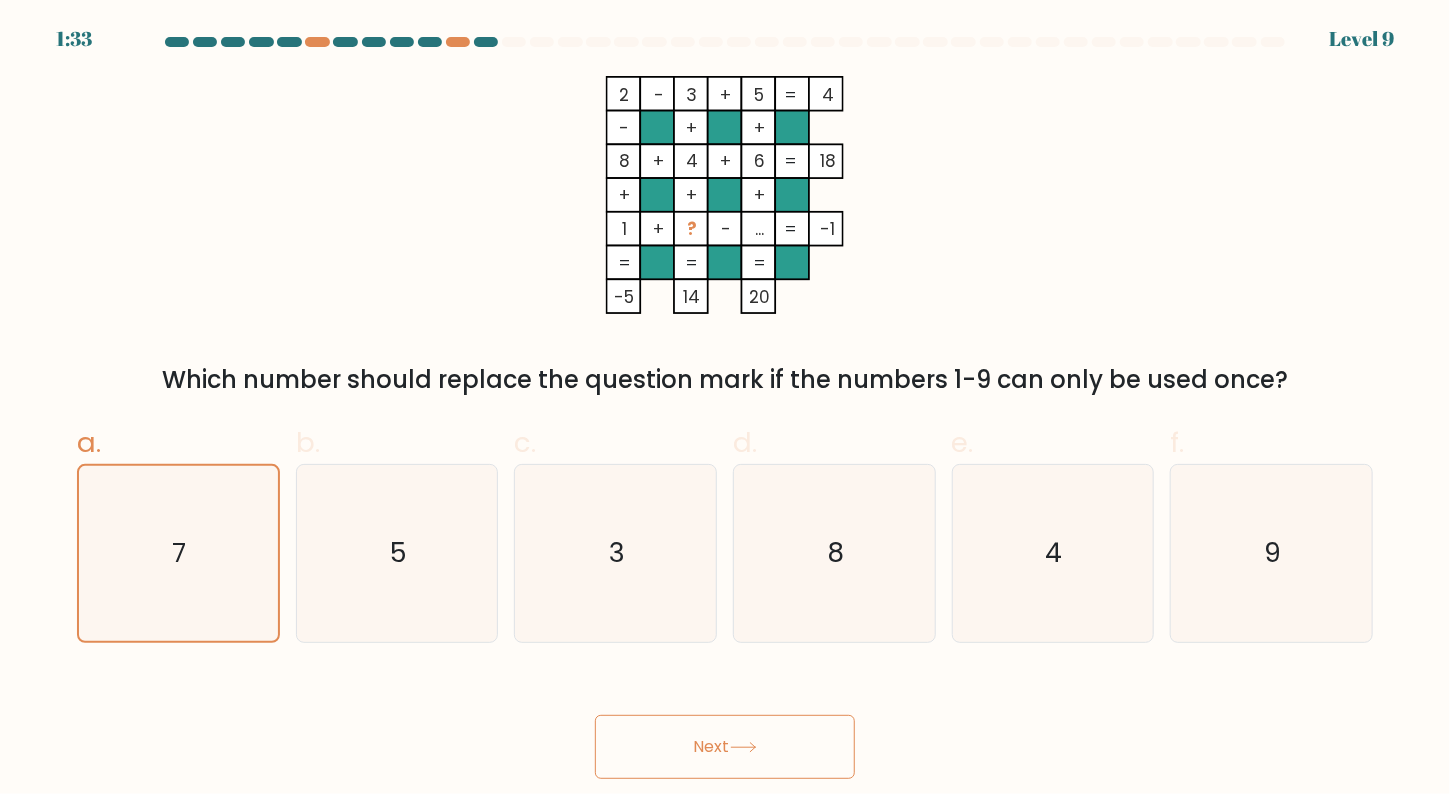click on "Next" at bounding box center [725, 747] 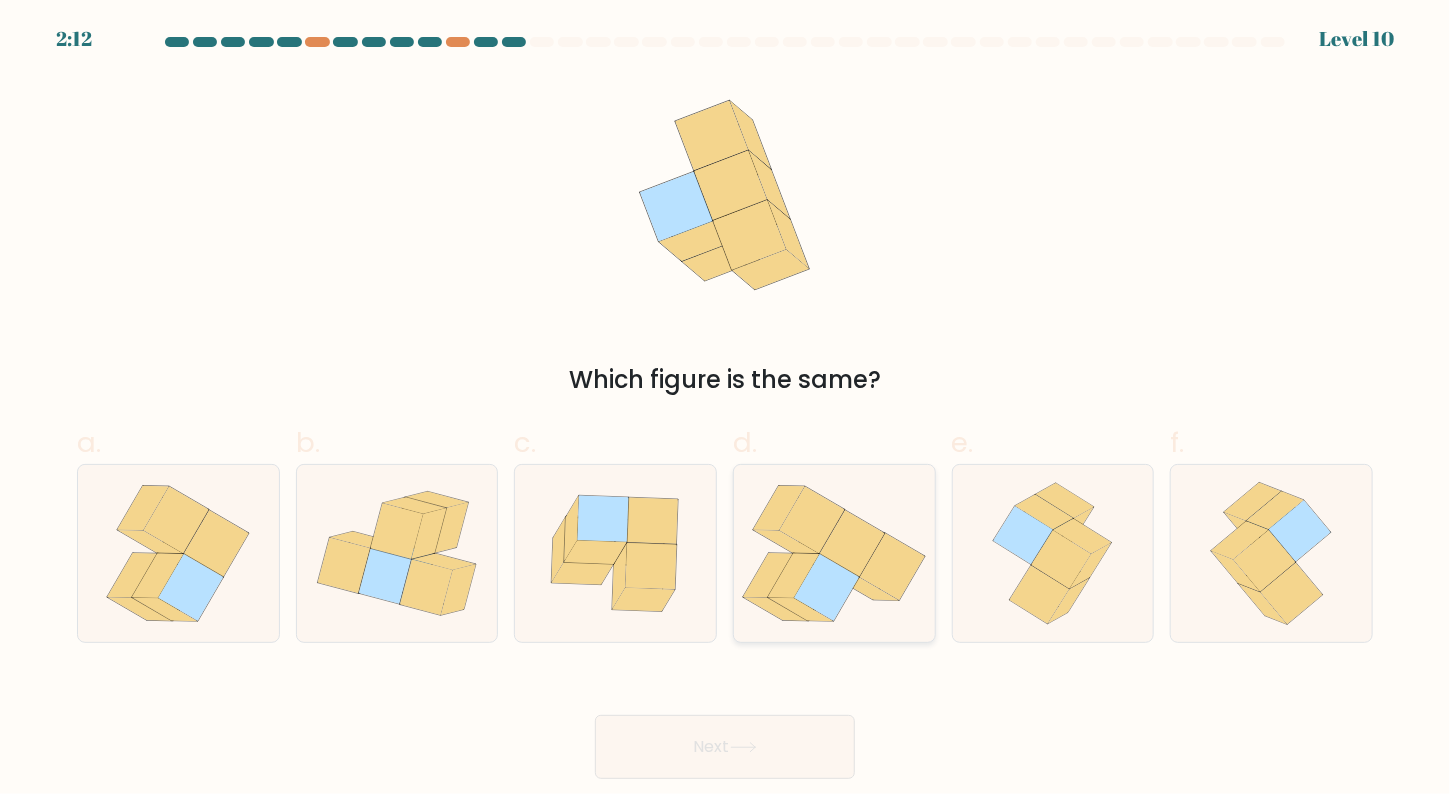 click at bounding box center (826, 587) 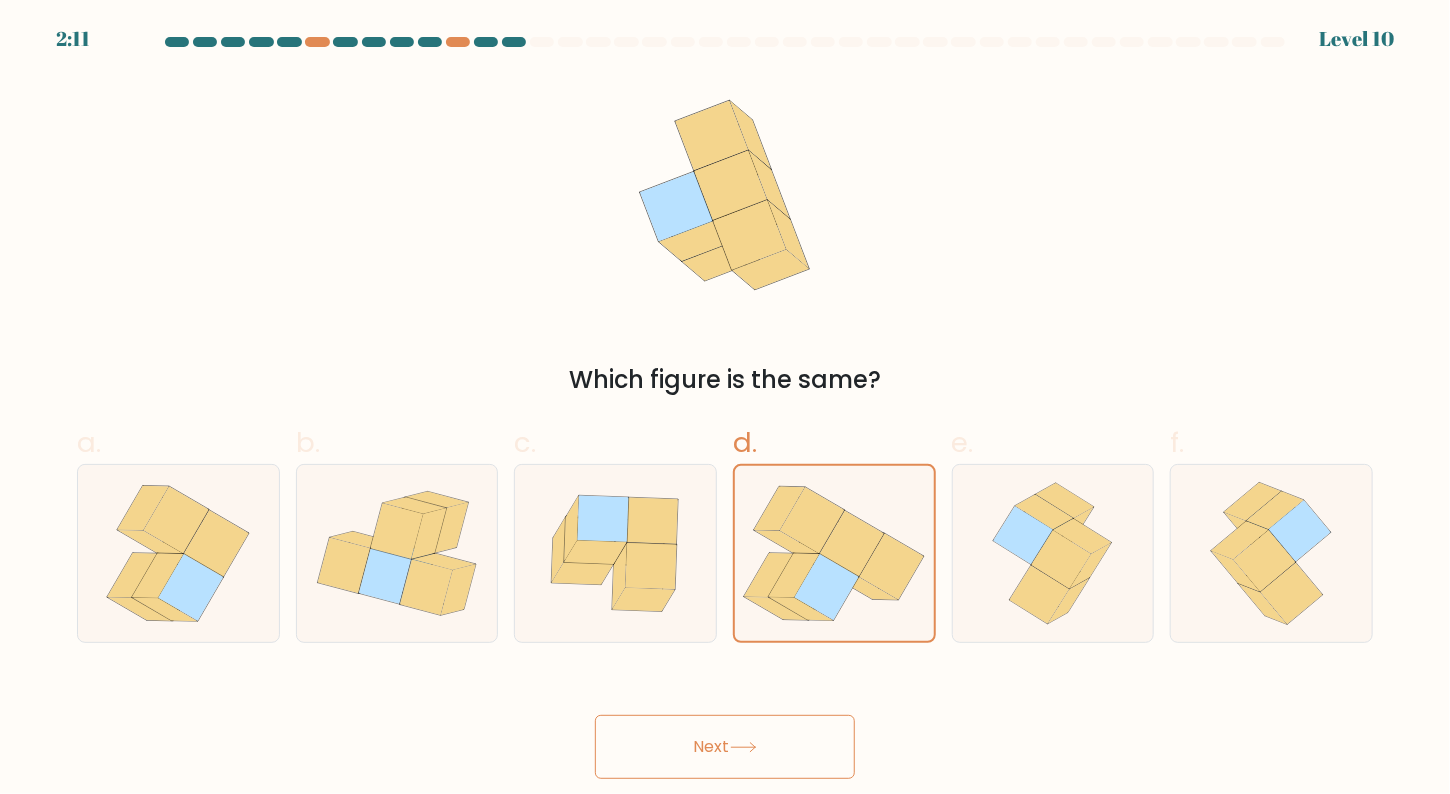 click on "Next" at bounding box center (725, 747) 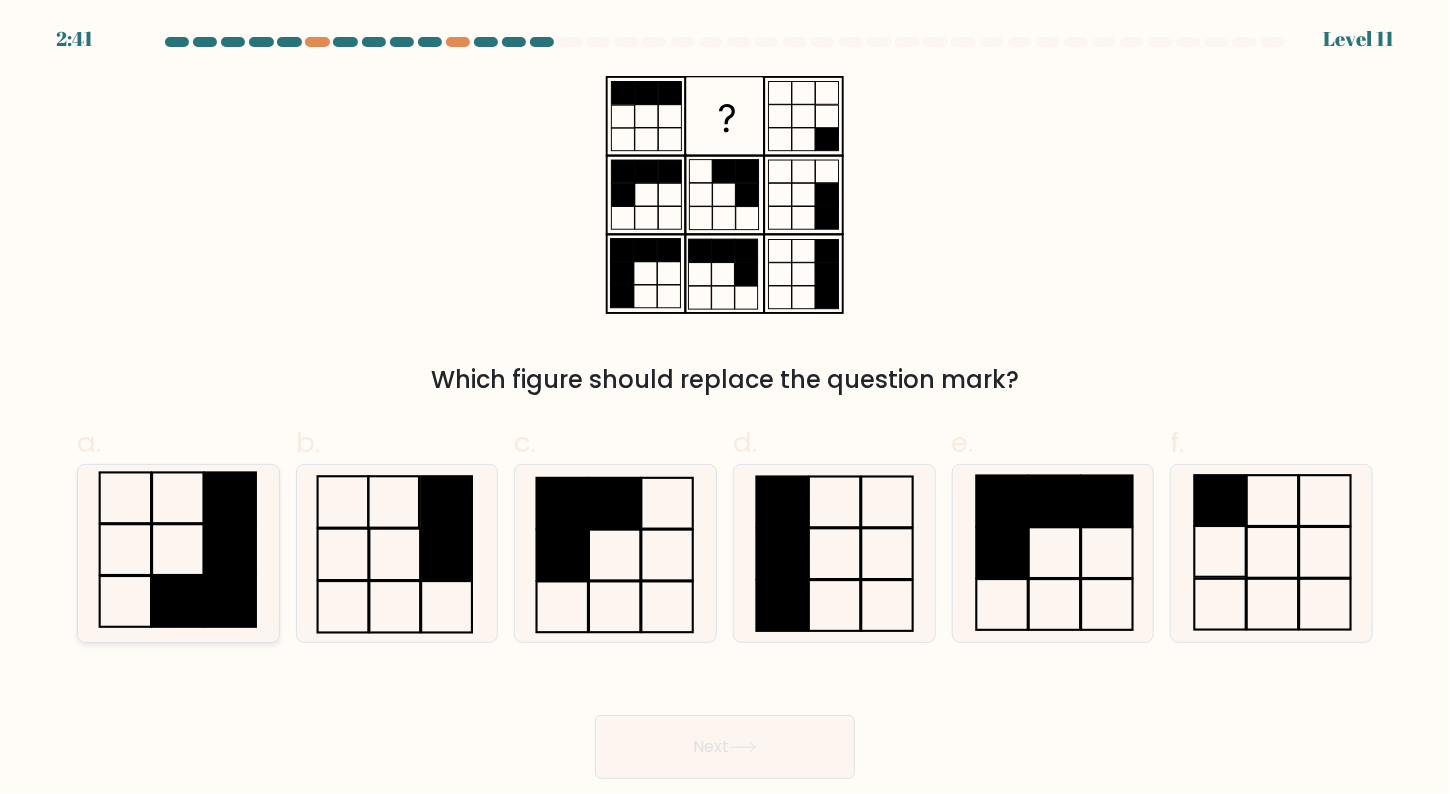click at bounding box center (231, 549) 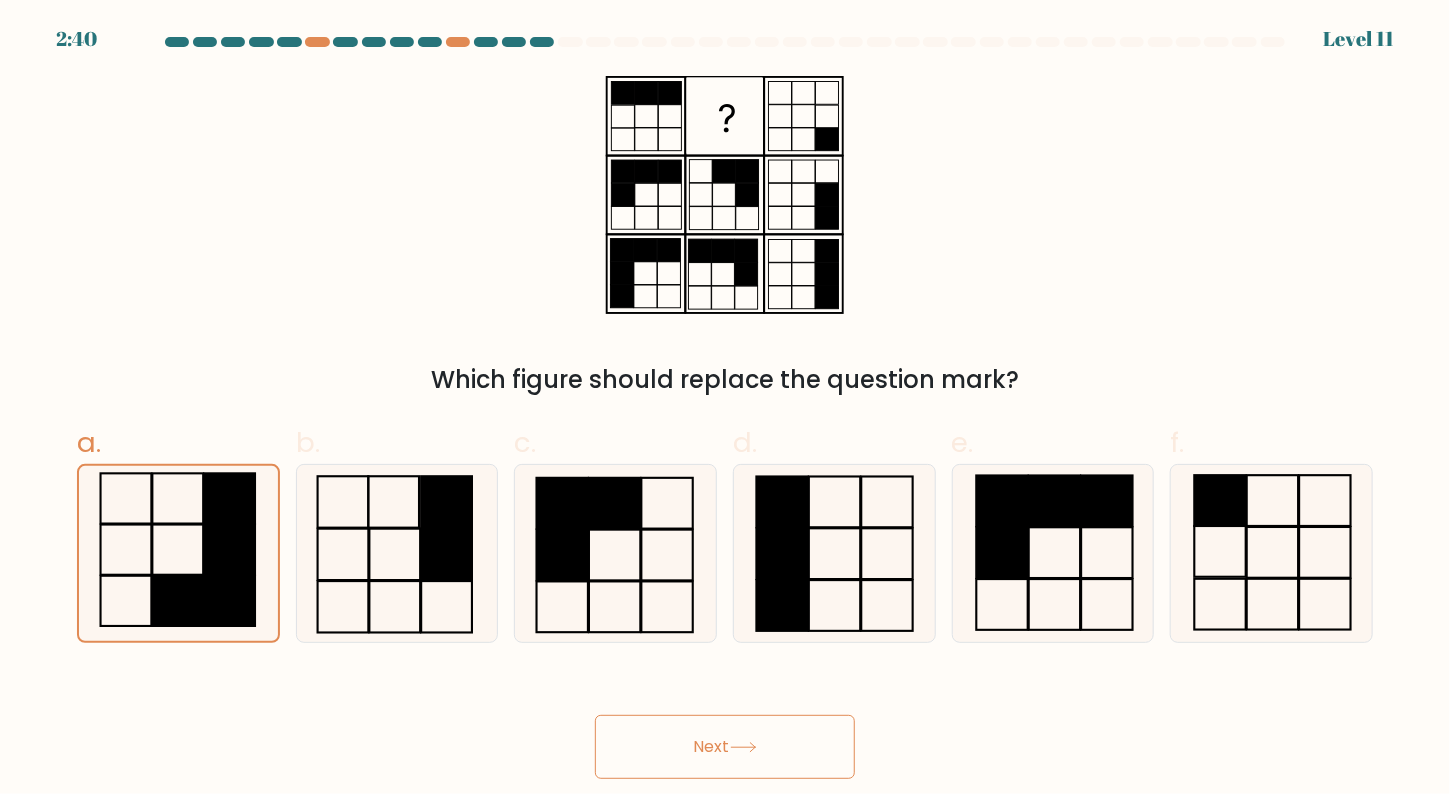click on "Next" at bounding box center (725, 747) 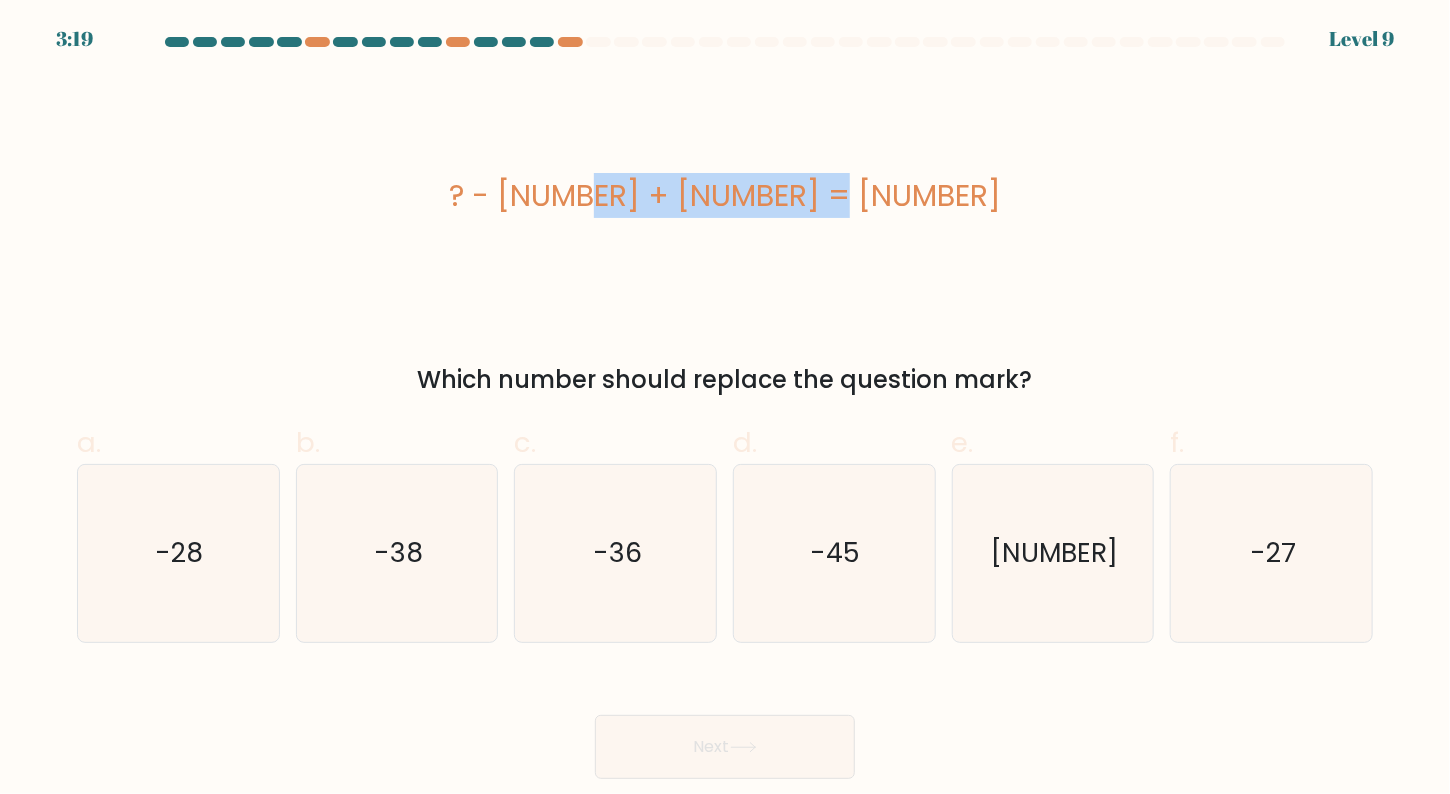 drag, startPoint x: 623, startPoint y: 198, endPoint x: 830, endPoint y: 190, distance: 207.15453 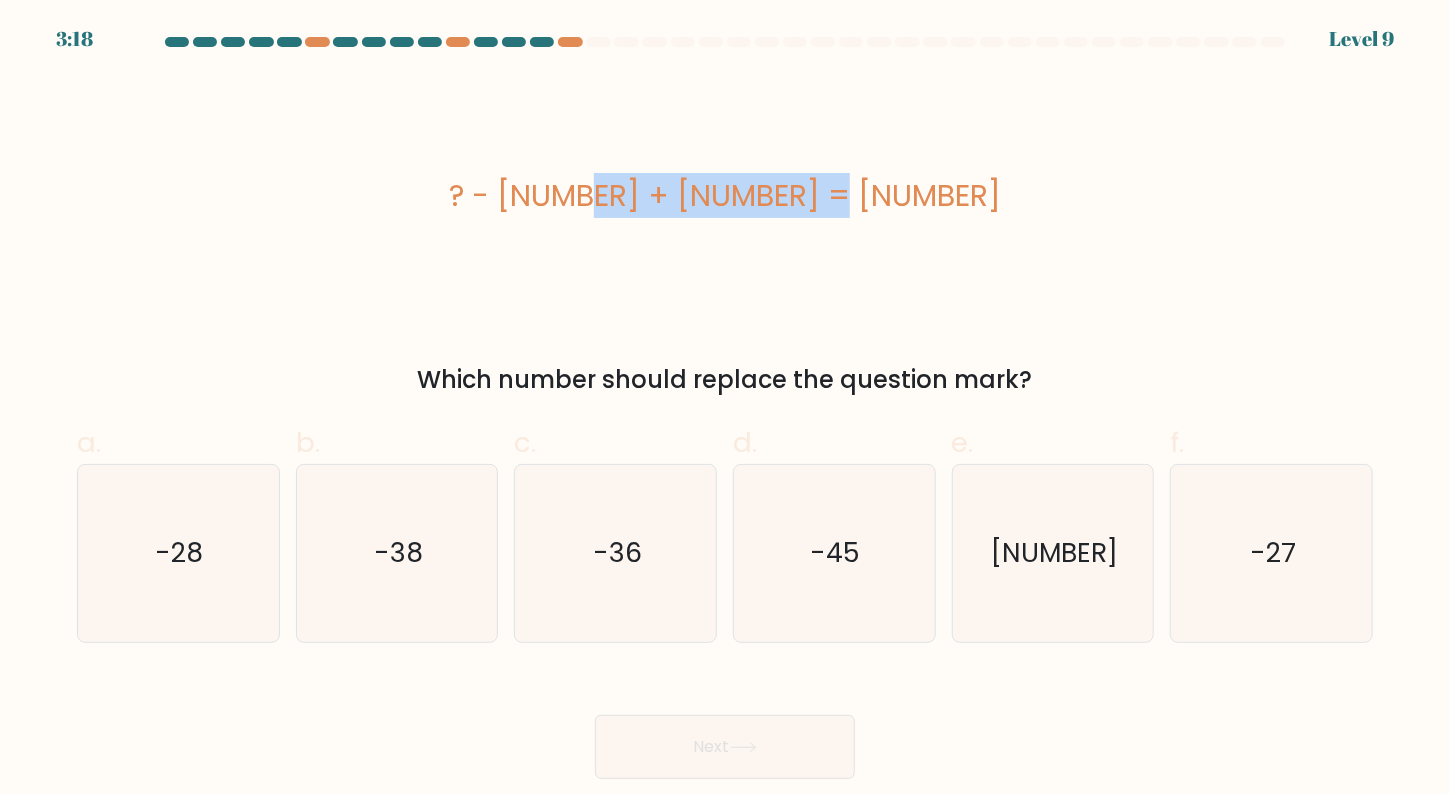 copy on "? - [NUMBER] + [NUMBER] = [NUMBER]" 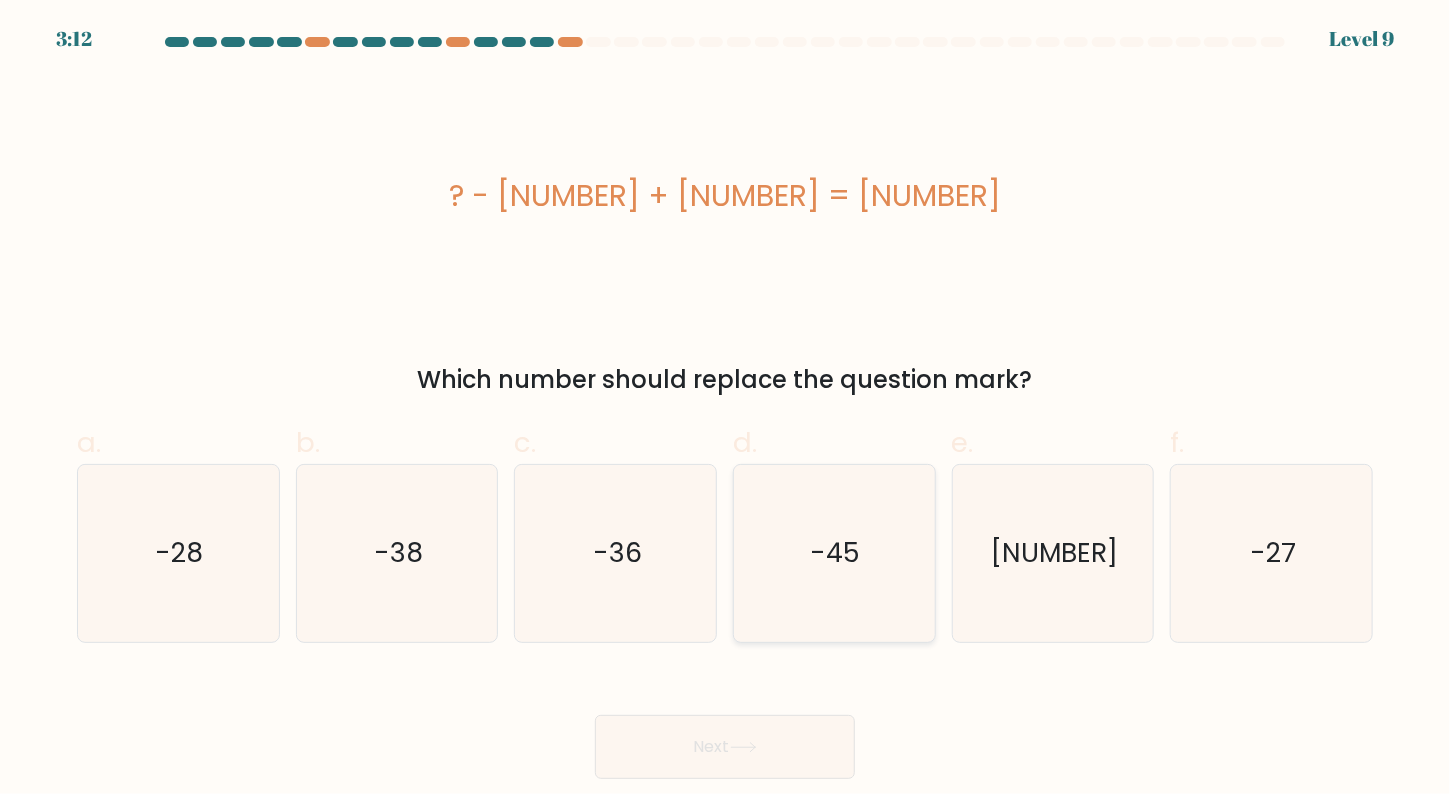 click on "-45" at bounding box center (836, 552) 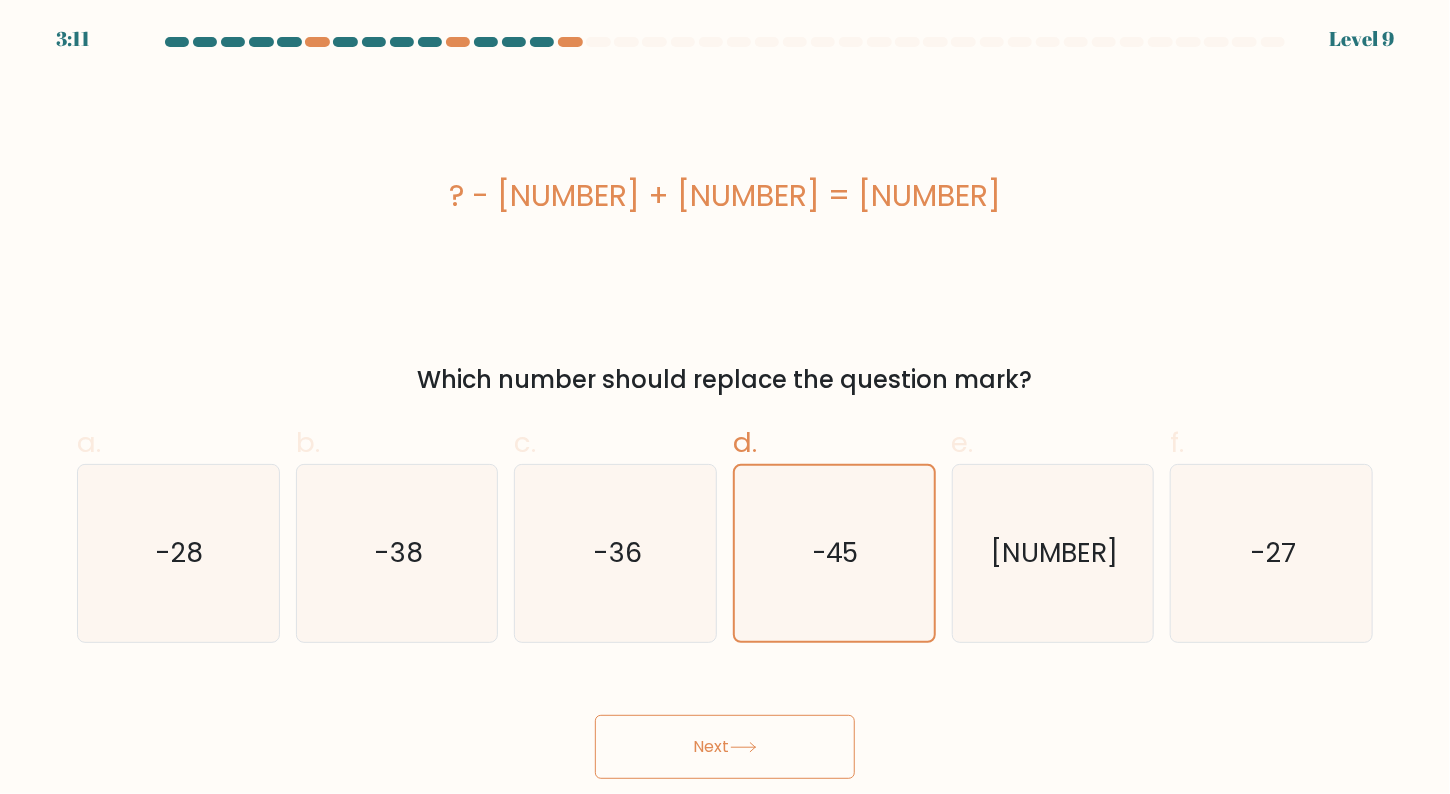 click on "Next" at bounding box center [725, 747] 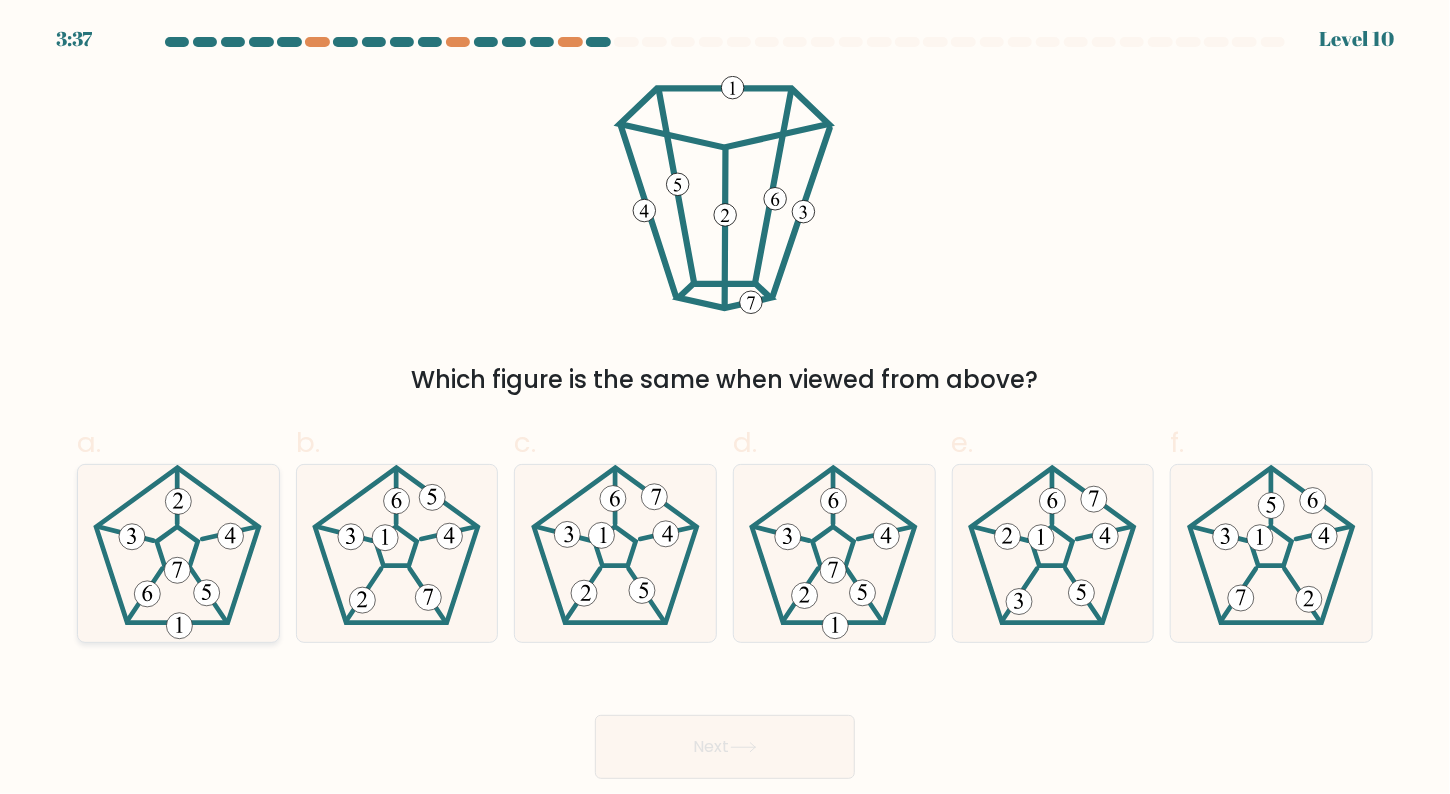 click at bounding box center (178, 554) 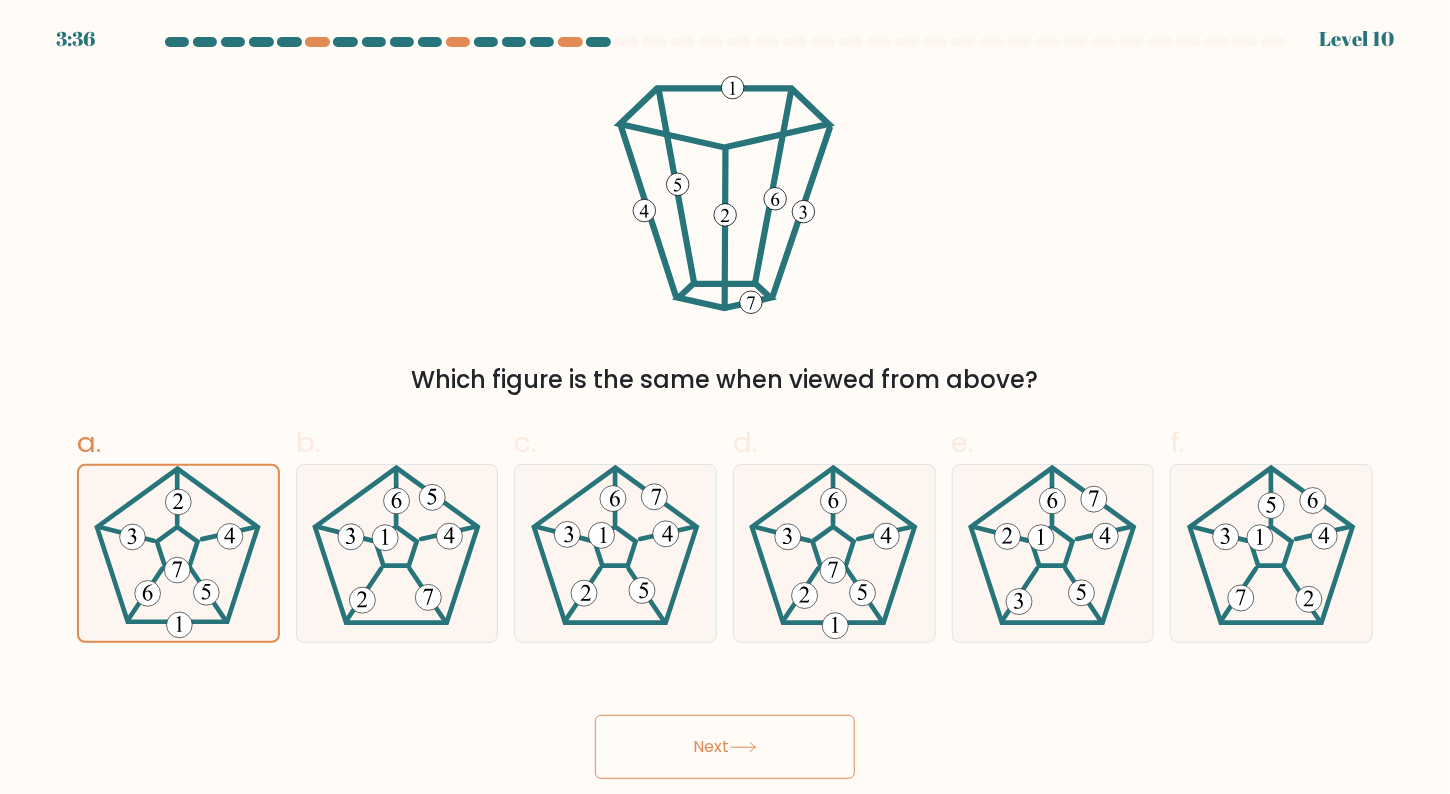 click on "Next" at bounding box center (725, 747) 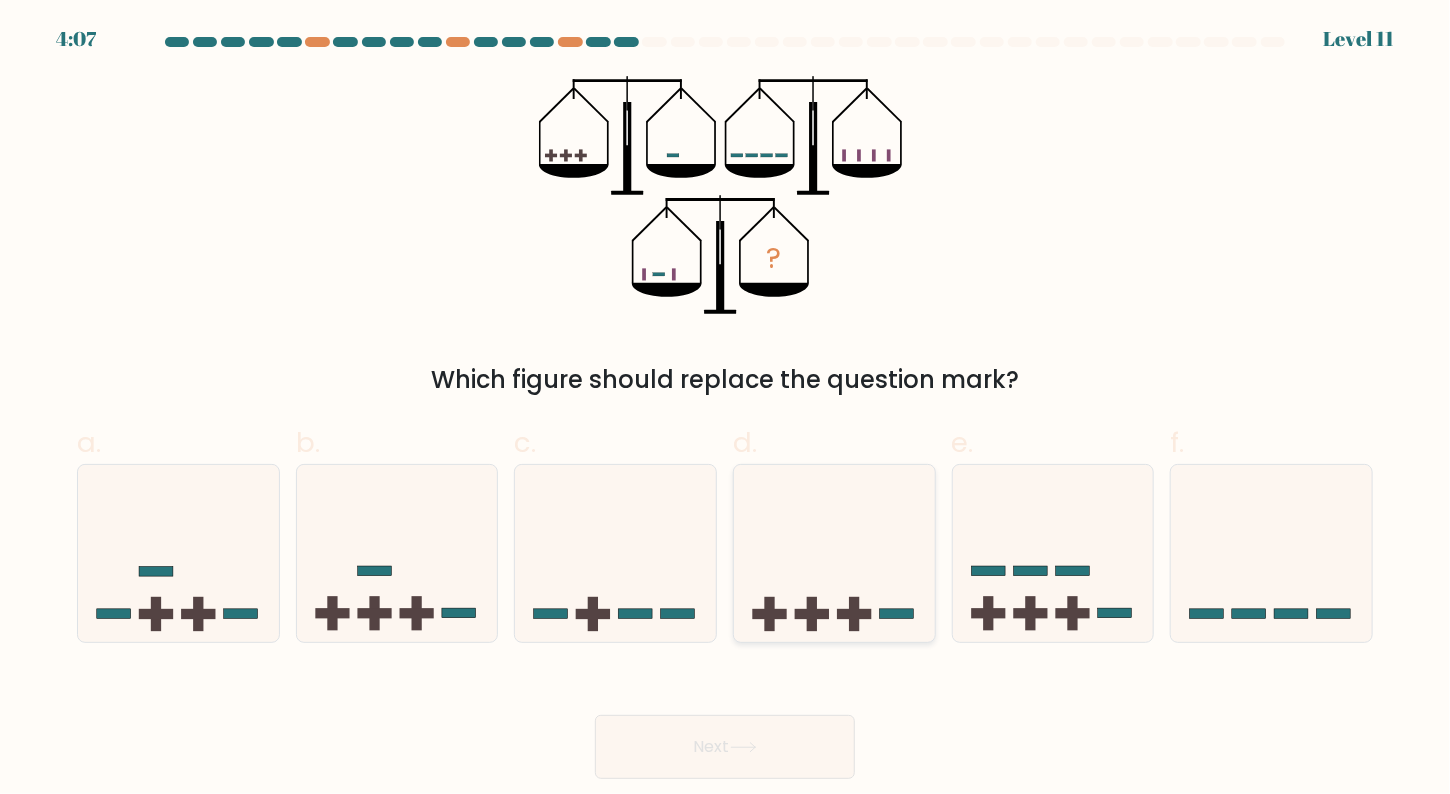 click at bounding box center [834, 553] 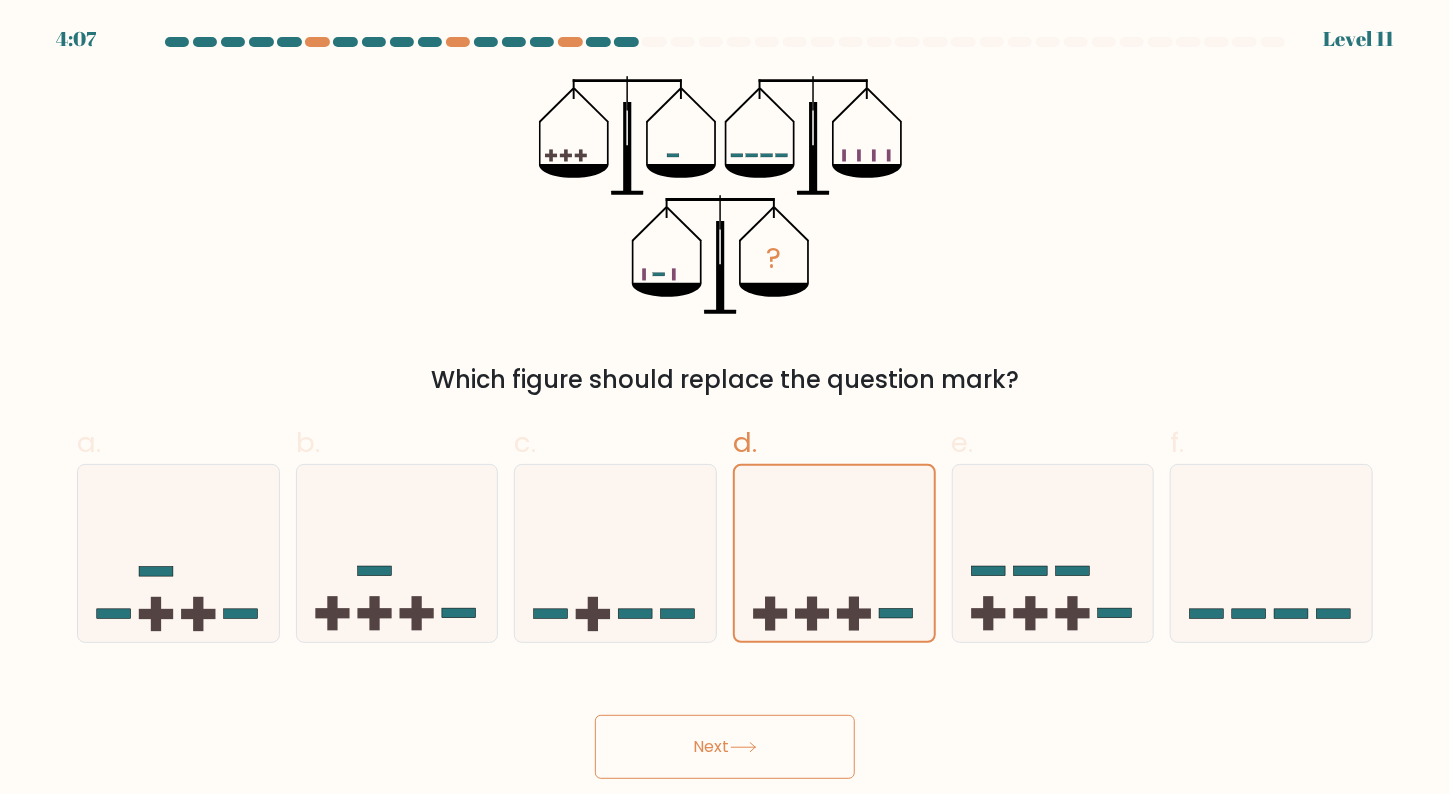 click on "Next" at bounding box center (725, 747) 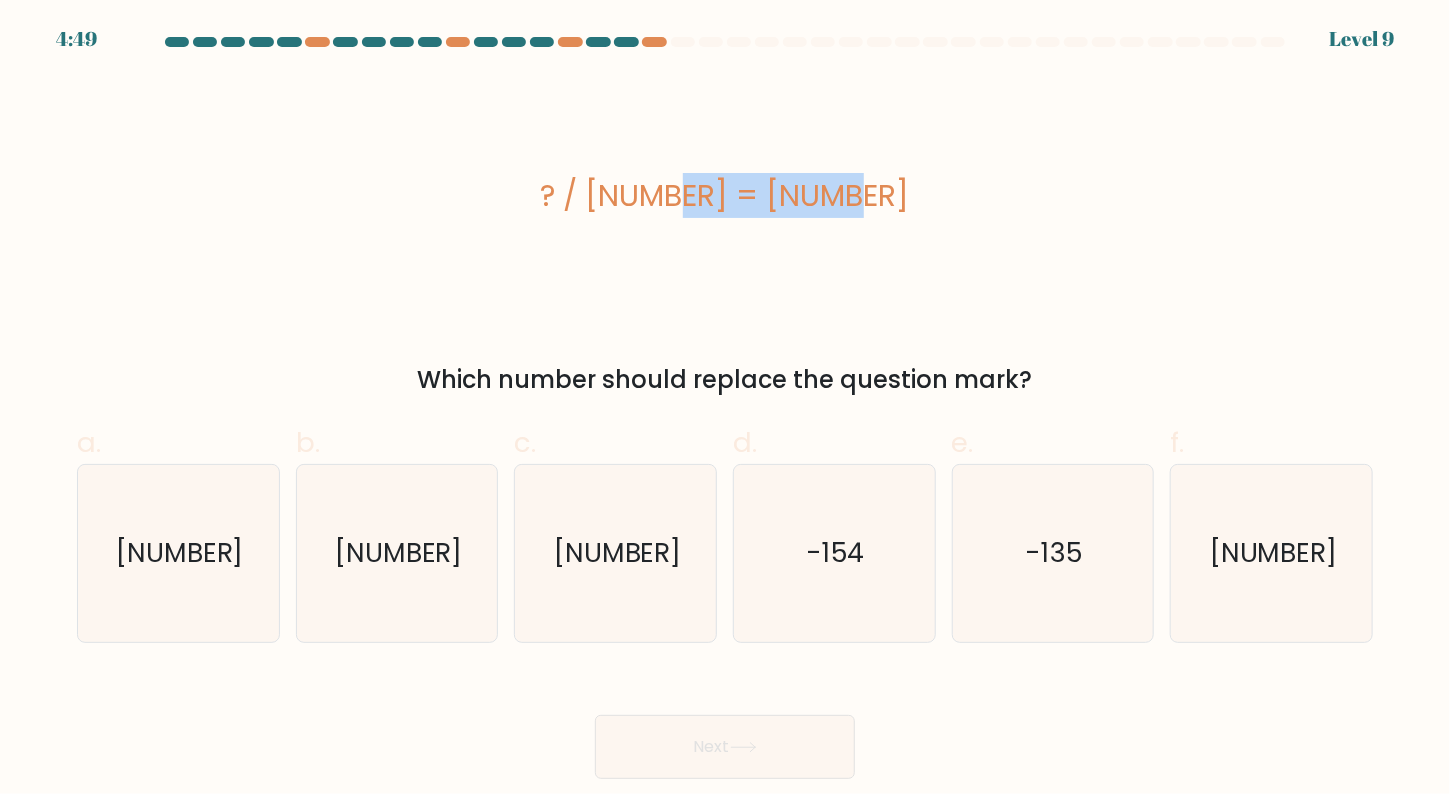 drag, startPoint x: 643, startPoint y: 204, endPoint x: 841, endPoint y: 188, distance: 198.64542 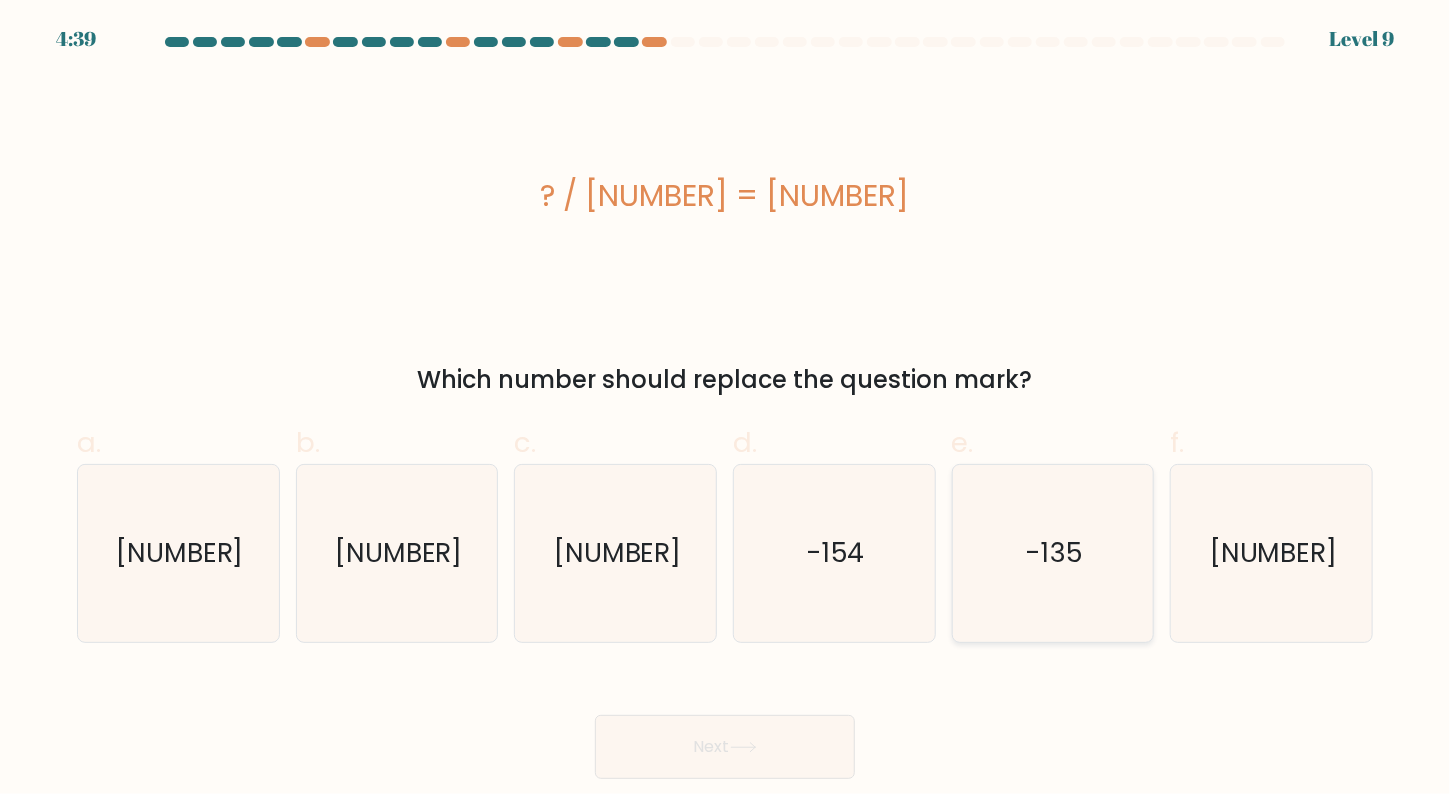 click on "-135" at bounding box center (1055, 552) 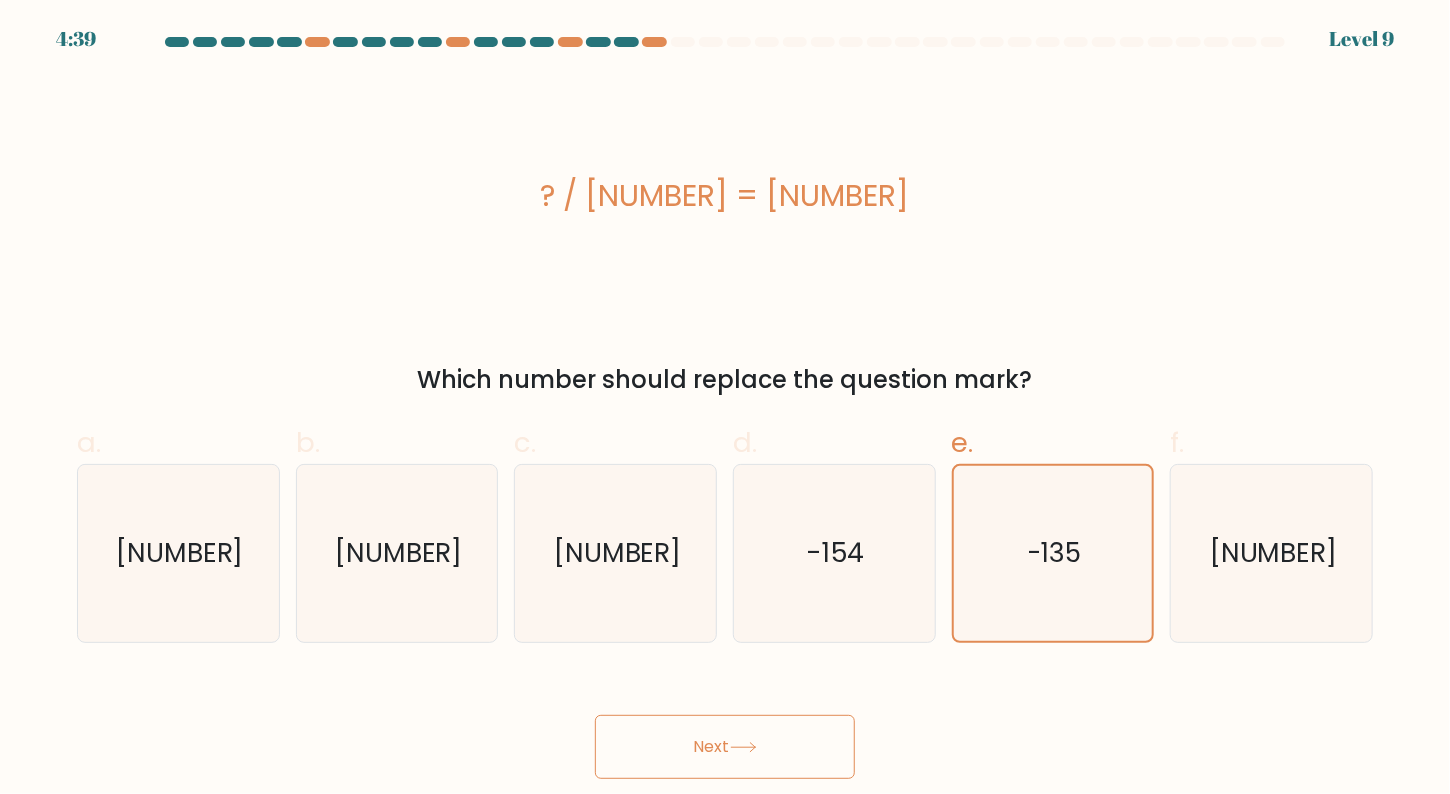 click on "Next" at bounding box center [725, 747] 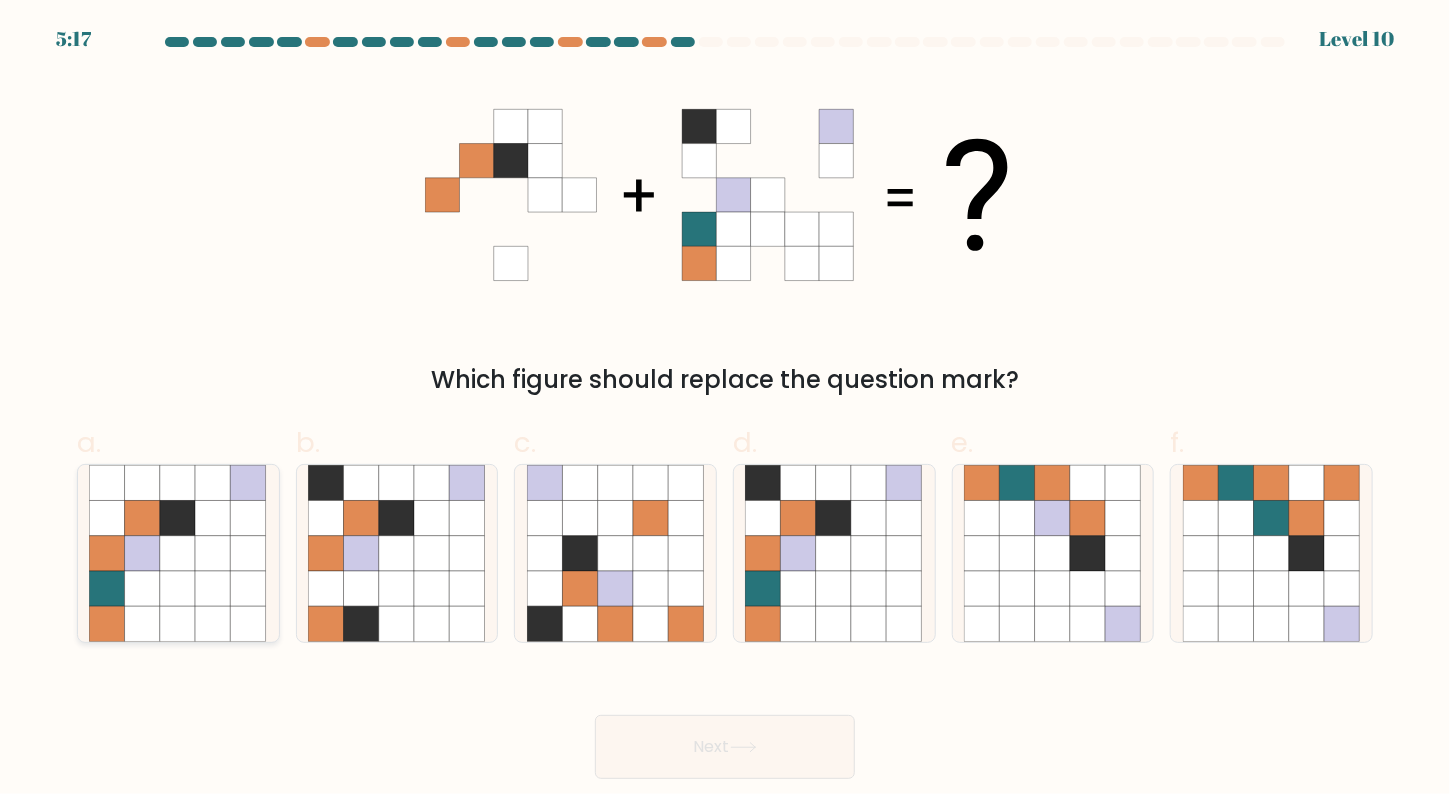 click at bounding box center [213, 624] 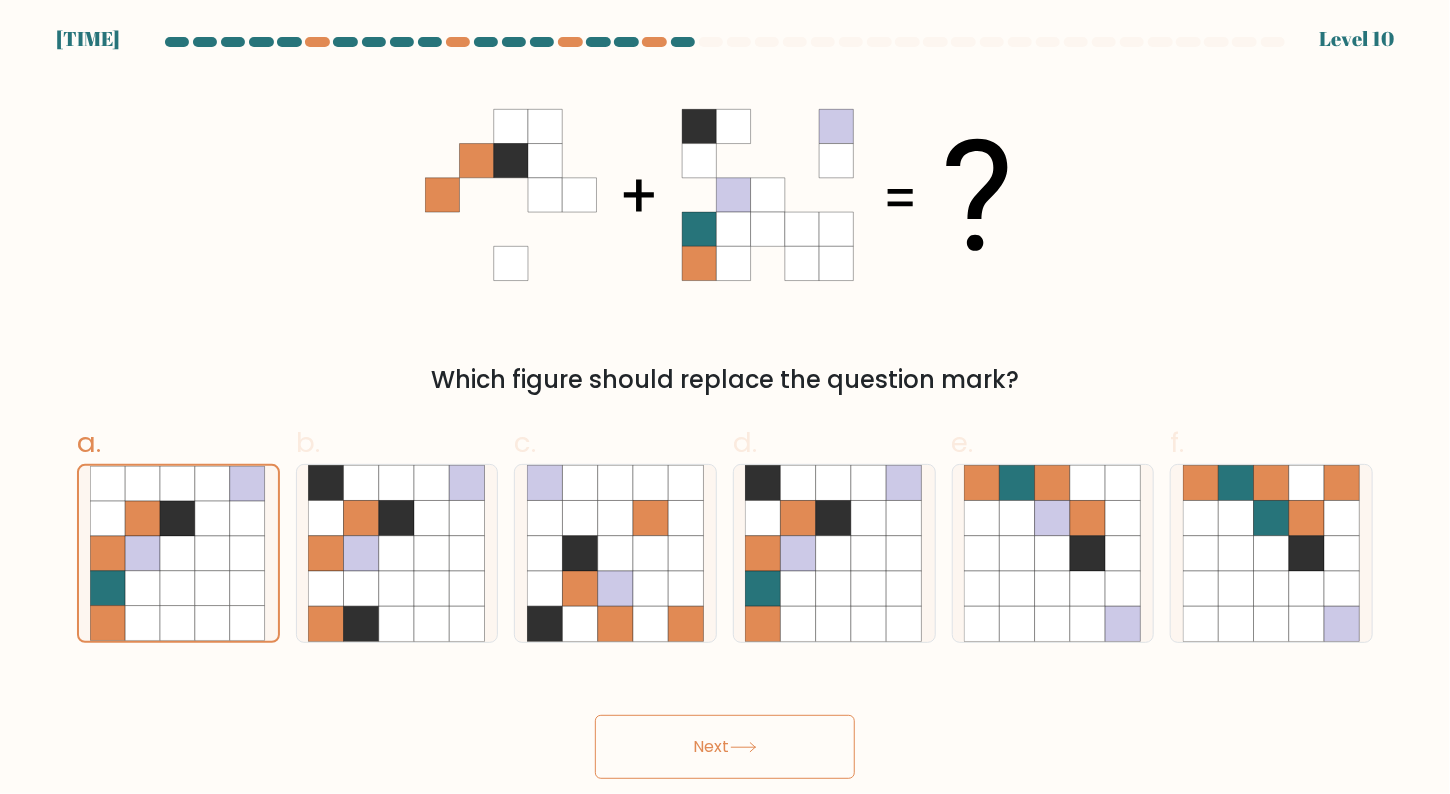 click on "Next" at bounding box center [725, 747] 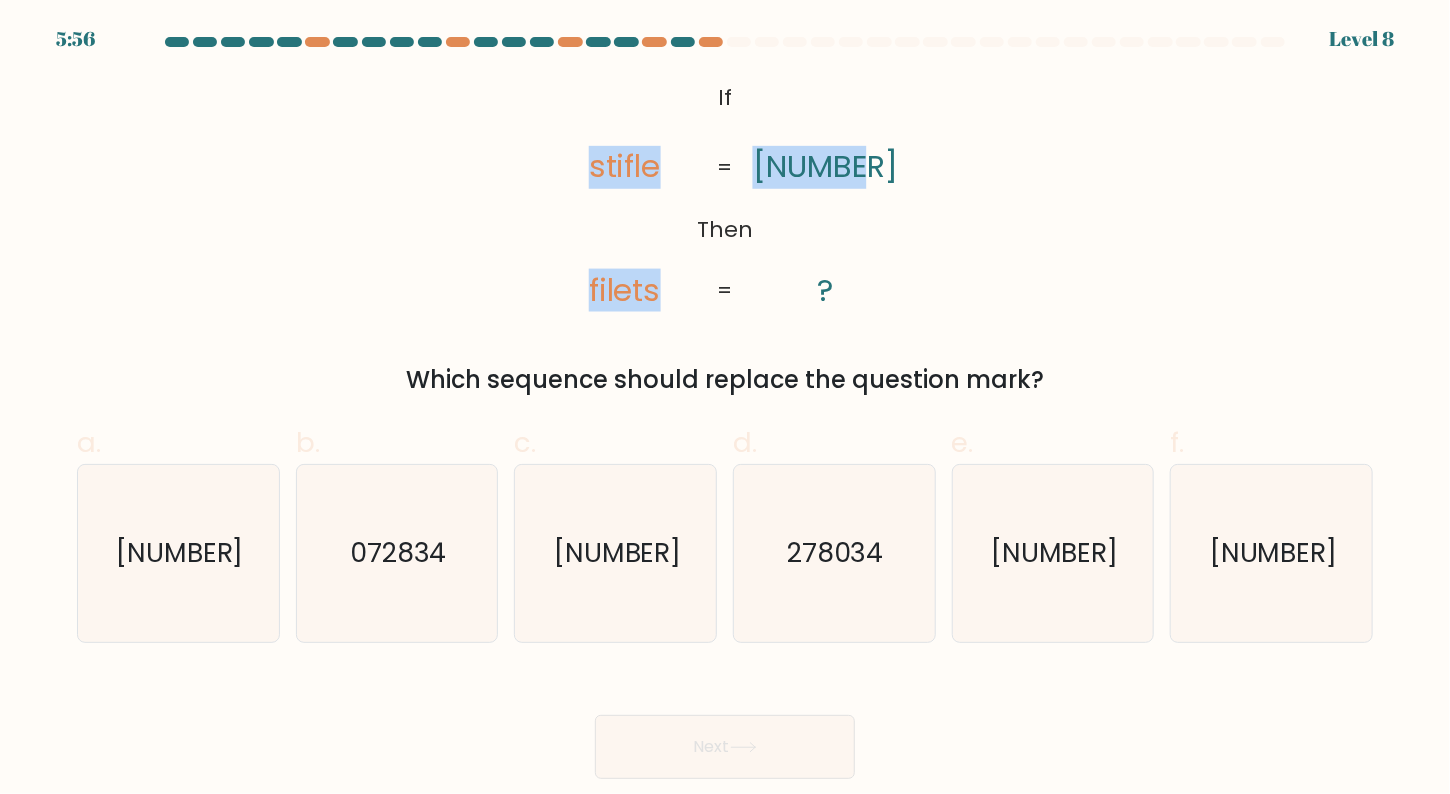 drag, startPoint x: 595, startPoint y: 165, endPoint x: 883, endPoint y: 167, distance: 288.00696 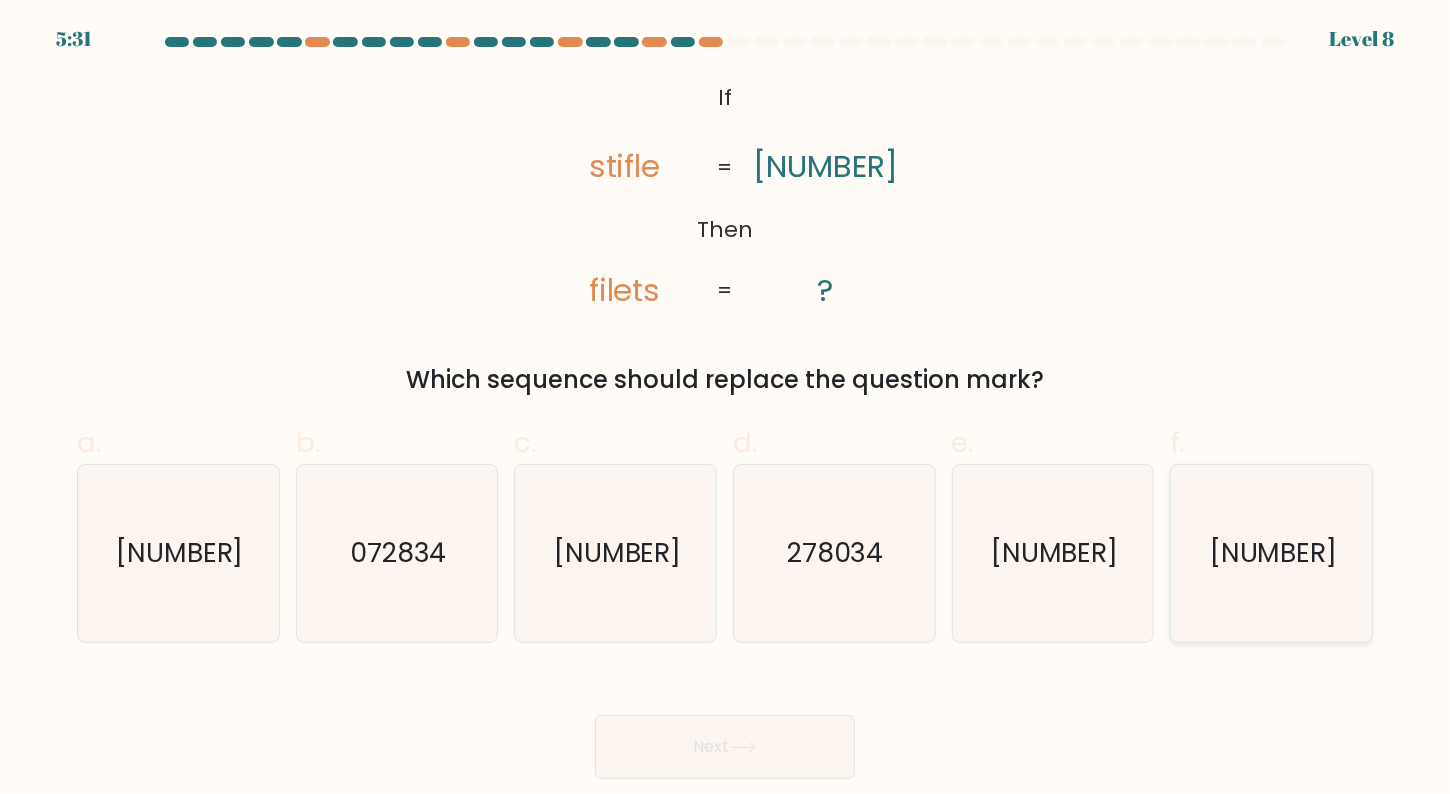 click on "[NUMBER]" at bounding box center (1273, 552) 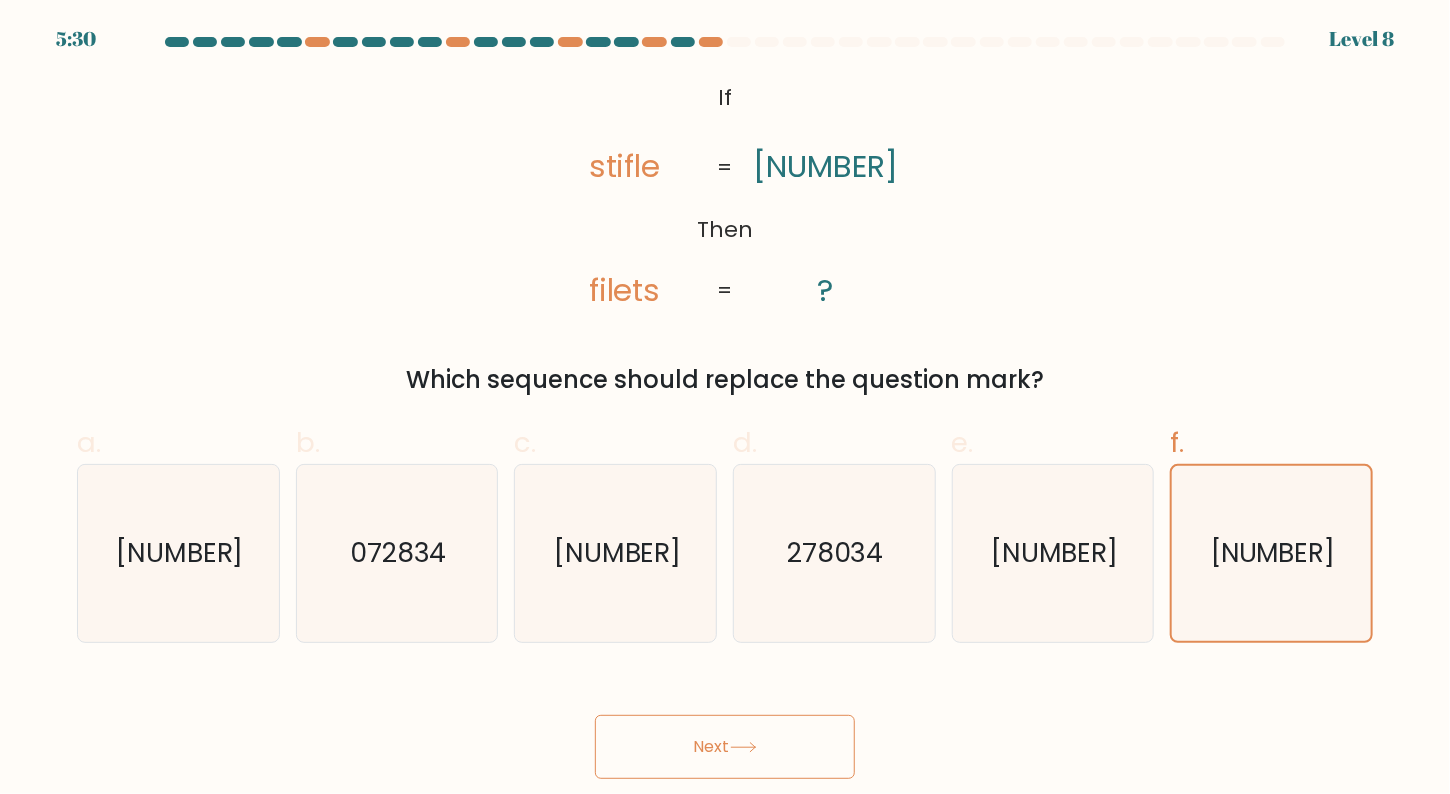 click on "Next" at bounding box center [725, 747] 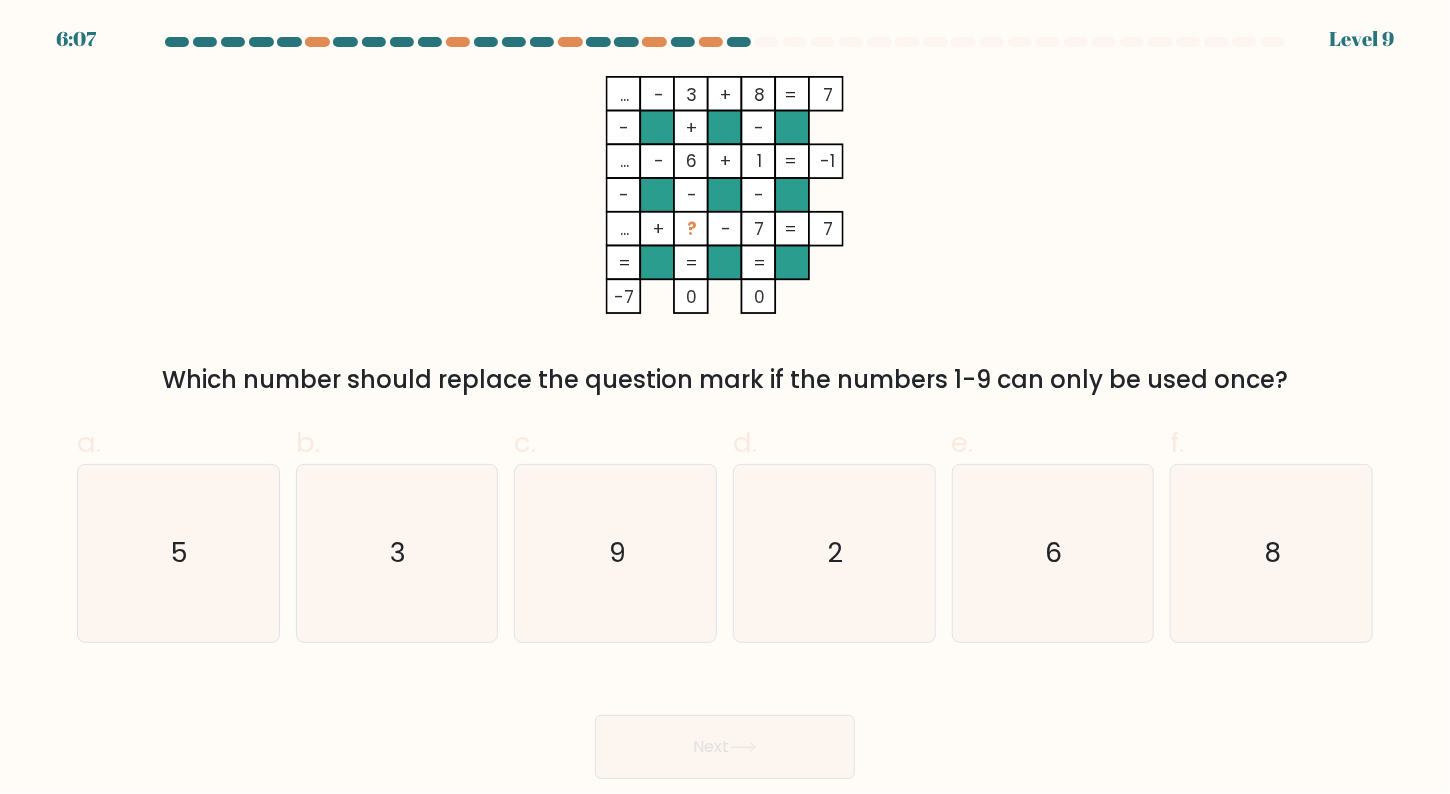 drag, startPoint x: 363, startPoint y: 559, endPoint x: 618, endPoint y: 711, distance: 296.8653 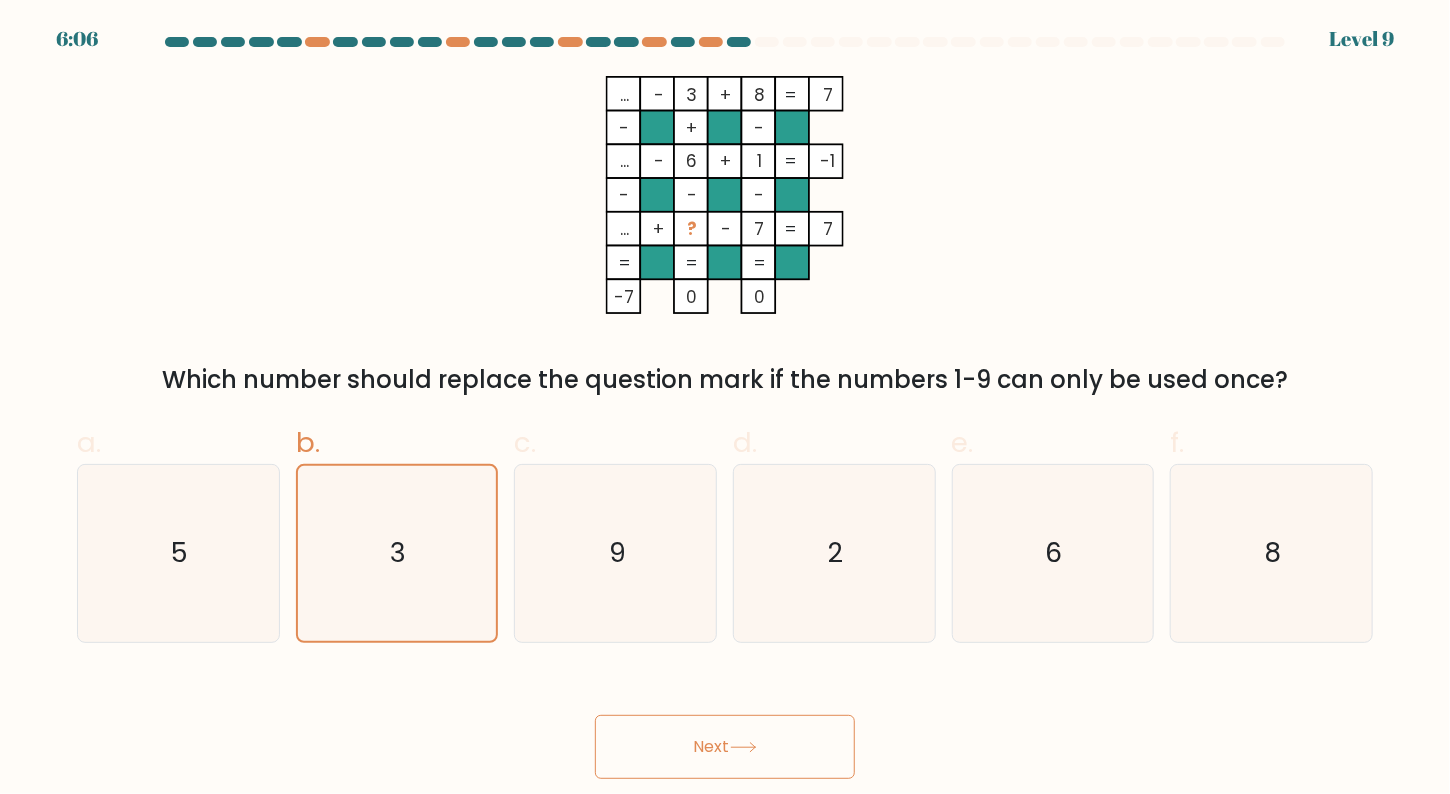 click on "Next" at bounding box center (725, 747) 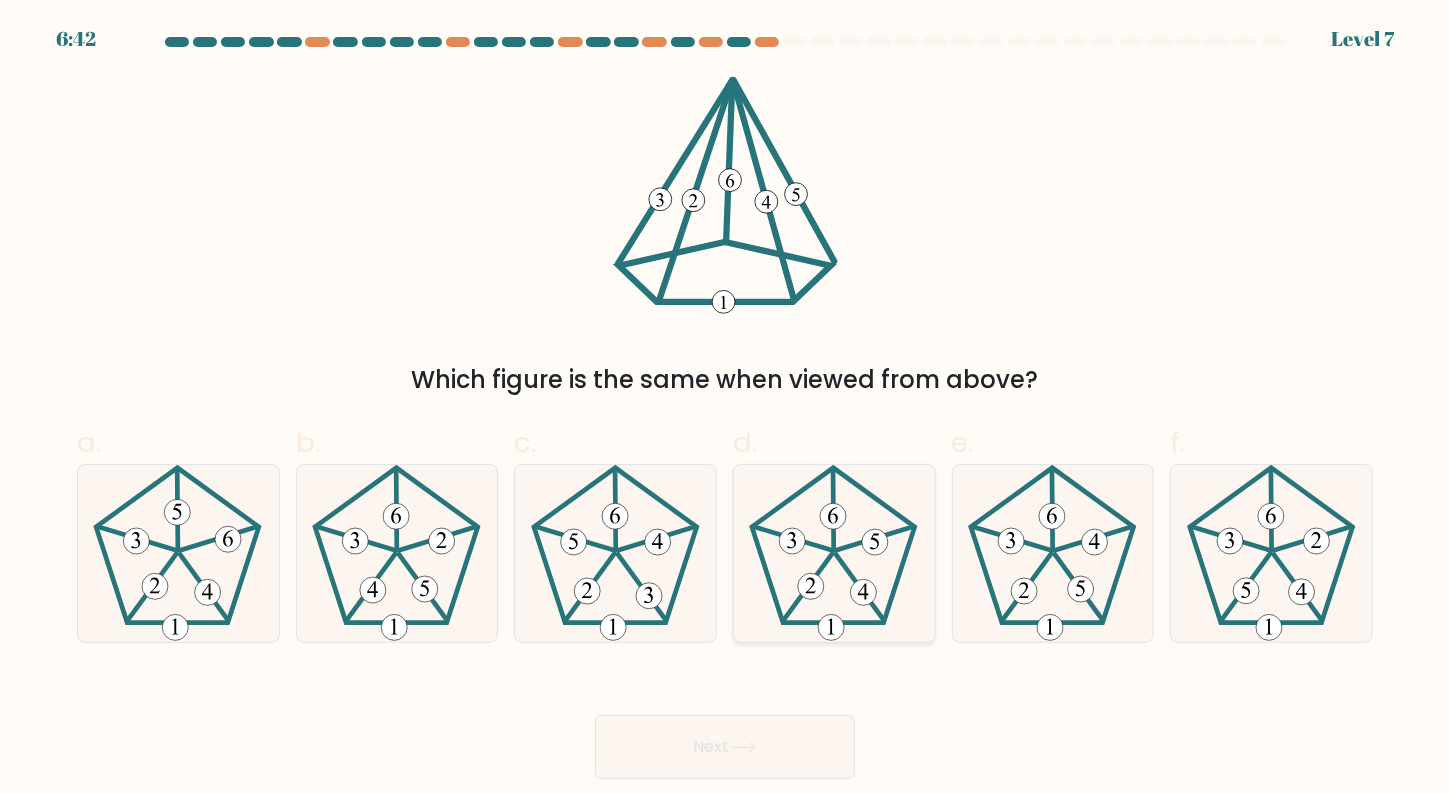 click at bounding box center [834, 554] 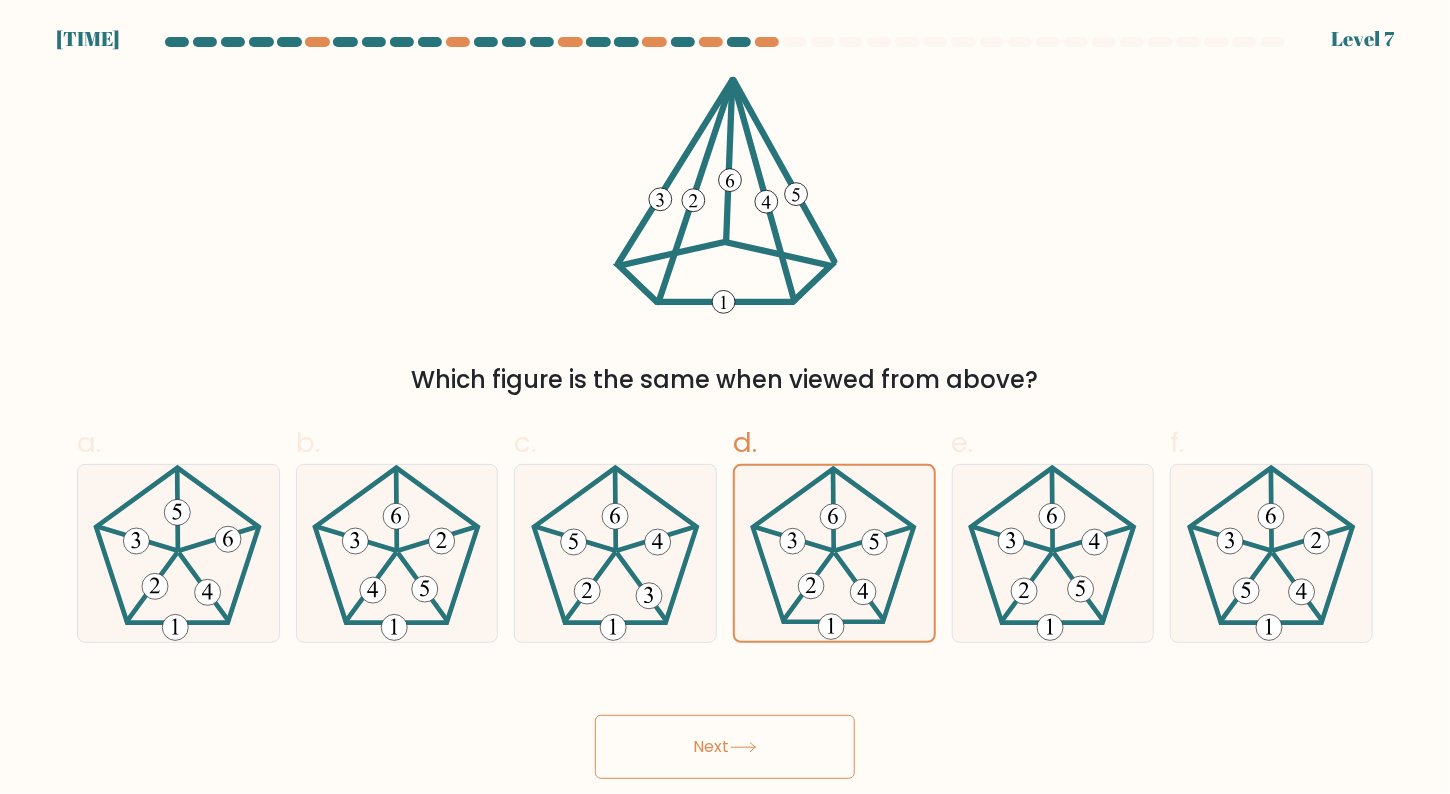 click on "Next" at bounding box center [725, 747] 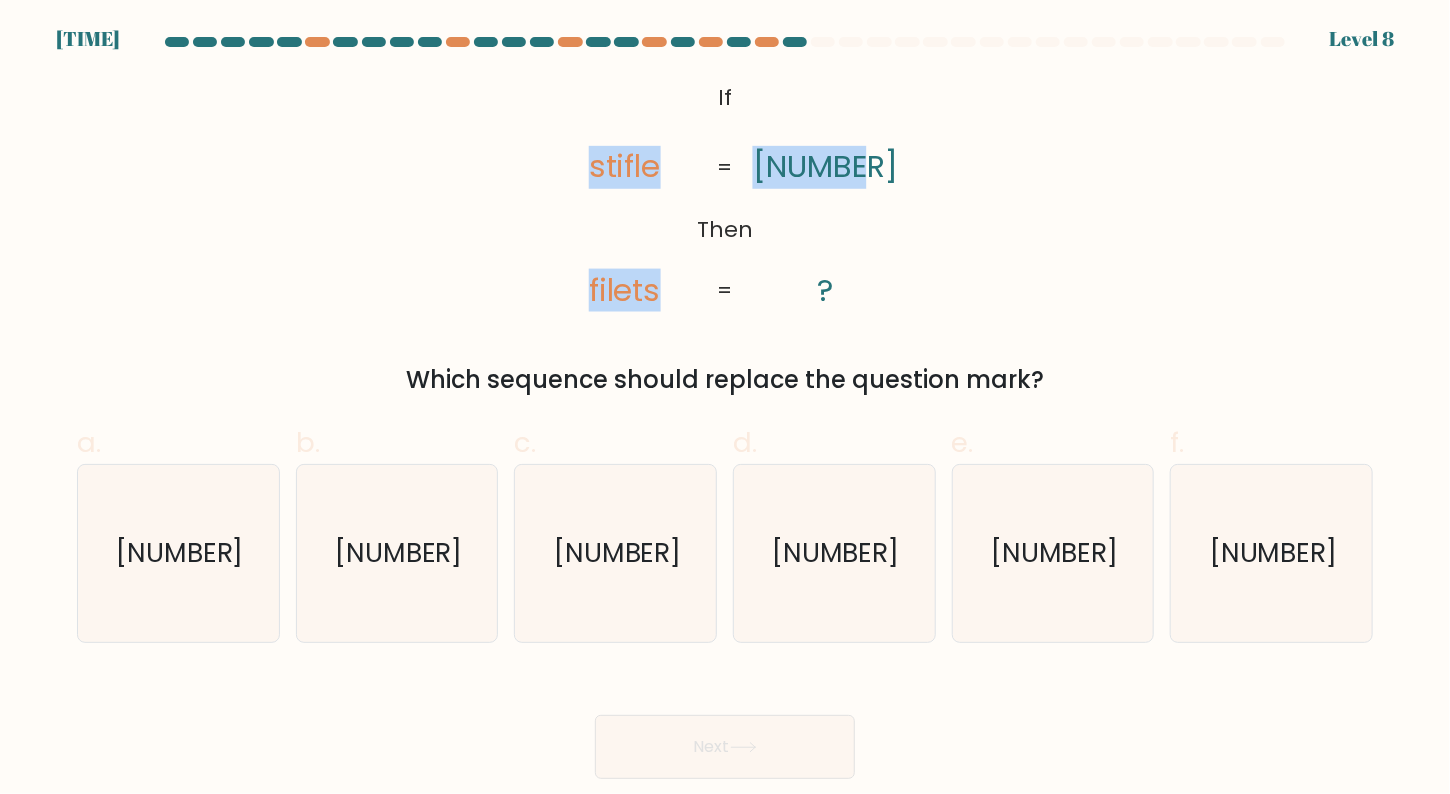 drag, startPoint x: 589, startPoint y: 164, endPoint x: 894, endPoint y: 166, distance: 305.00656 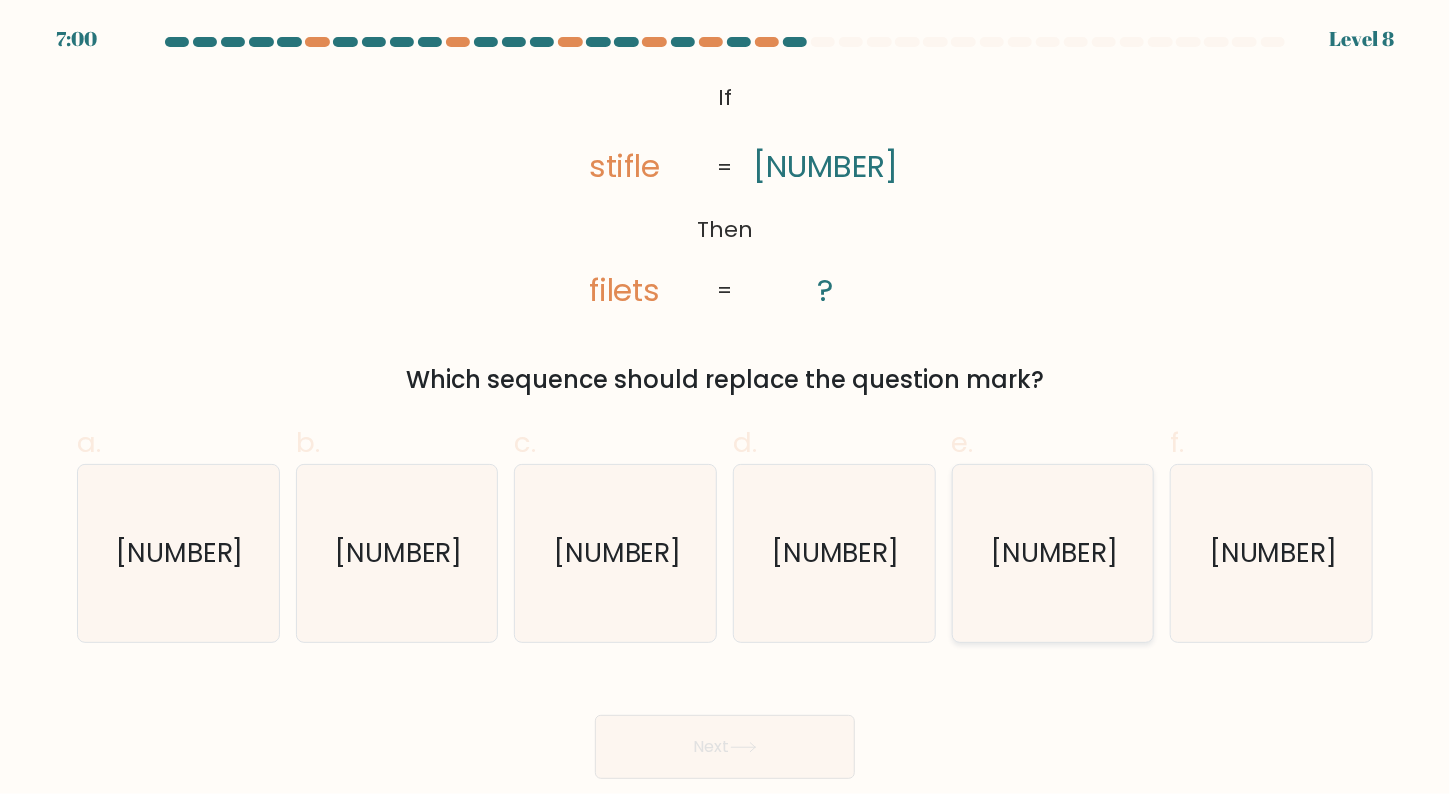 click on "[NUMBER]" at bounding box center [1054, 552] 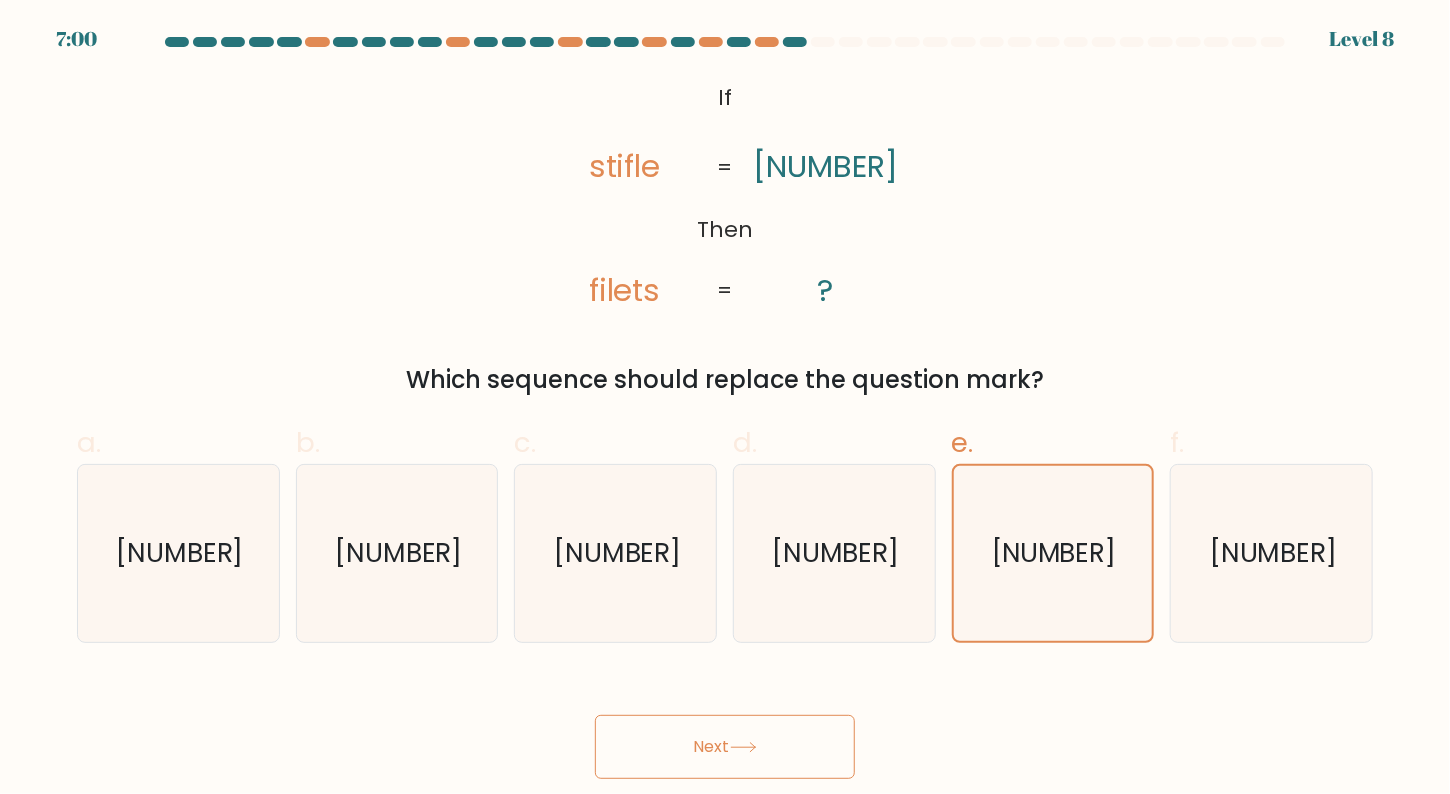 click on "Next" at bounding box center (725, 747) 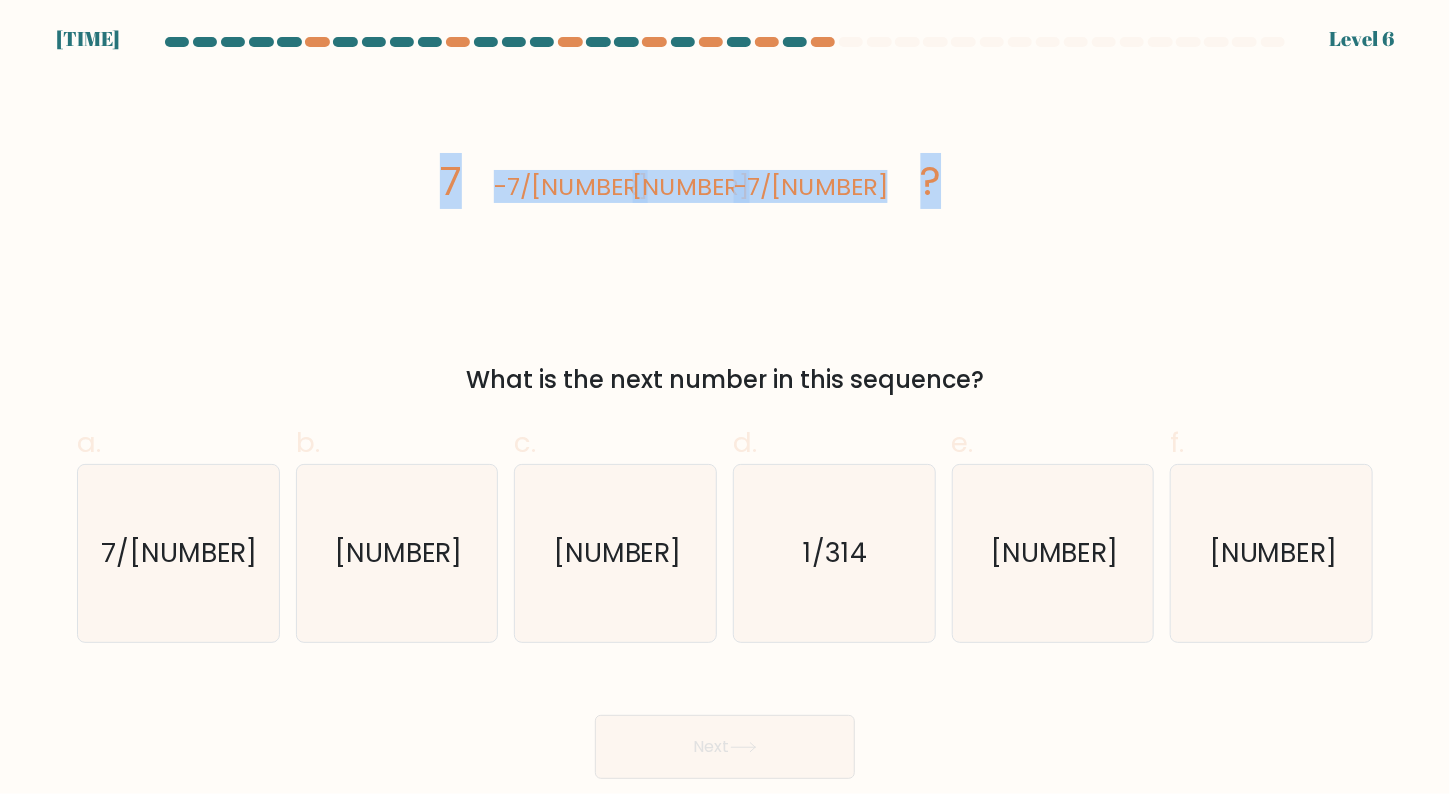 drag, startPoint x: 429, startPoint y: 176, endPoint x: 1141, endPoint y: 143, distance: 712.76434 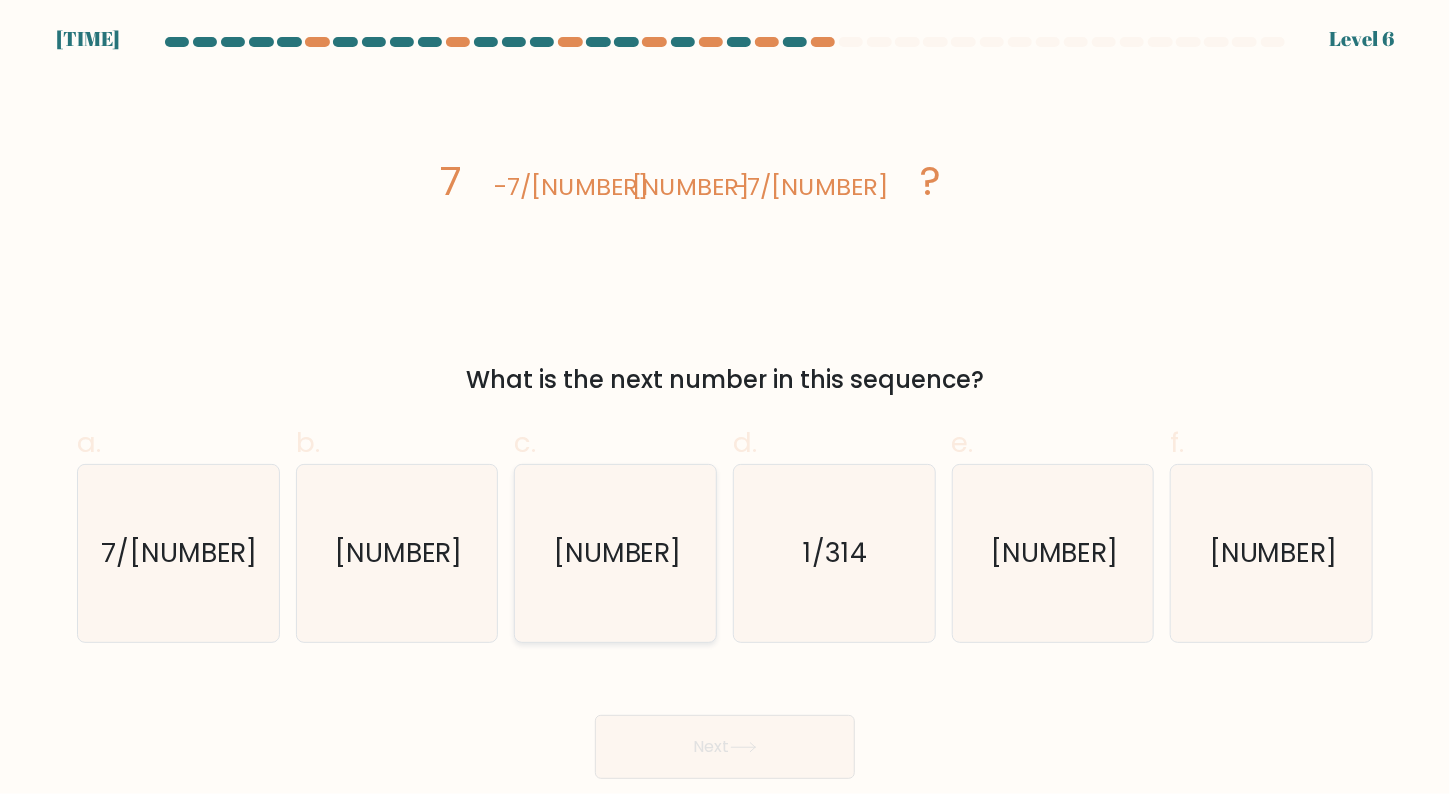 click on "[NUMBER]" at bounding box center (617, 552) 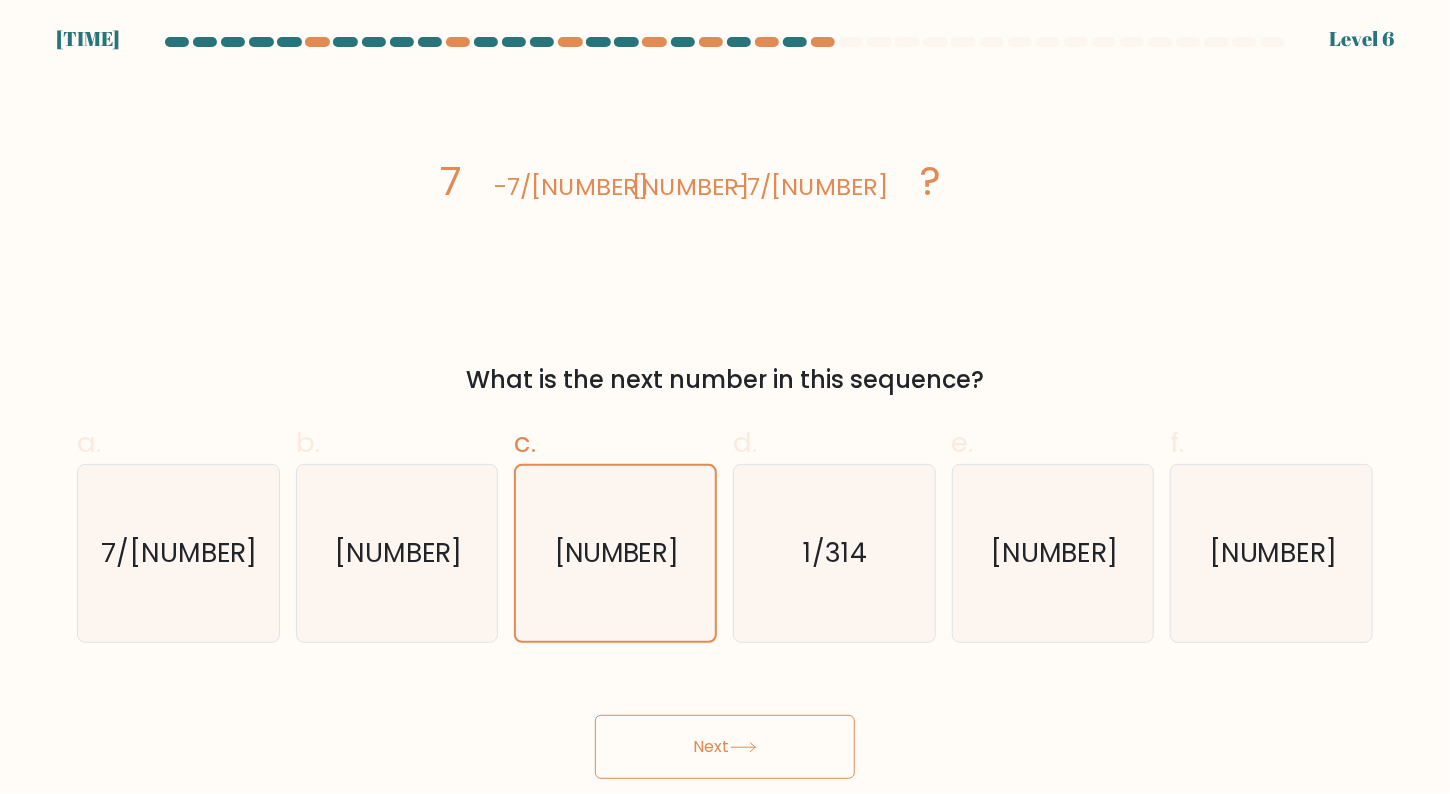 click on "Next" at bounding box center (725, 747) 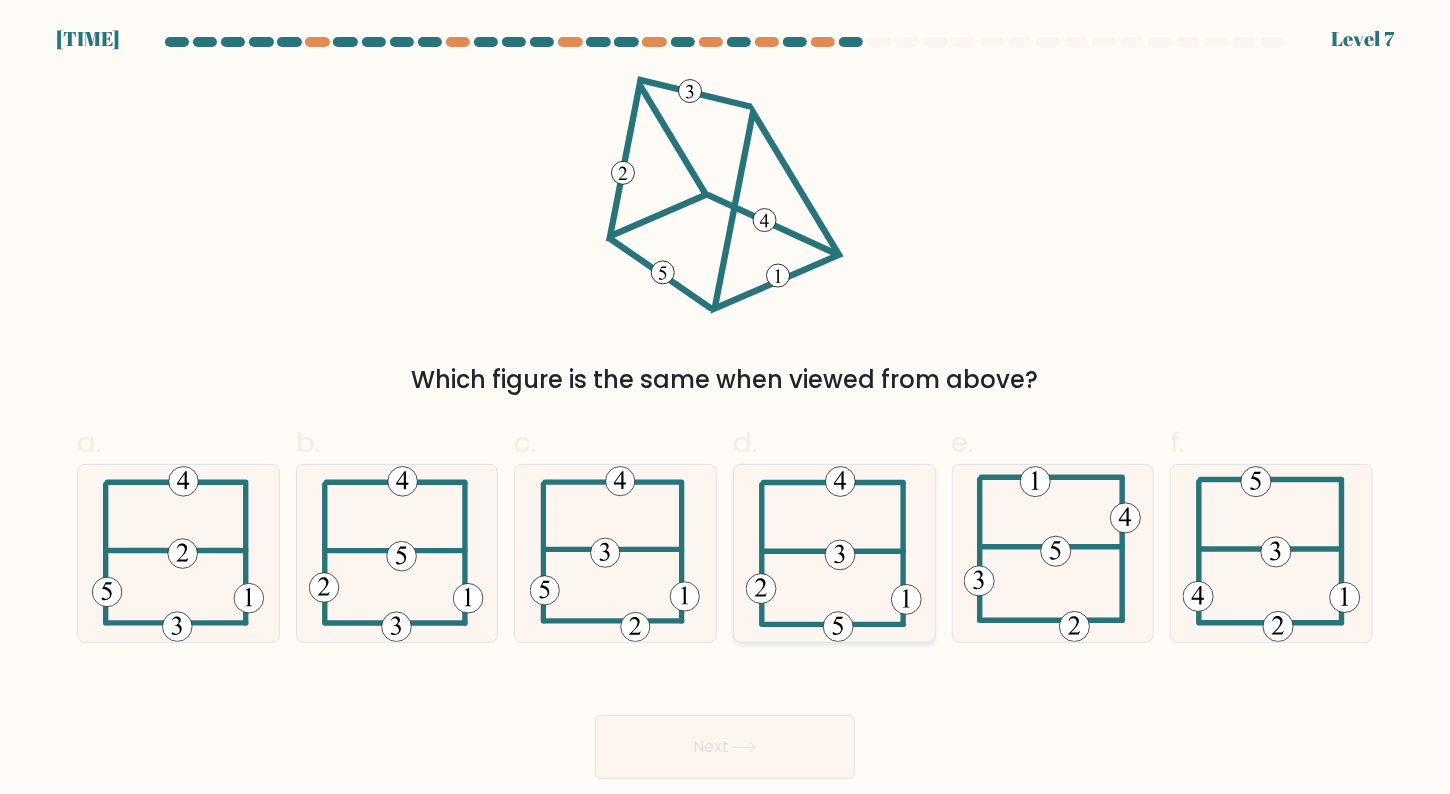 click at bounding box center (834, 554) 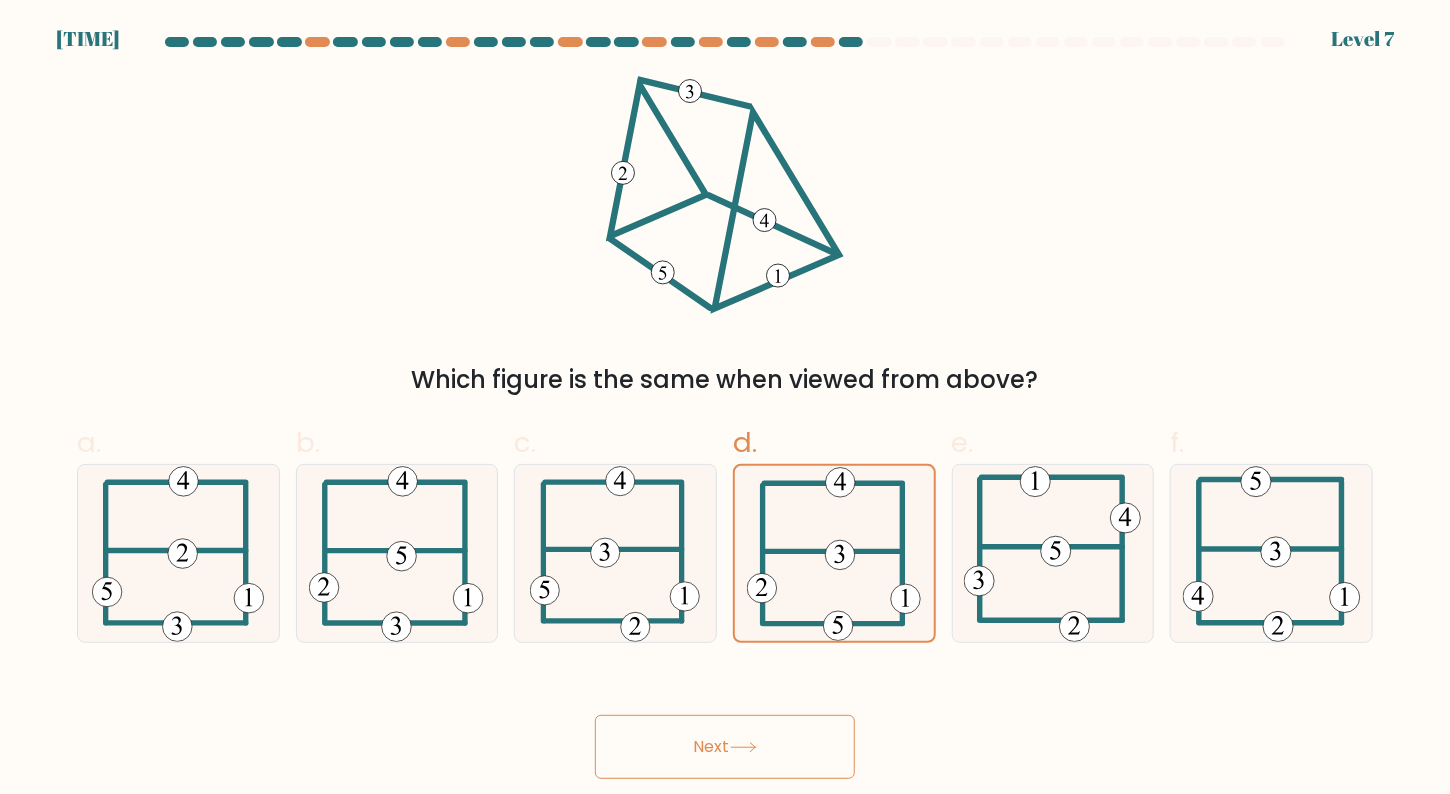 click at bounding box center (743, 747) 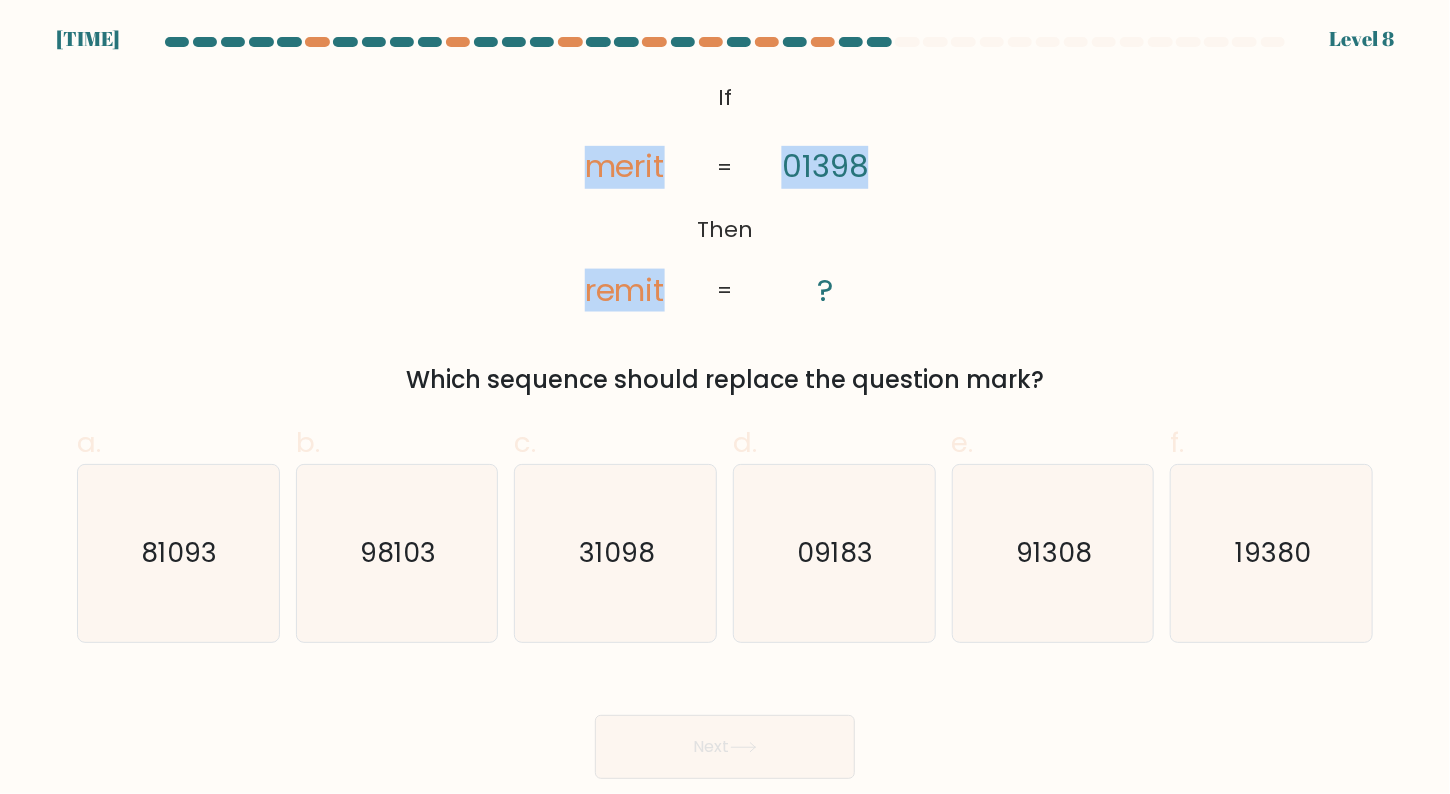drag, startPoint x: 564, startPoint y: 167, endPoint x: 869, endPoint y: 150, distance: 305.4734 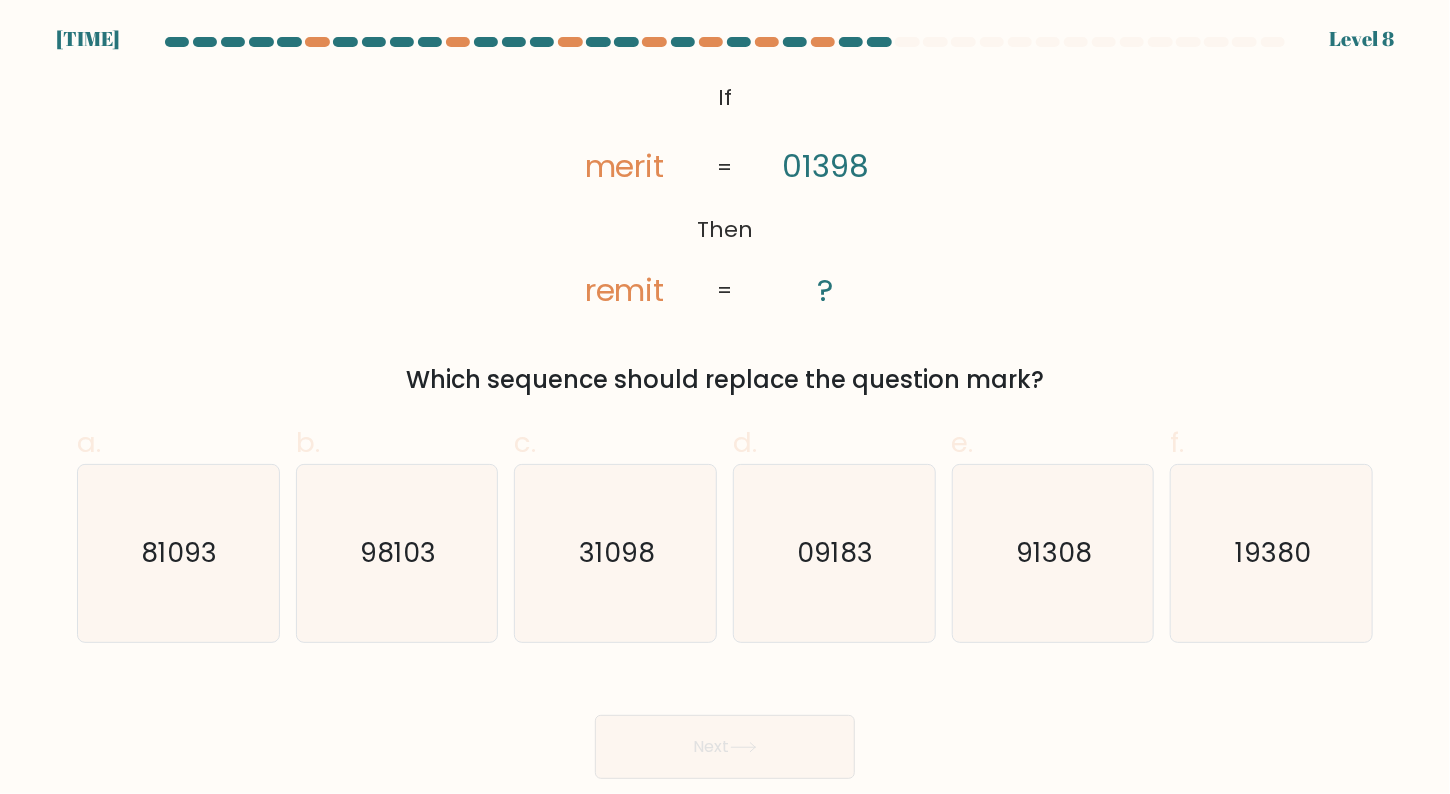 drag, startPoint x: 624, startPoint y: 551, endPoint x: 692, endPoint y: 685, distance: 150.26643 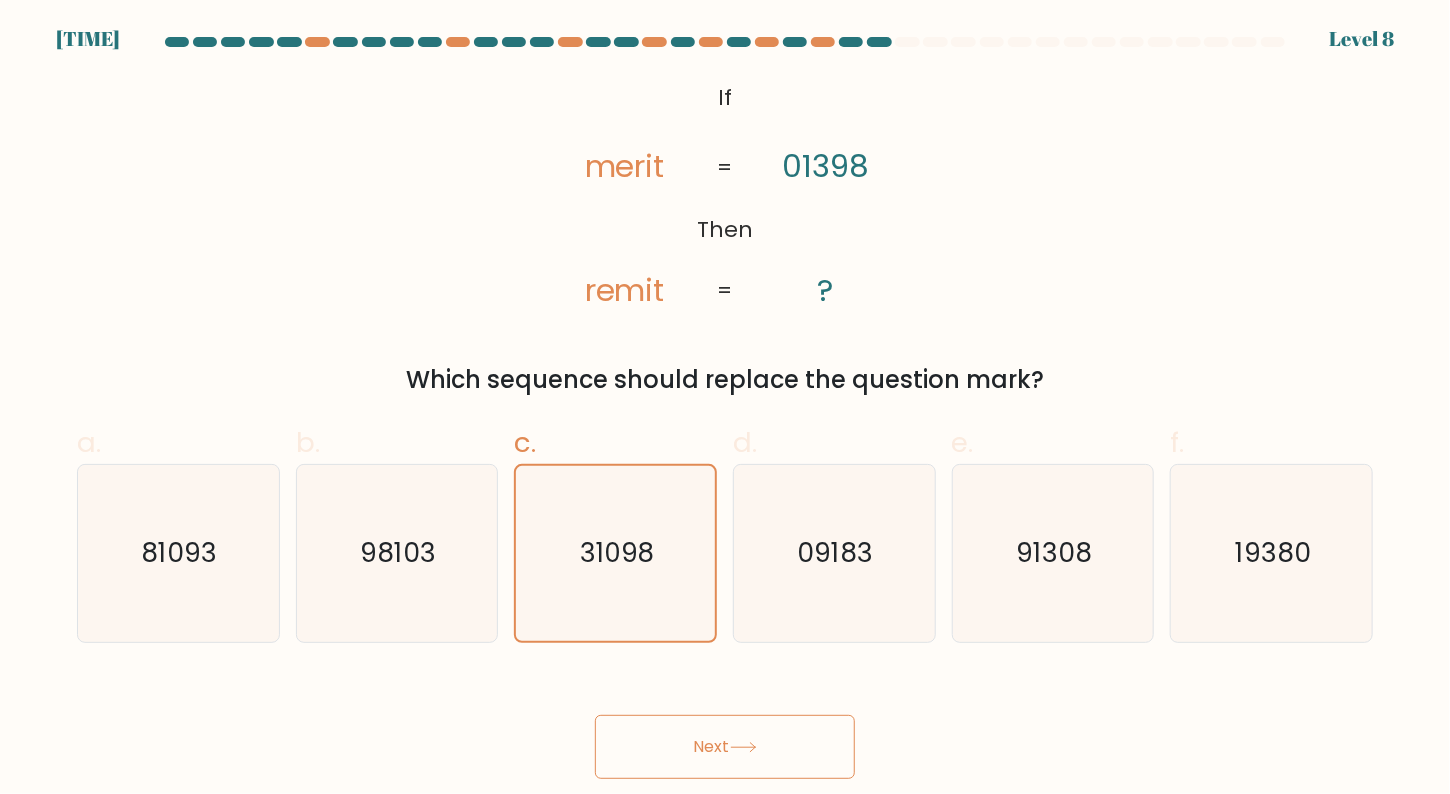 click on "Next" at bounding box center [725, 747] 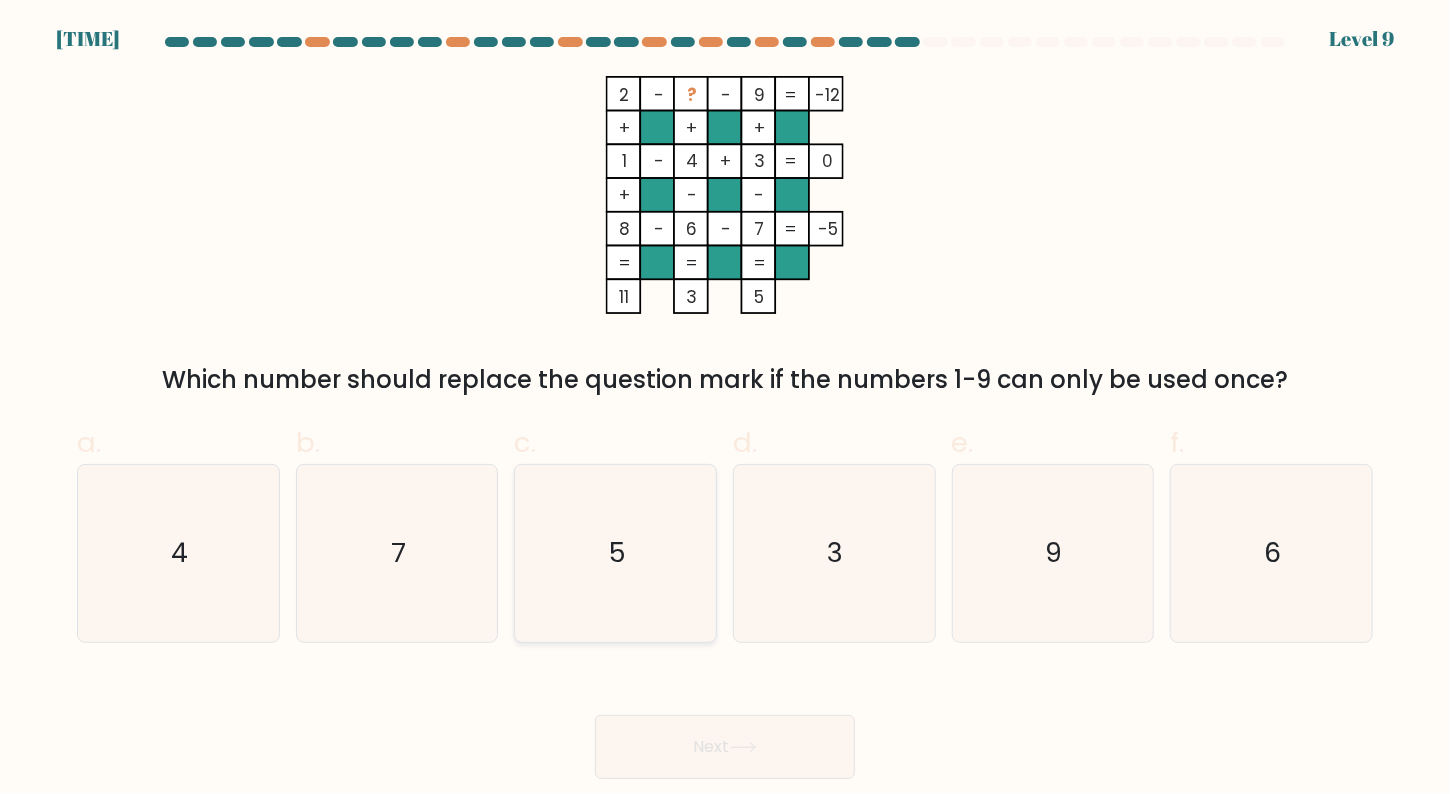 click on "5" at bounding box center [616, 554] 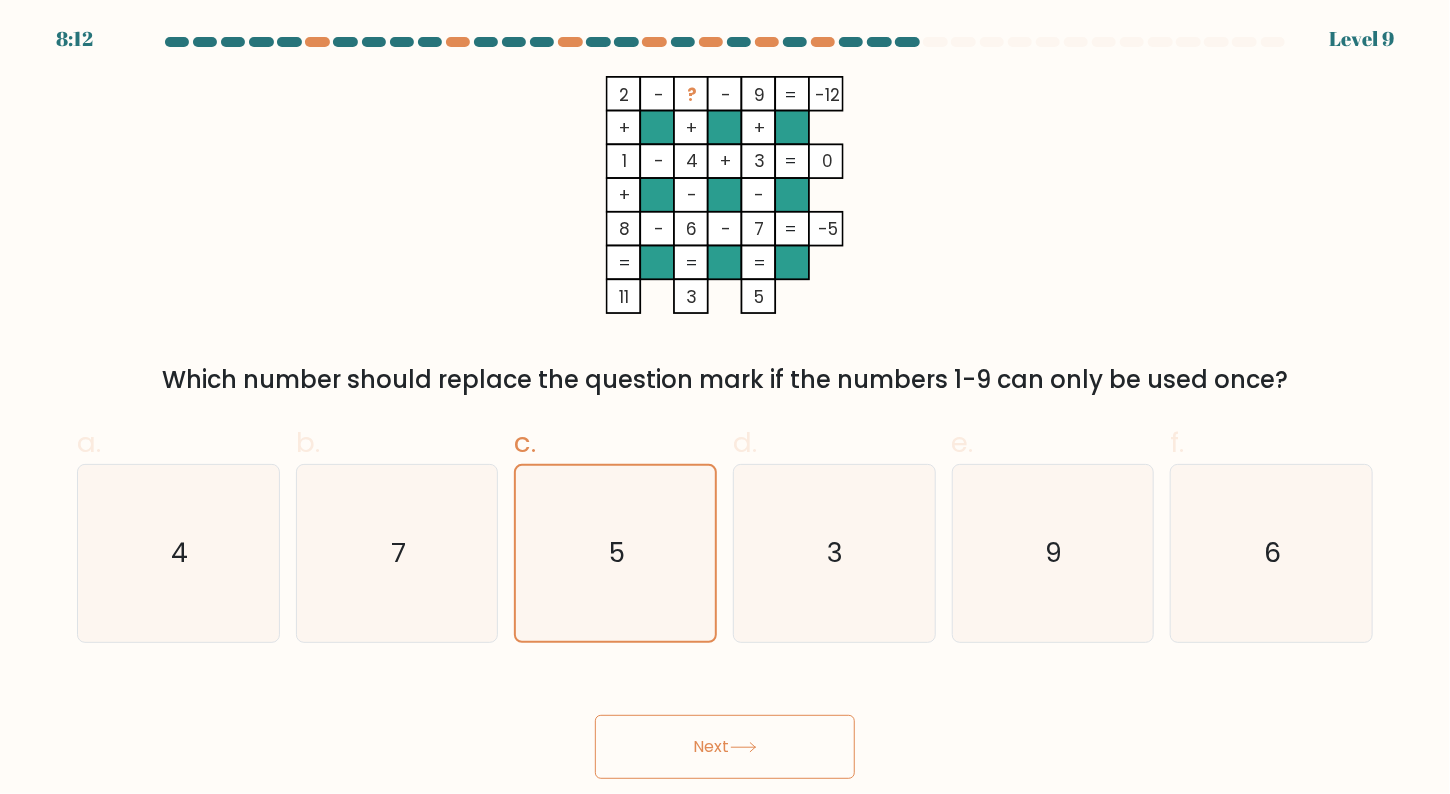 click on "Next" at bounding box center [725, 747] 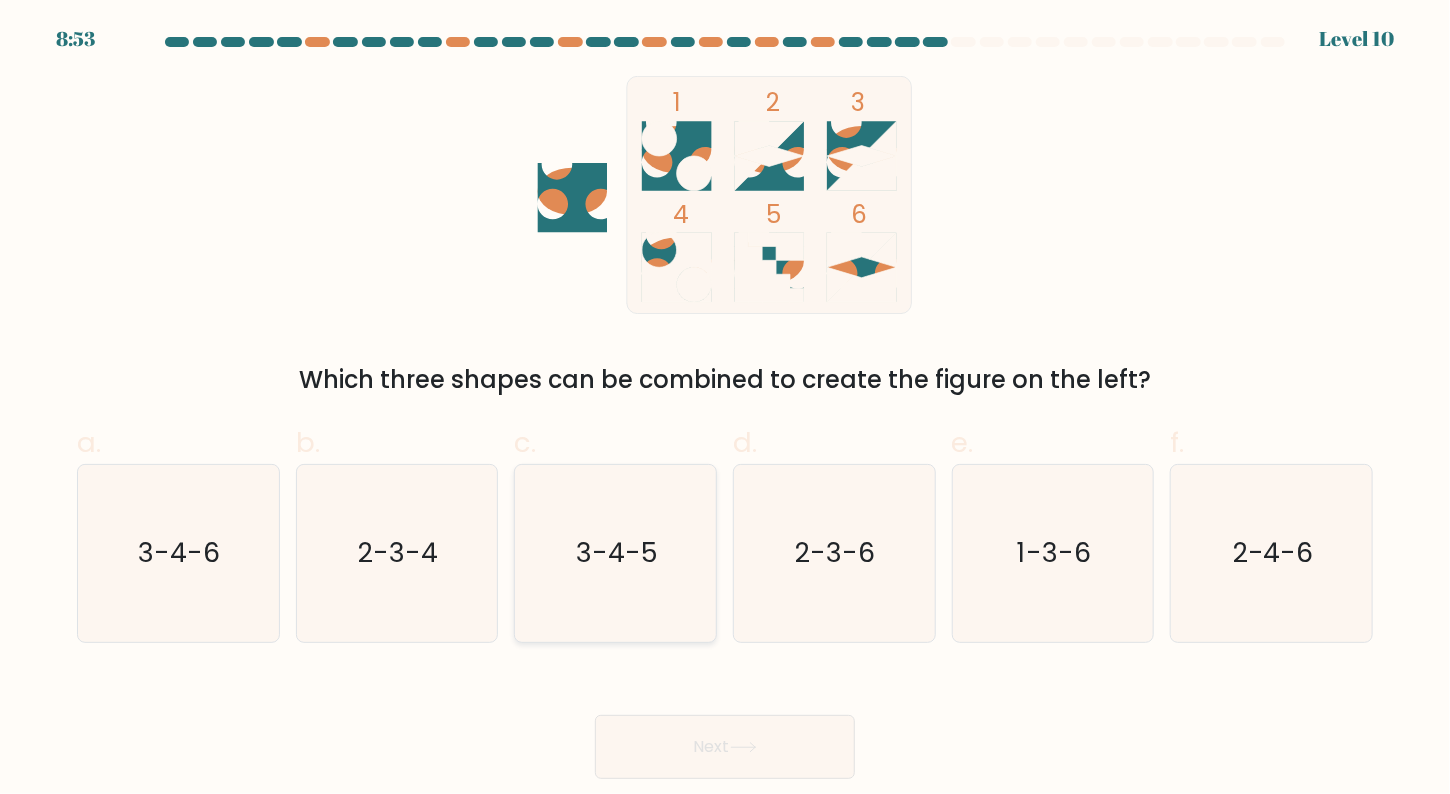 click on "3-4-5" at bounding box center (616, 554) 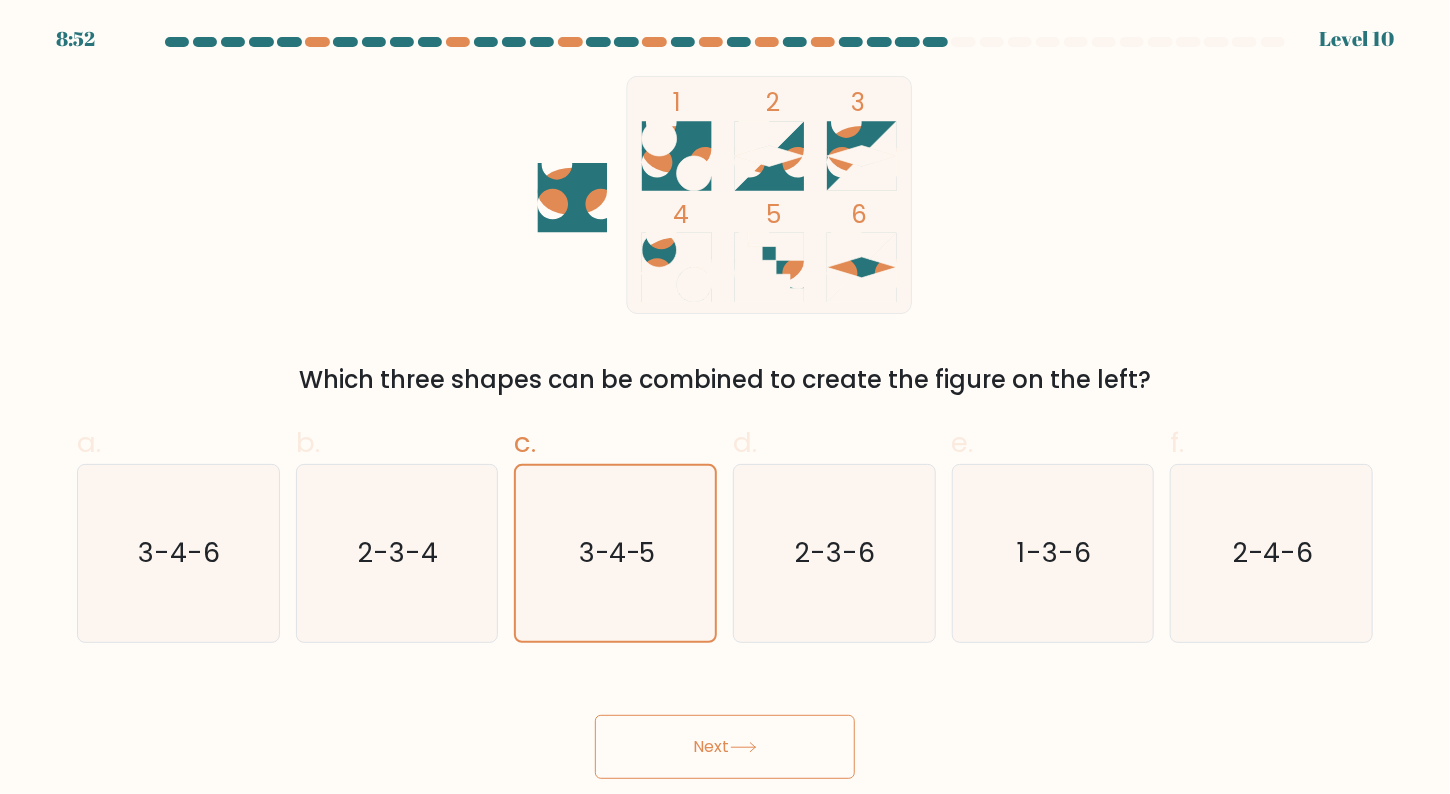 click on "Next" at bounding box center [725, 747] 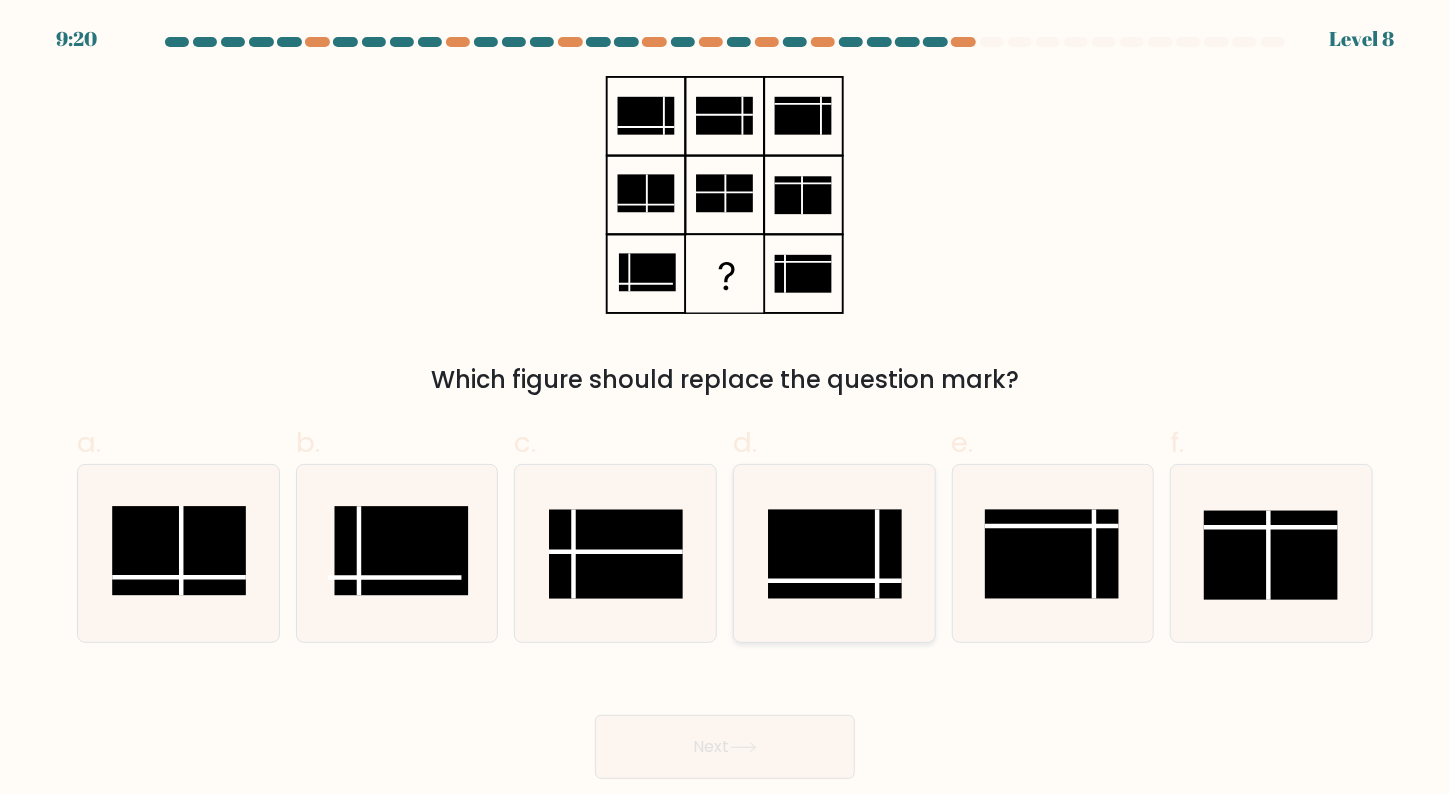 click at bounding box center (836, 554) 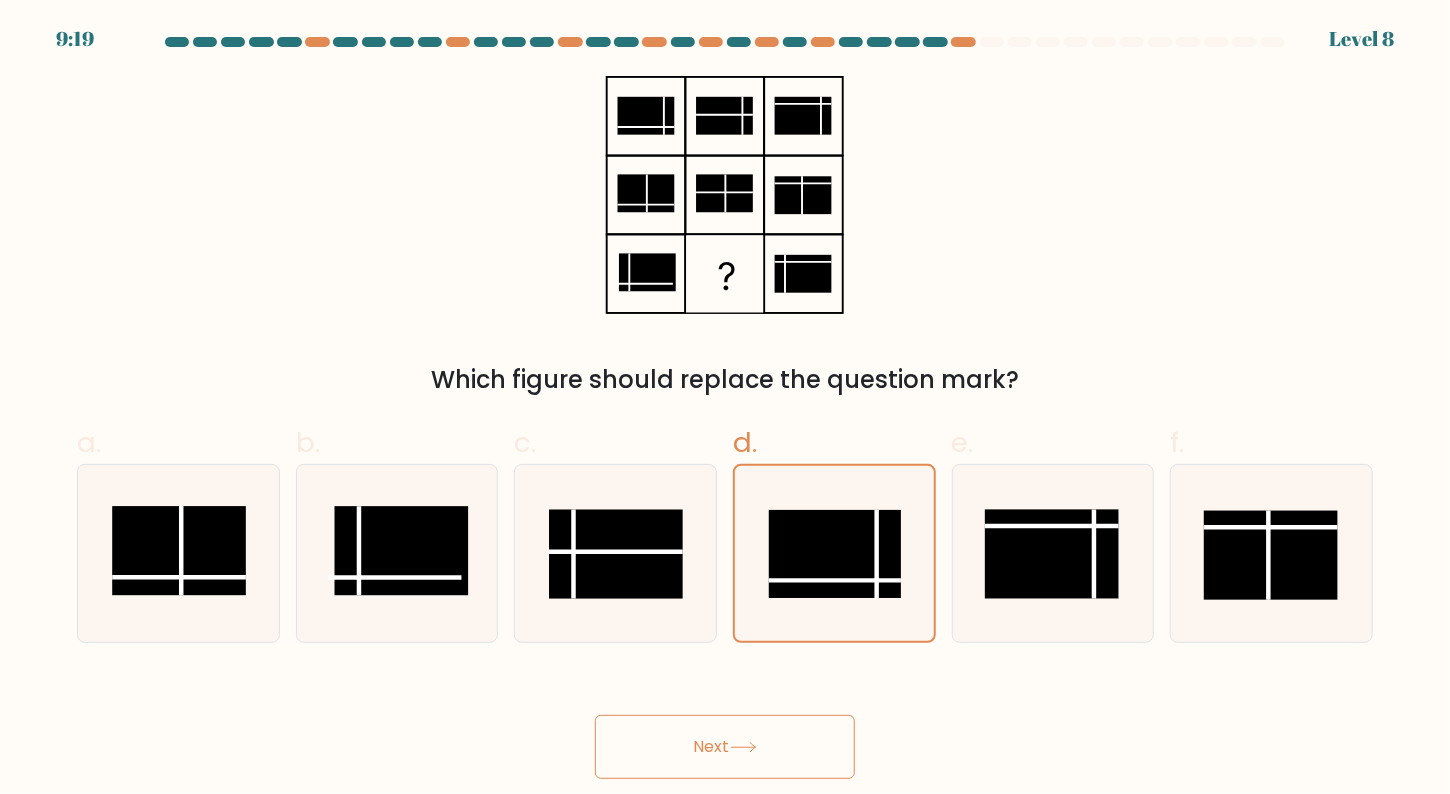 click on "Next" at bounding box center [725, 747] 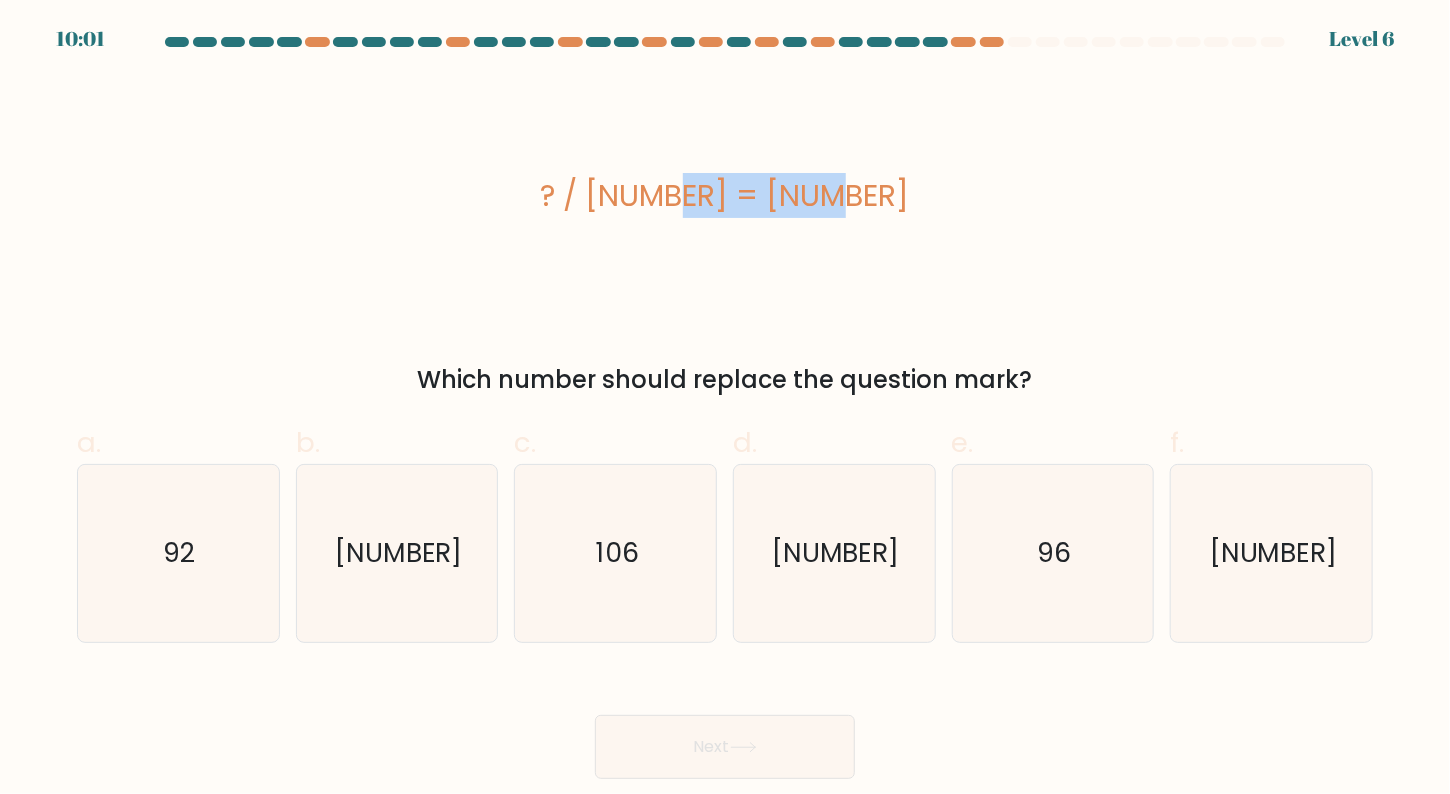 drag, startPoint x: 651, startPoint y: 195, endPoint x: 814, endPoint y: 173, distance: 164.47797 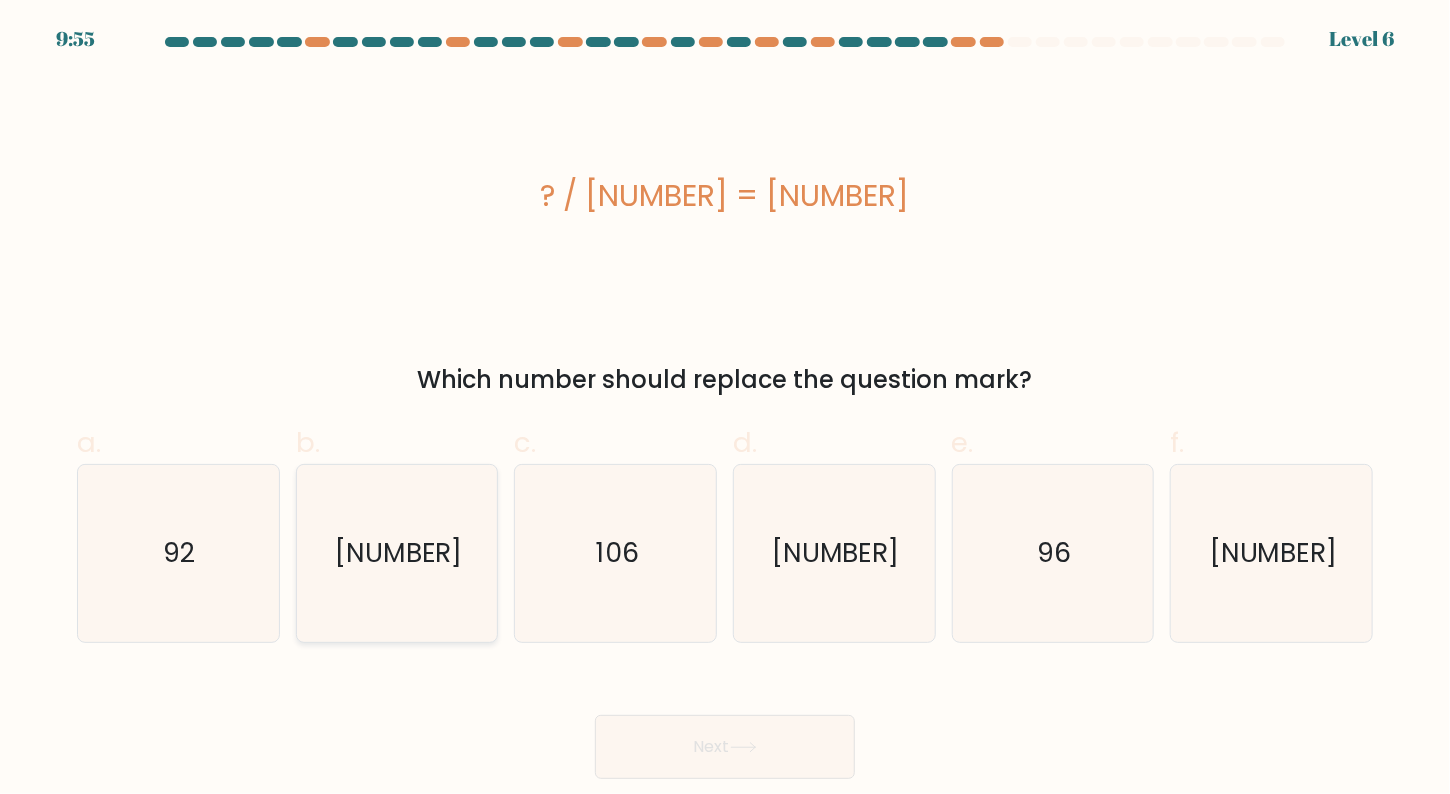 click on "[NUMBER]" at bounding box center (397, 554) 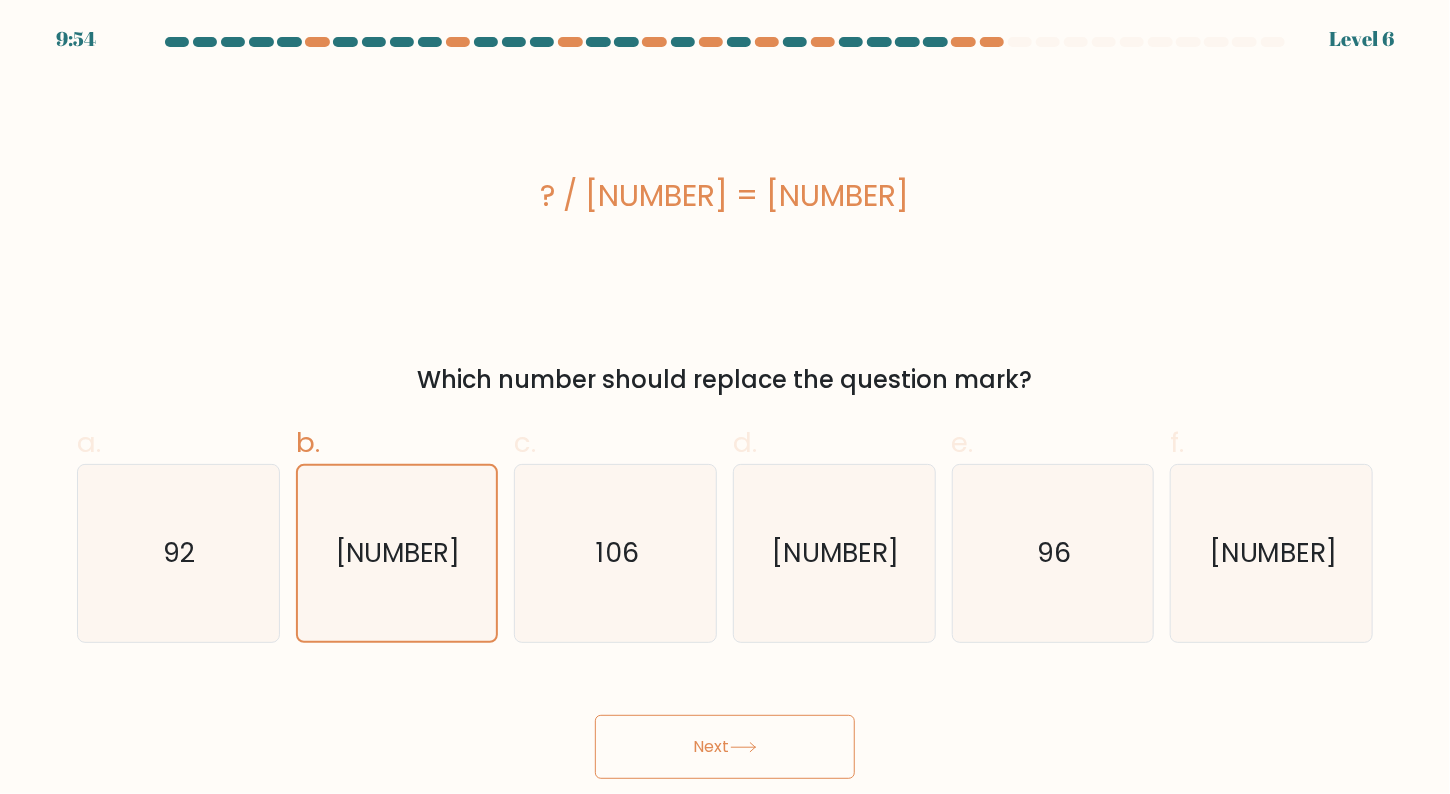 click on "Next" at bounding box center (725, 747) 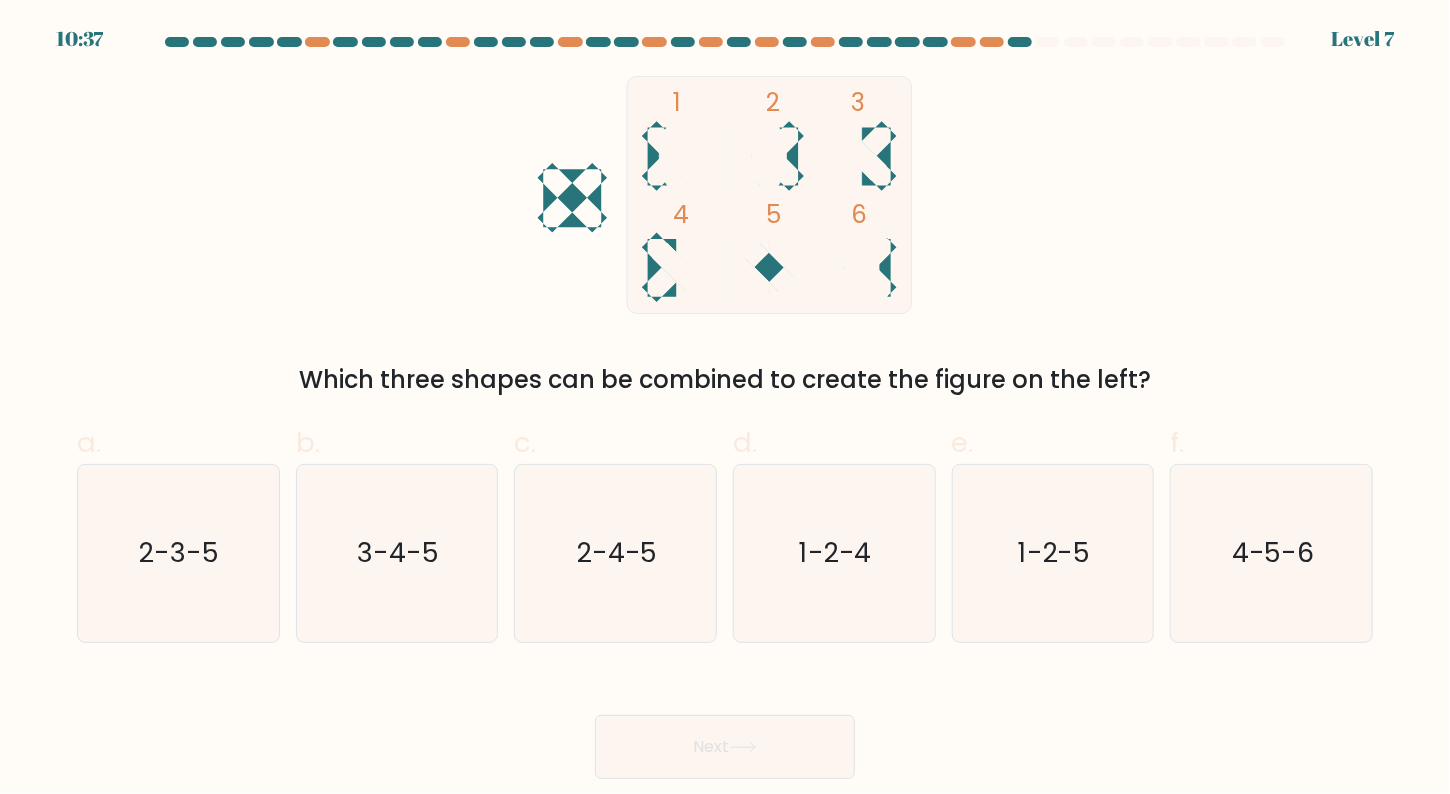 drag, startPoint x: 1032, startPoint y: 563, endPoint x: 909, endPoint y: 668, distance: 161.72198 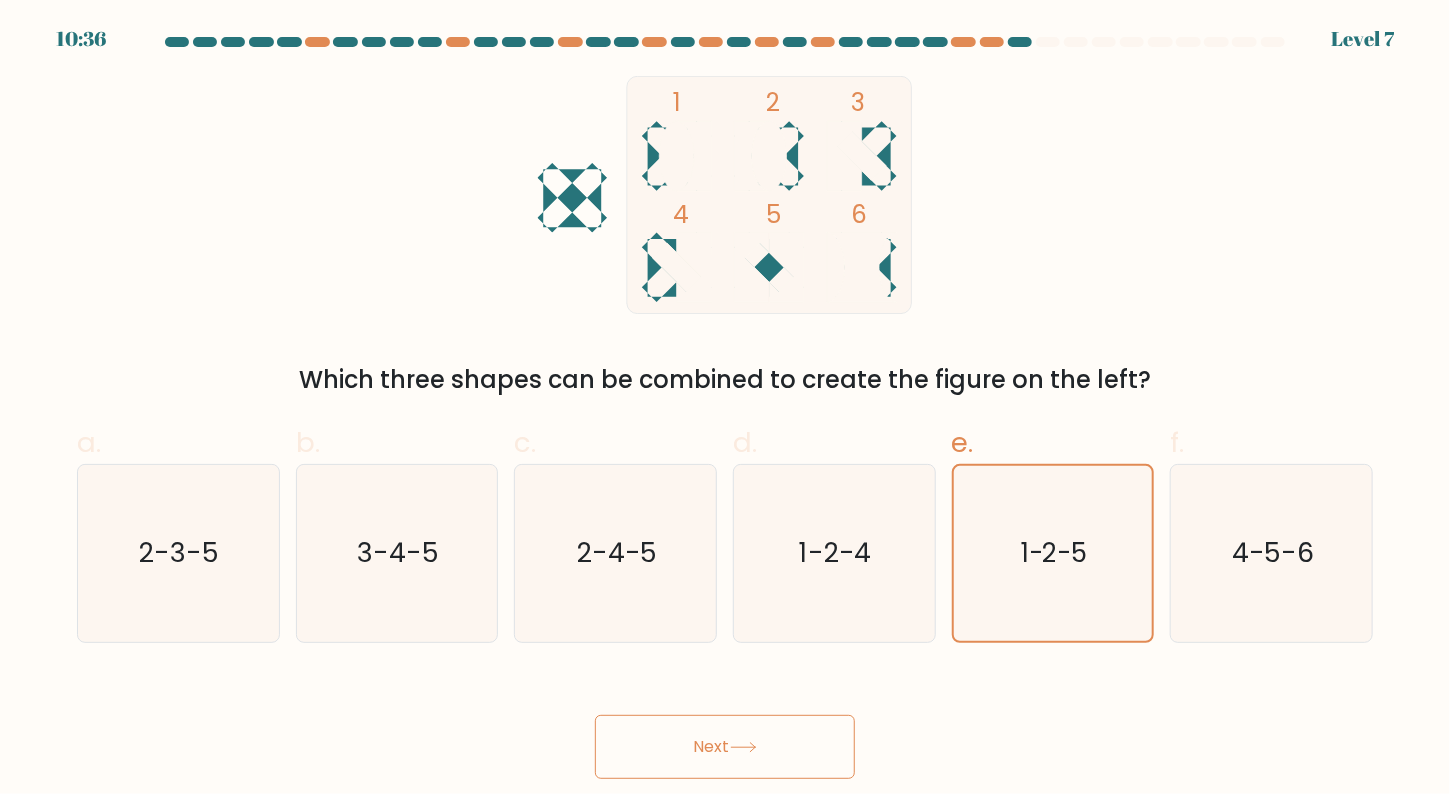 click on "Next" at bounding box center (725, 747) 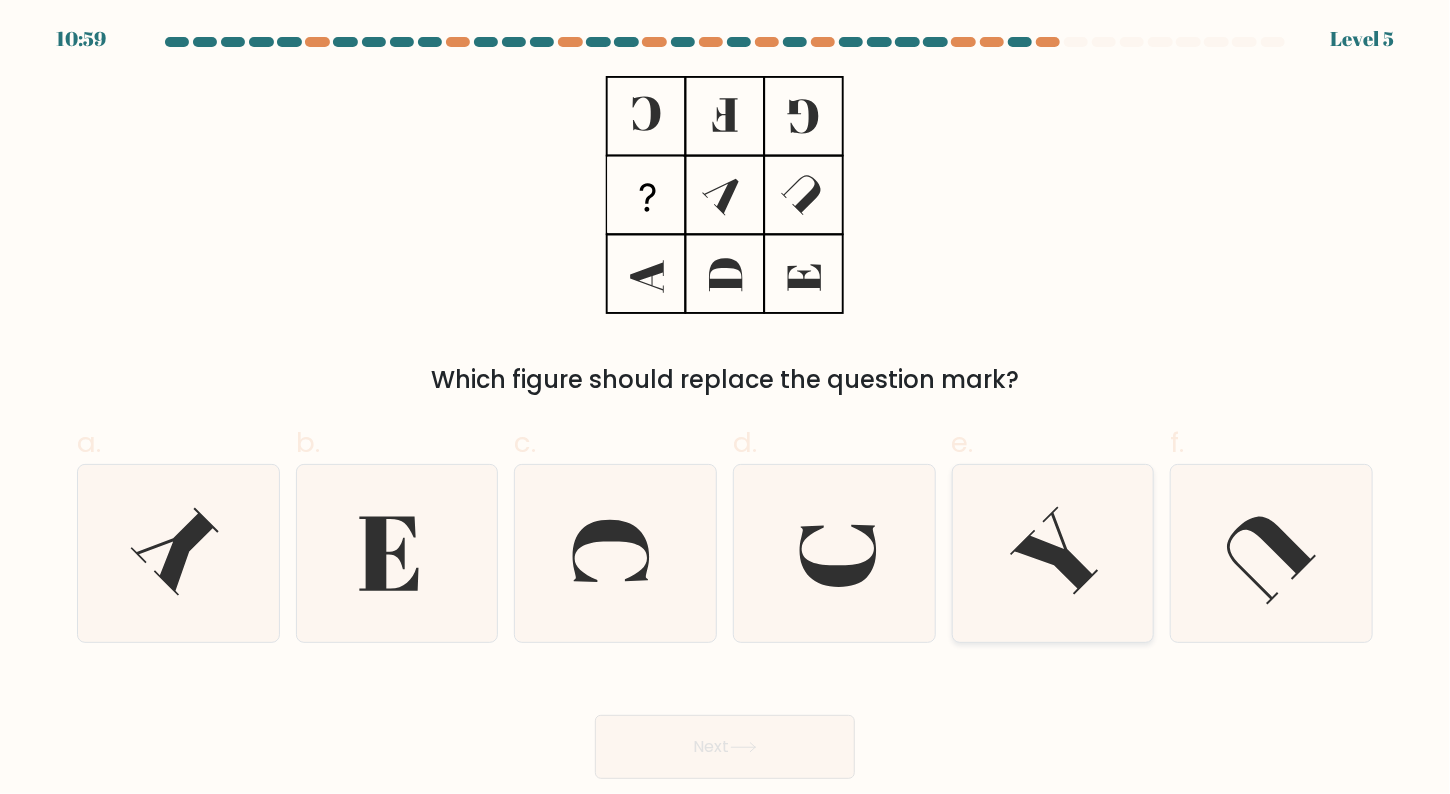click at bounding box center (1055, 550) 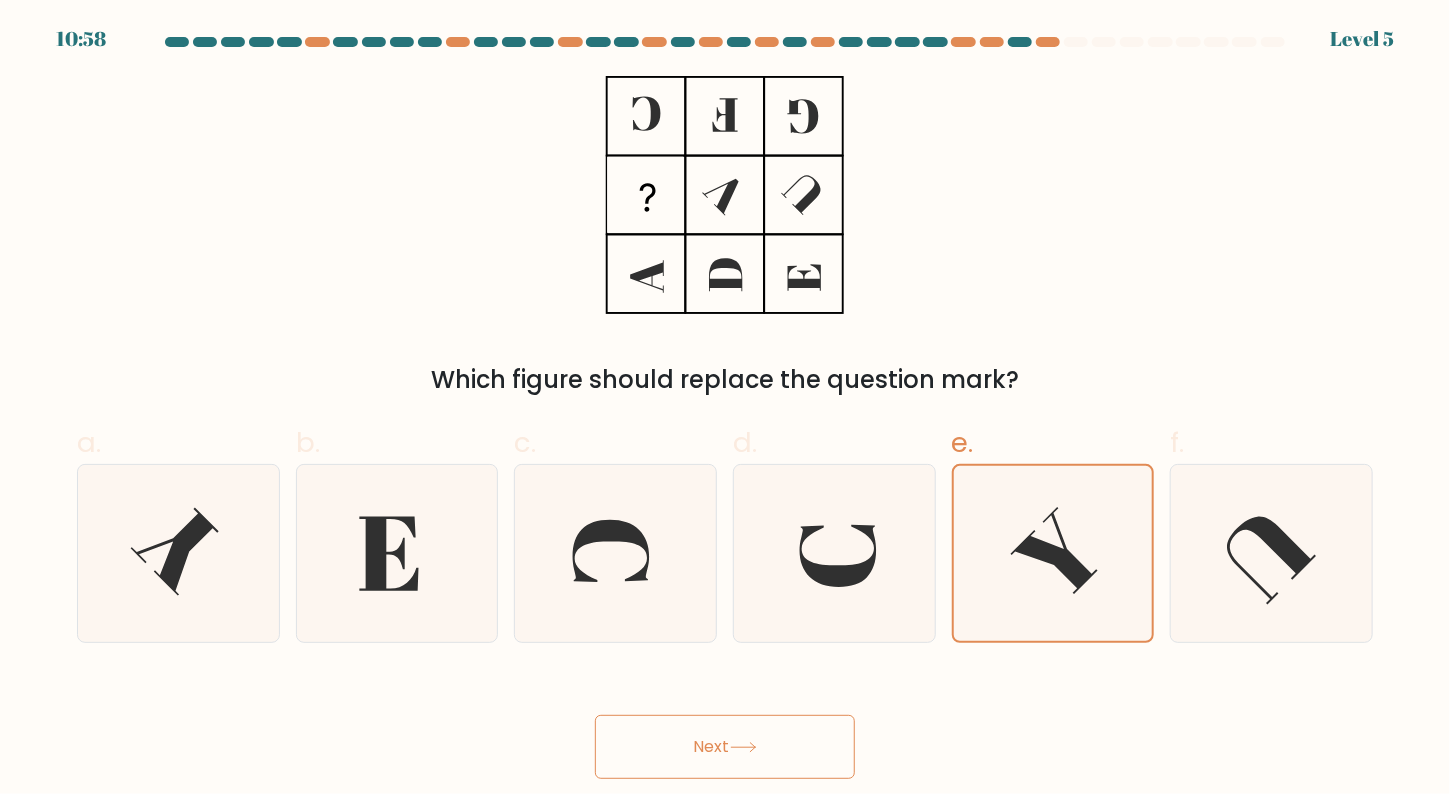click on "Next" at bounding box center (725, 747) 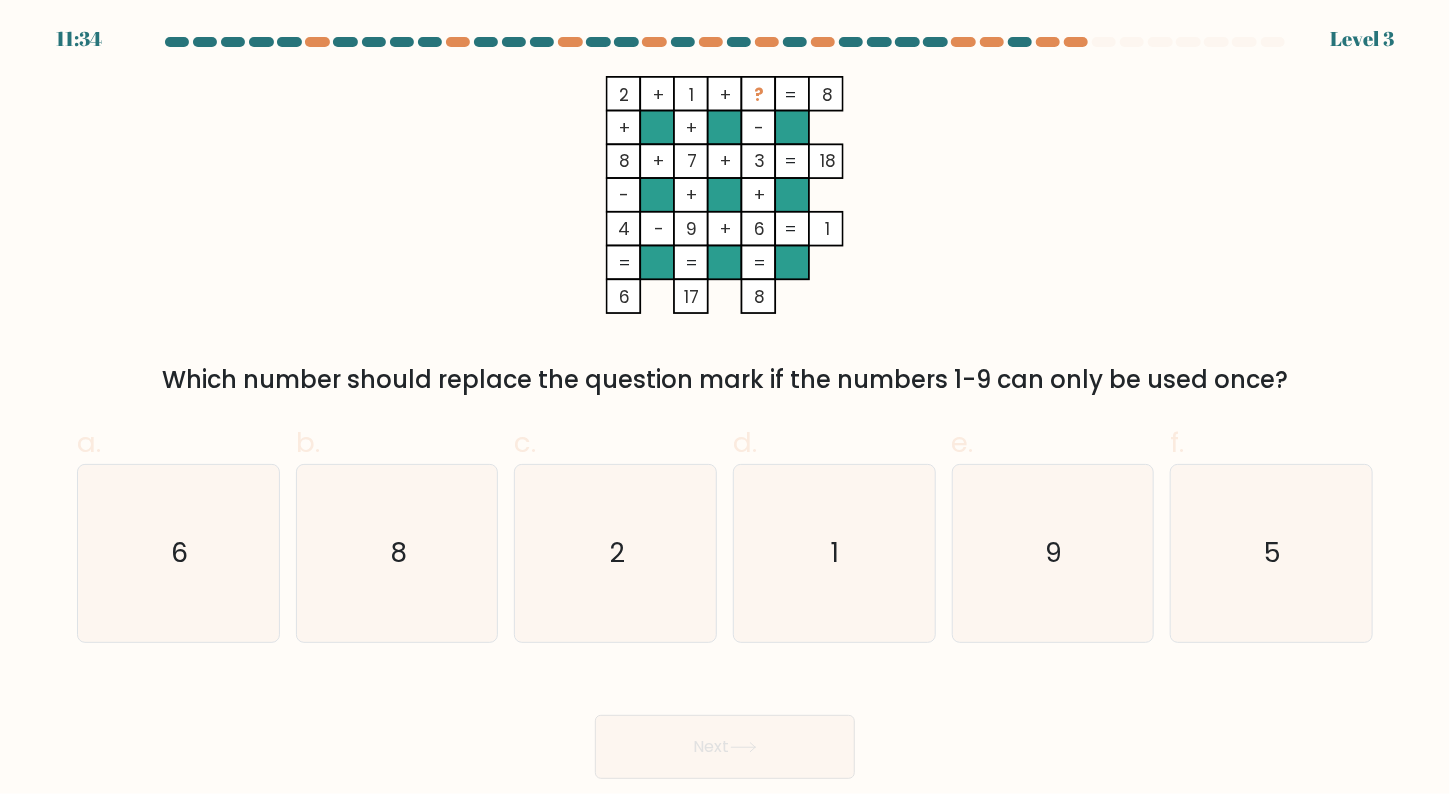 drag, startPoint x: 617, startPoint y: 98, endPoint x: 771, endPoint y: 79, distance: 155.16765 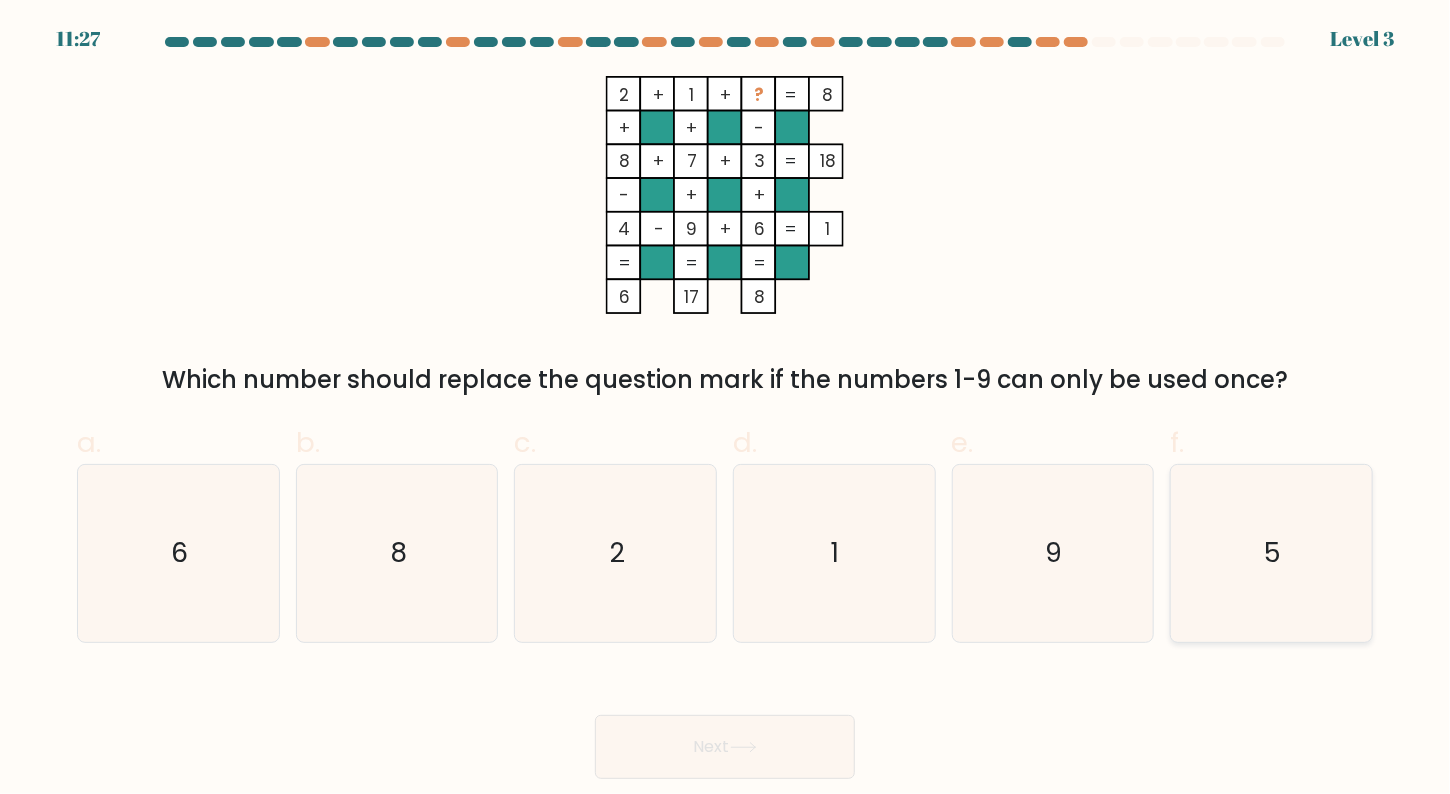 click on "5" at bounding box center (1273, 552) 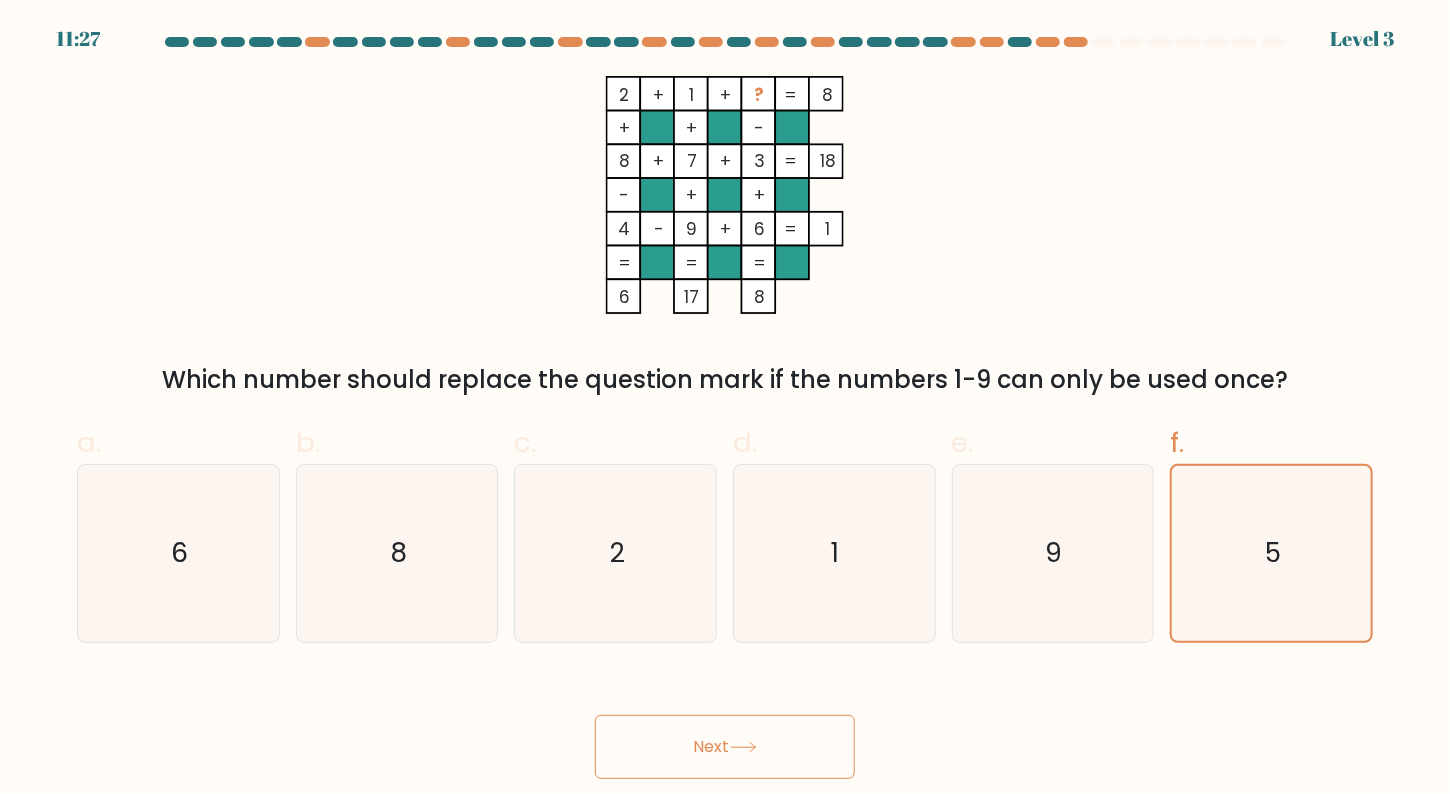 click on "Next" at bounding box center [725, 747] 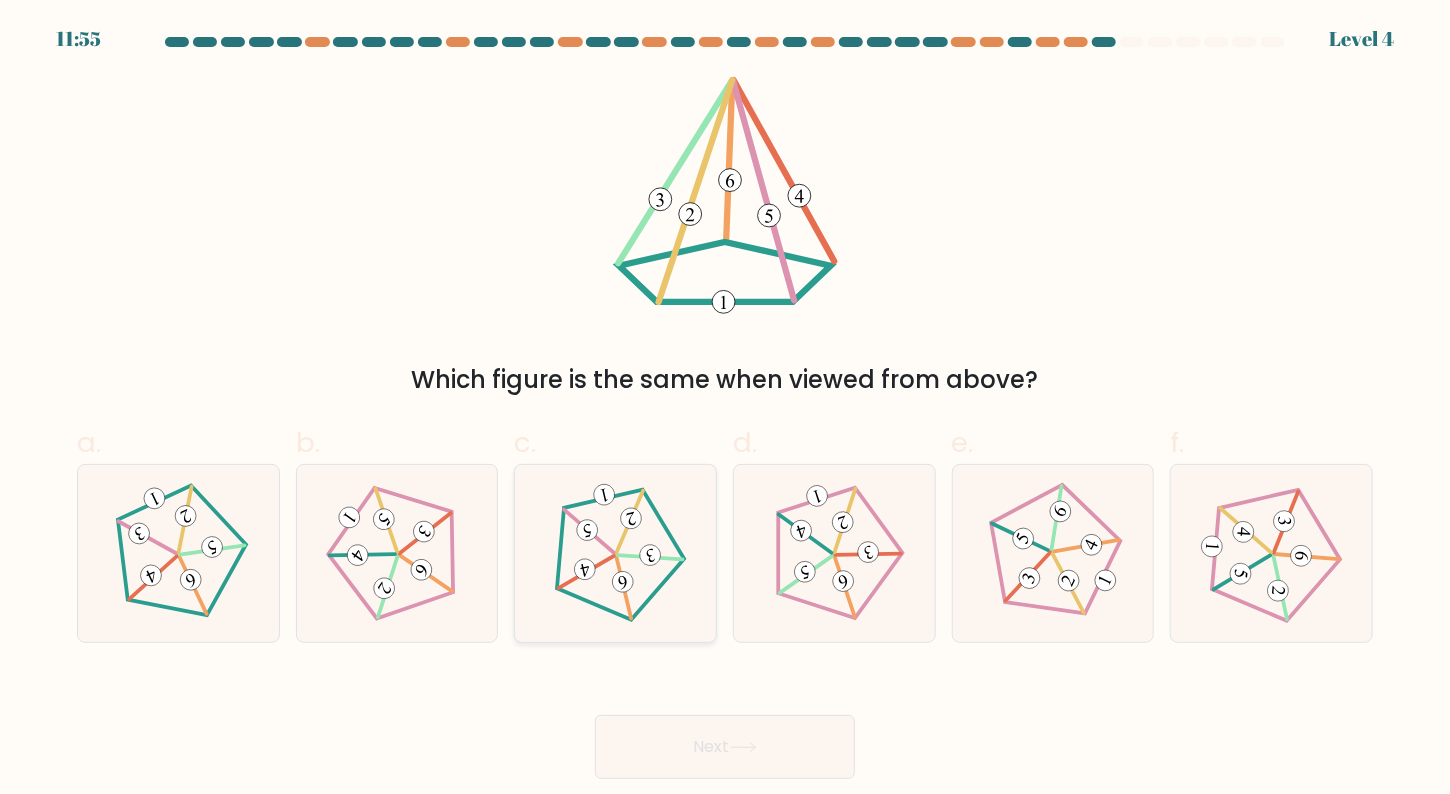 click at bounding box center [616, 553] 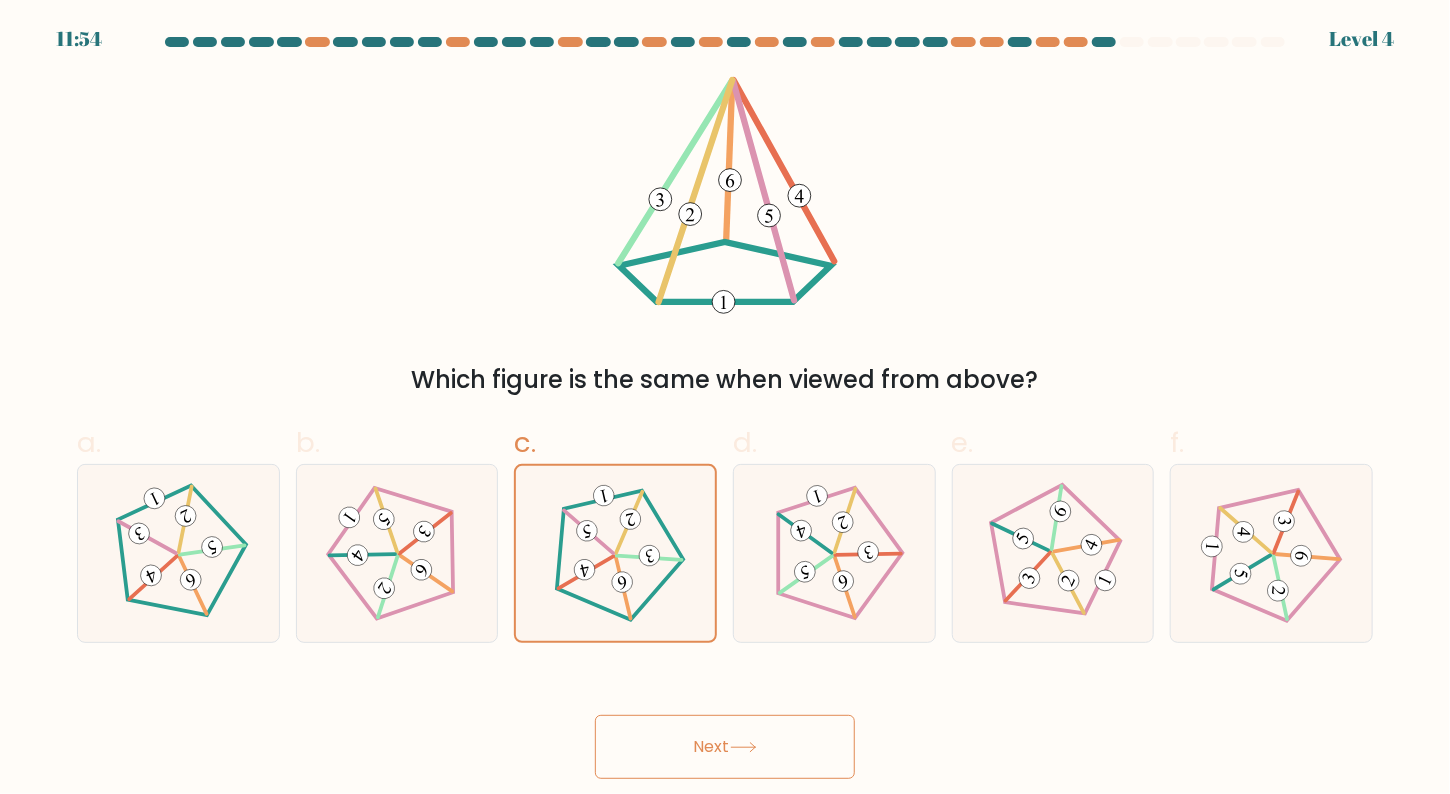 click at bounding box center (743, 747) 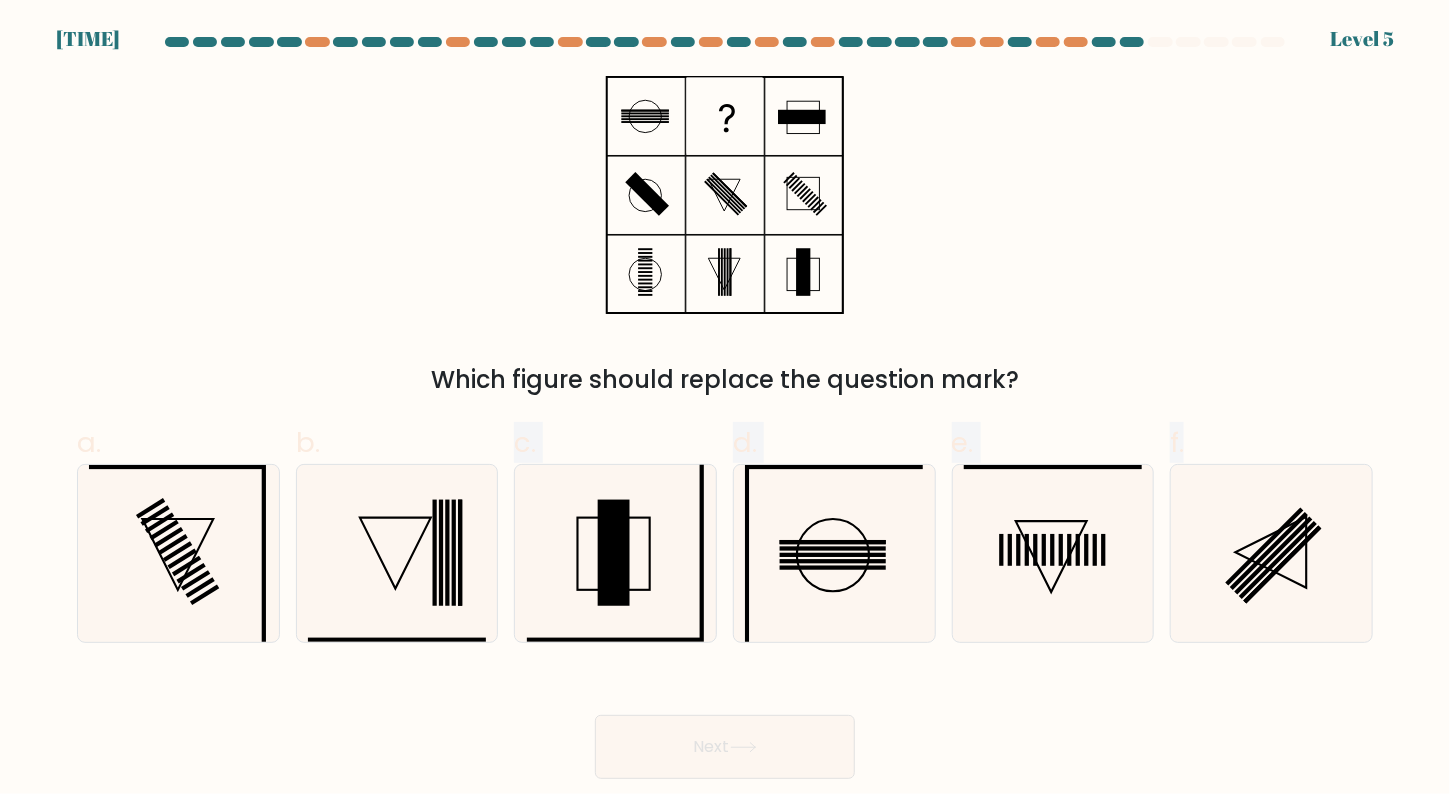drag, startPoint x: 406, startPoint y: 577, endPoint x: 834, endPoint y: 647, distance: 433.68652 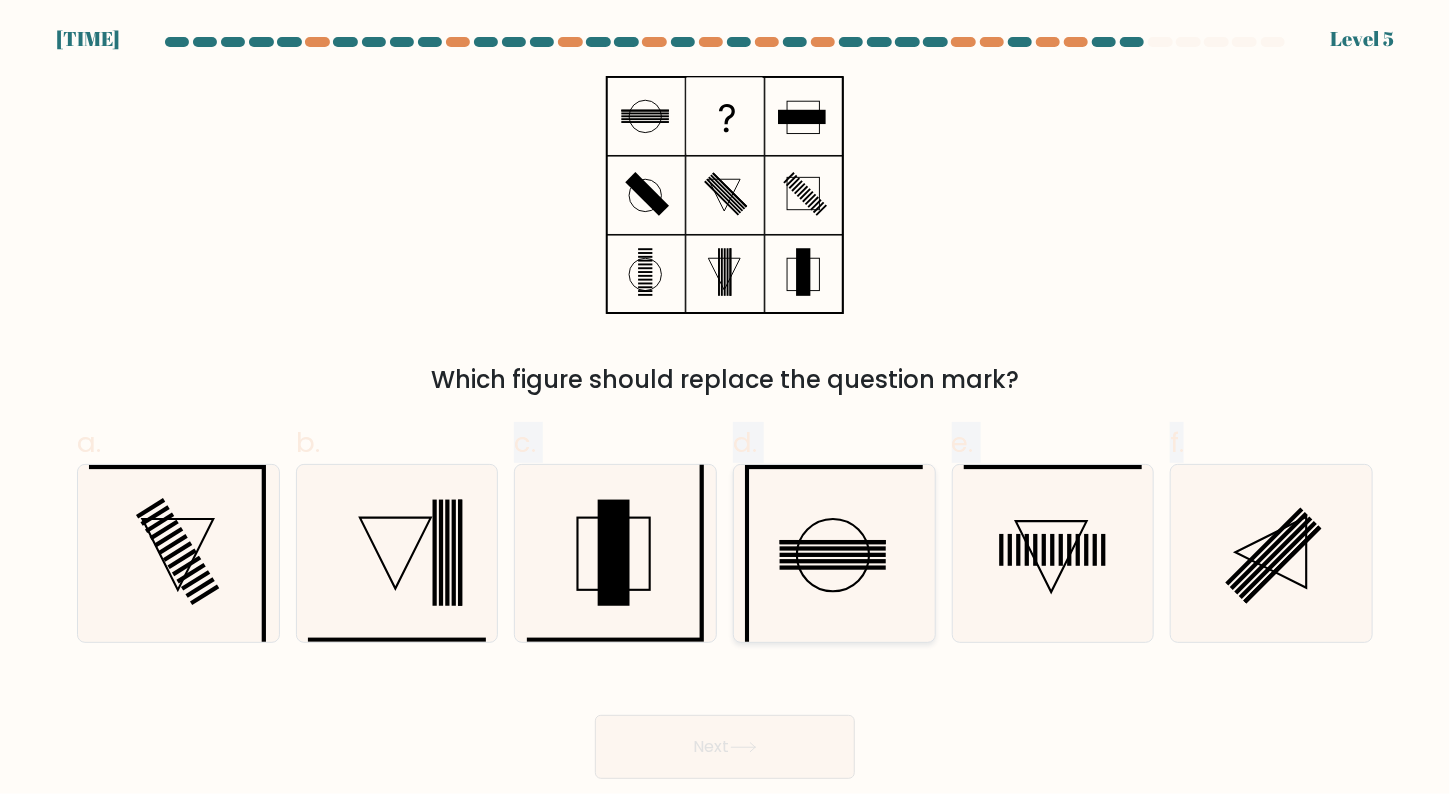 click at bounding box center [834, 554] 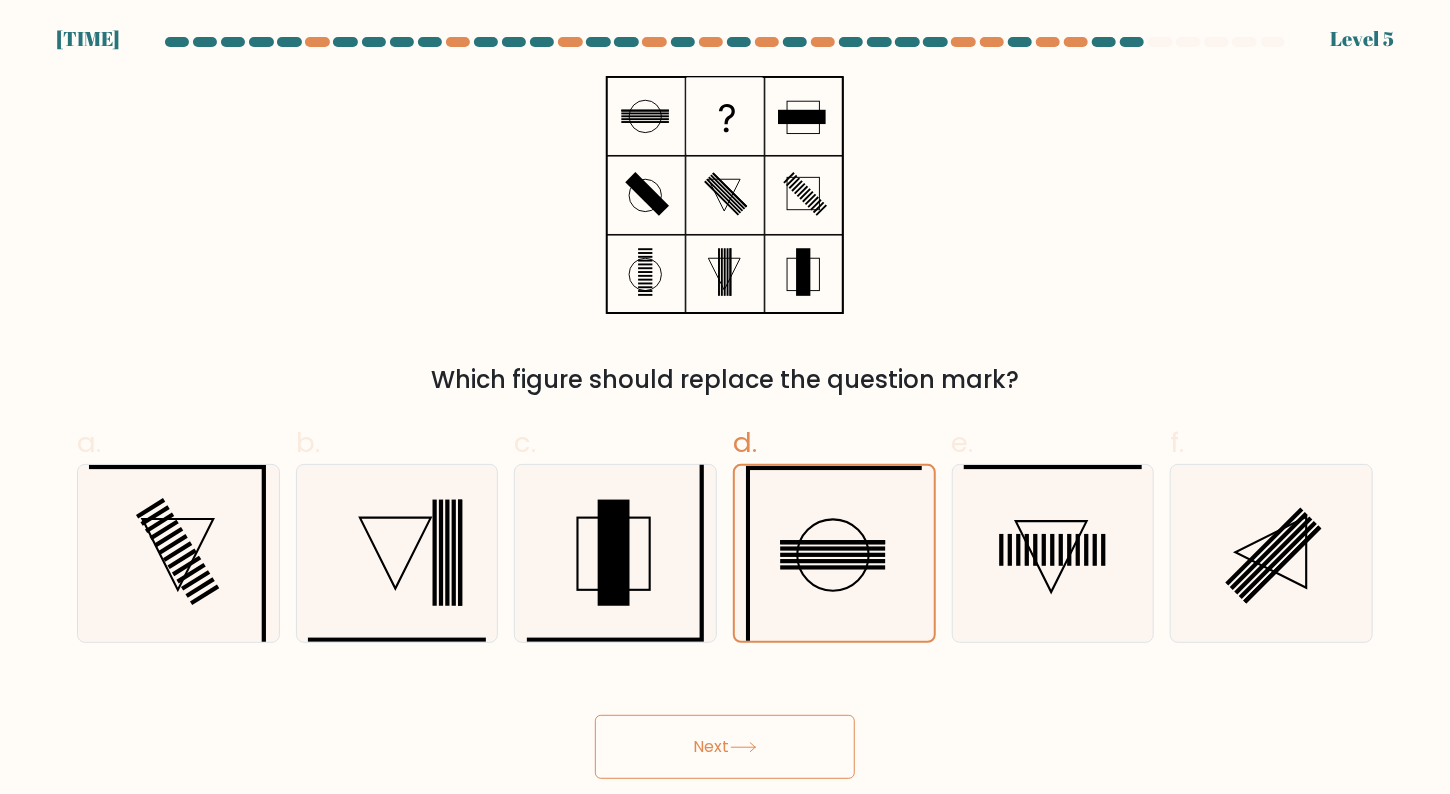 click on "Next" at bounding box center [725, 747] 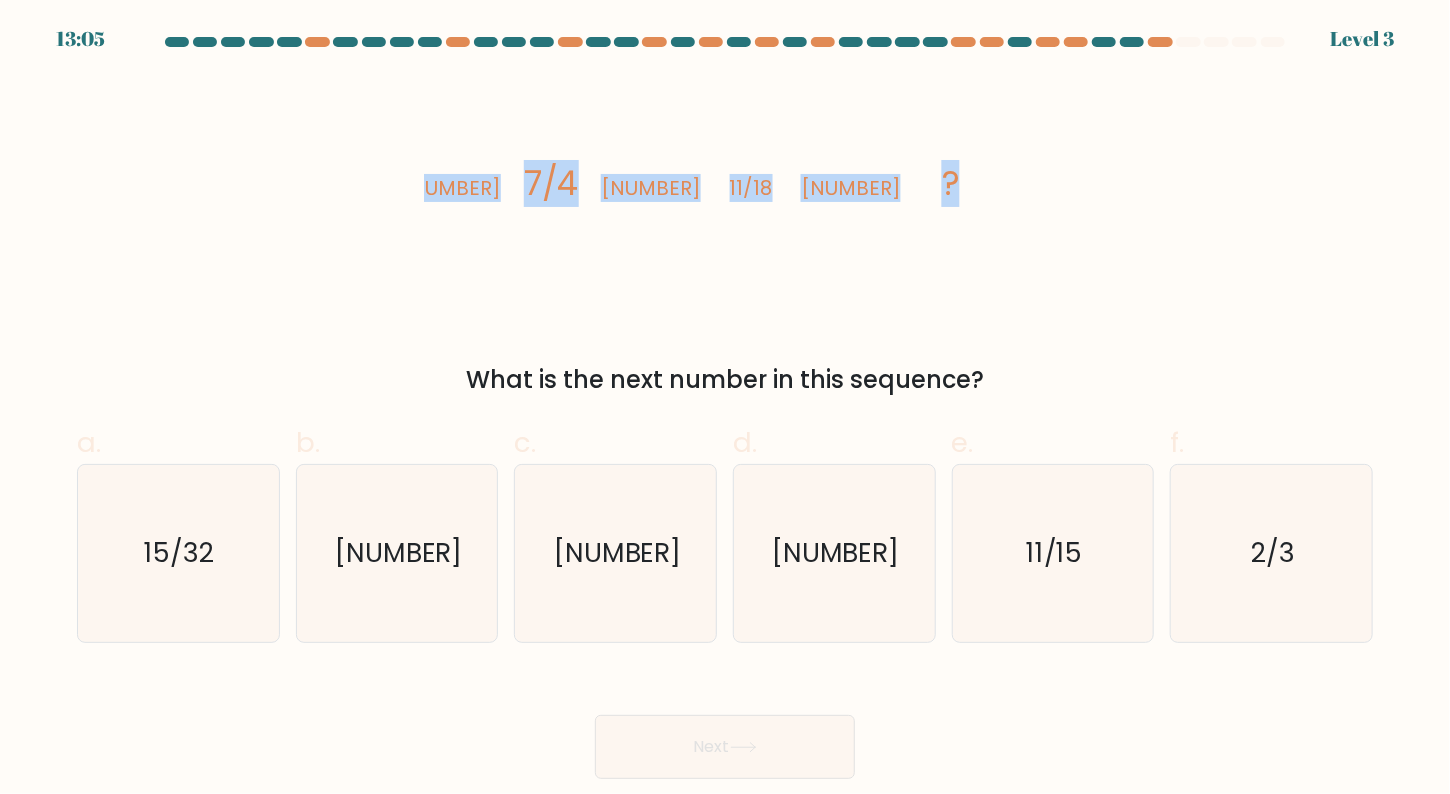 drag, startPoint x: 426, startPoint y: 186, endPoint x: 968, endPoint y: 173, distance: 542.1559 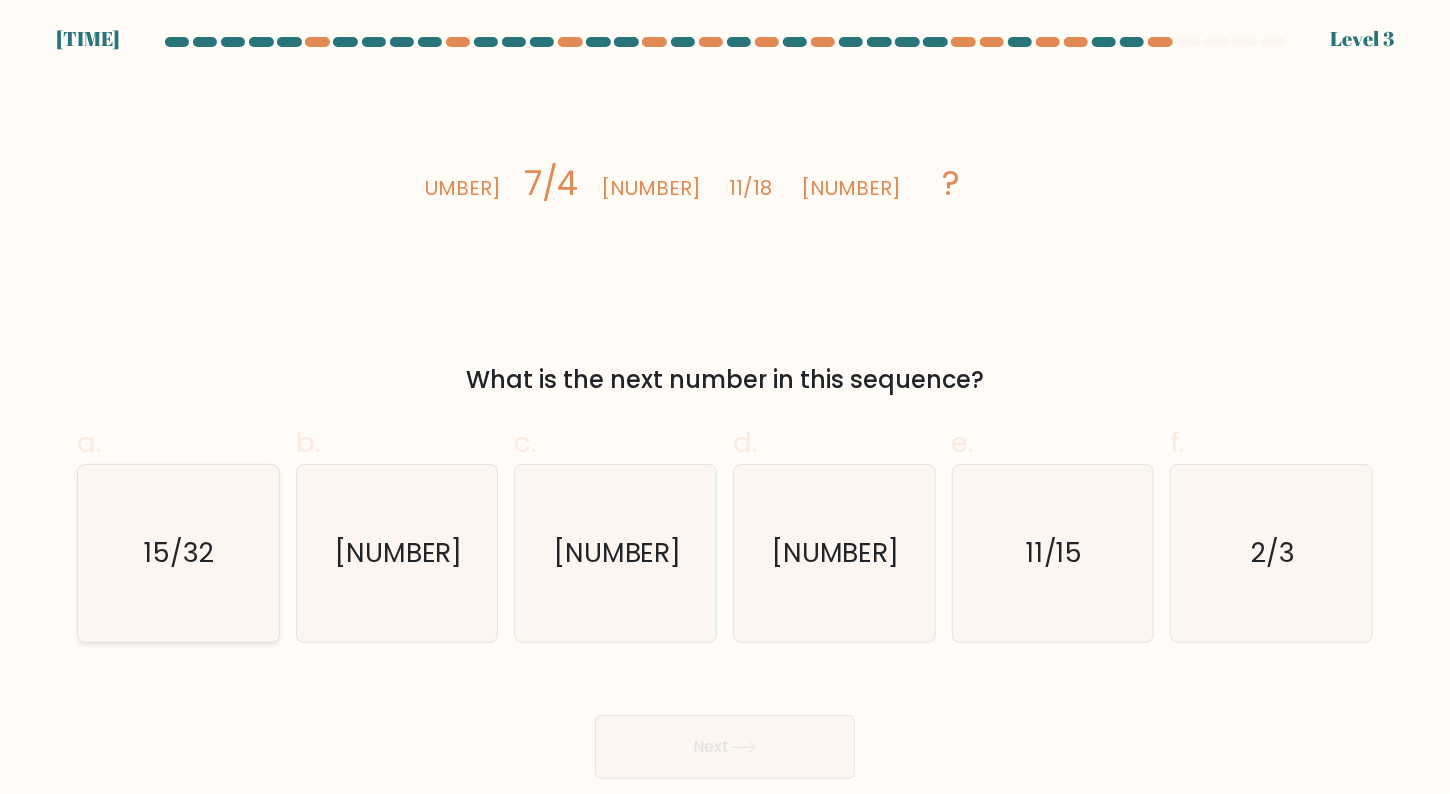 click on "15/32" at bounding box center [180, 552] 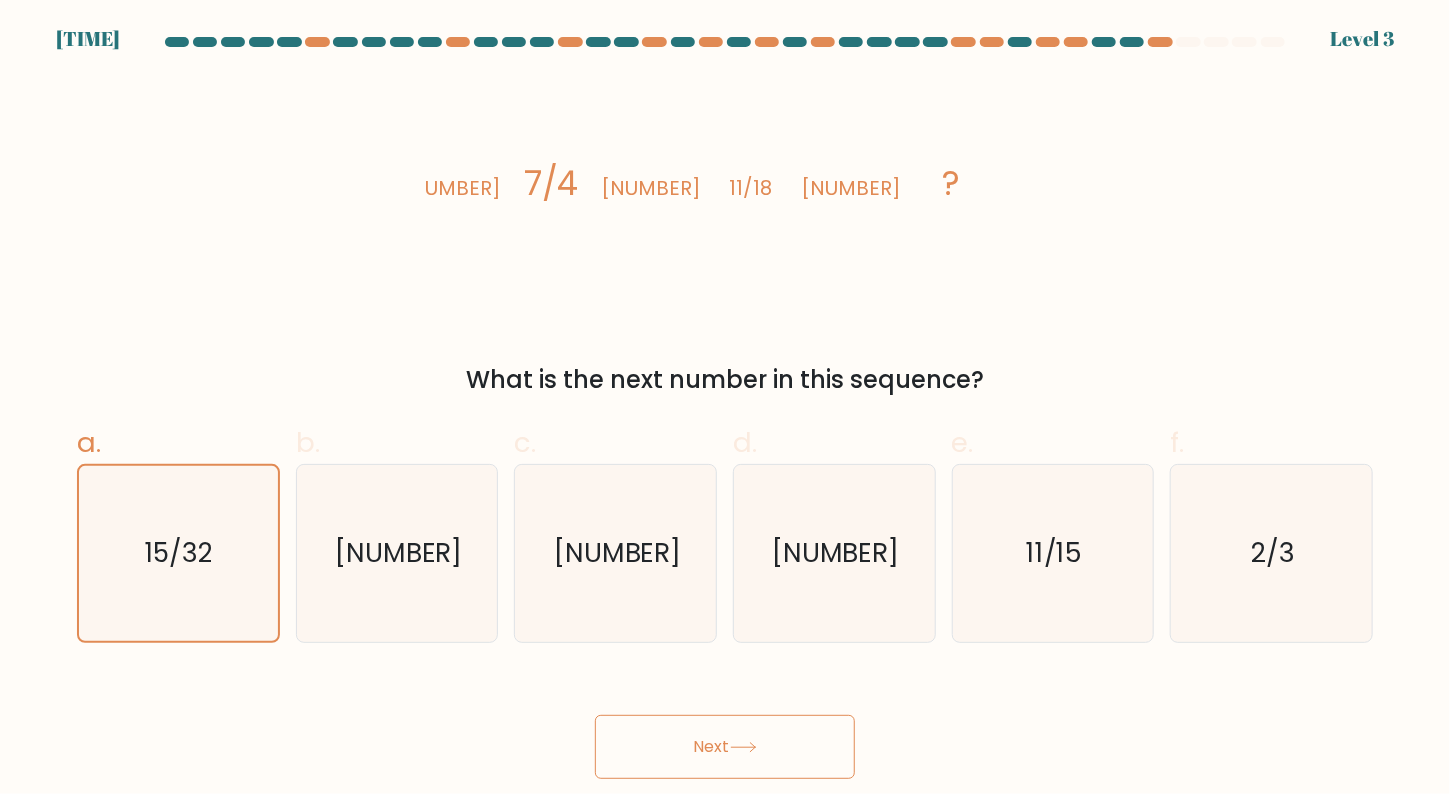 click at bounding box center (743, 747) 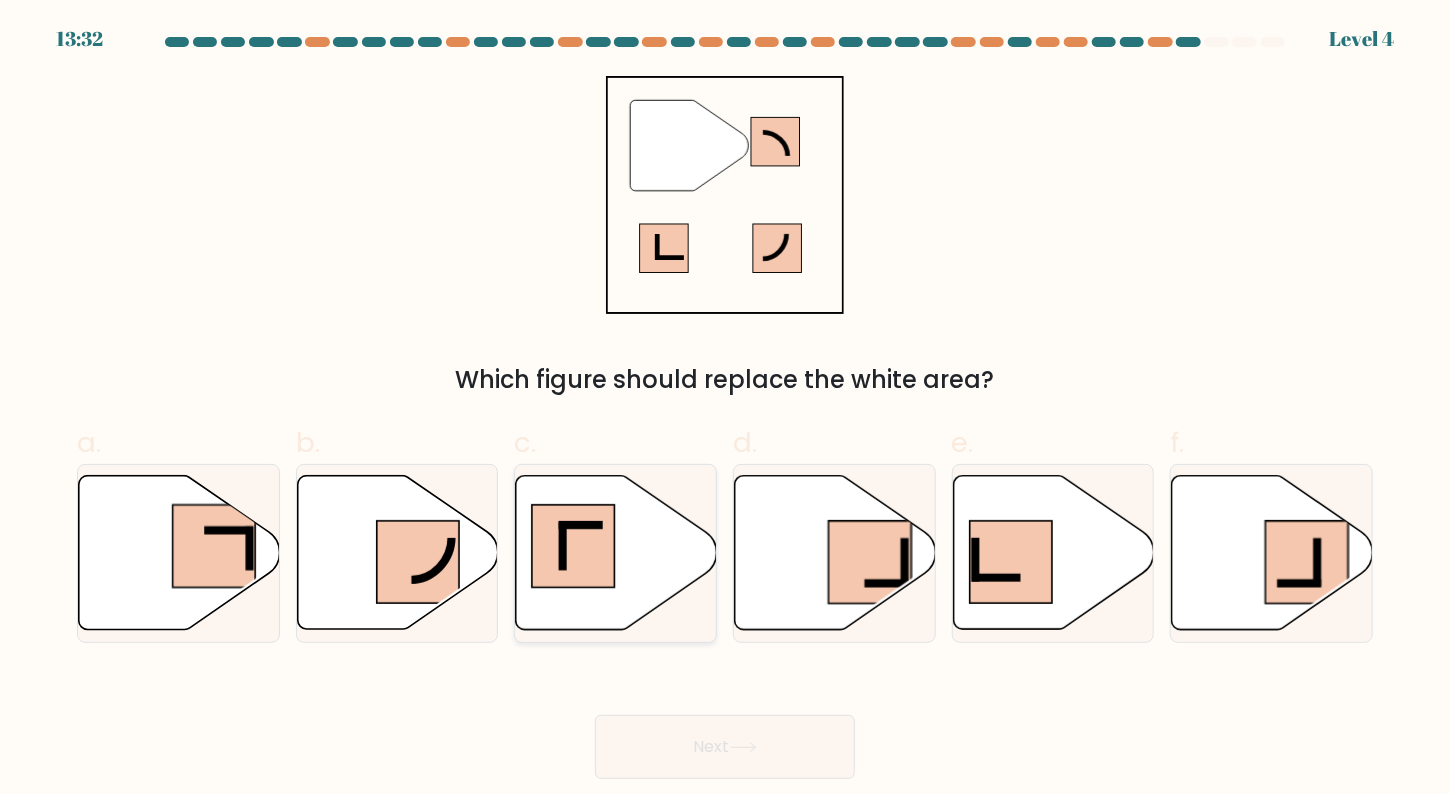 click at bounding box center [573, 546] 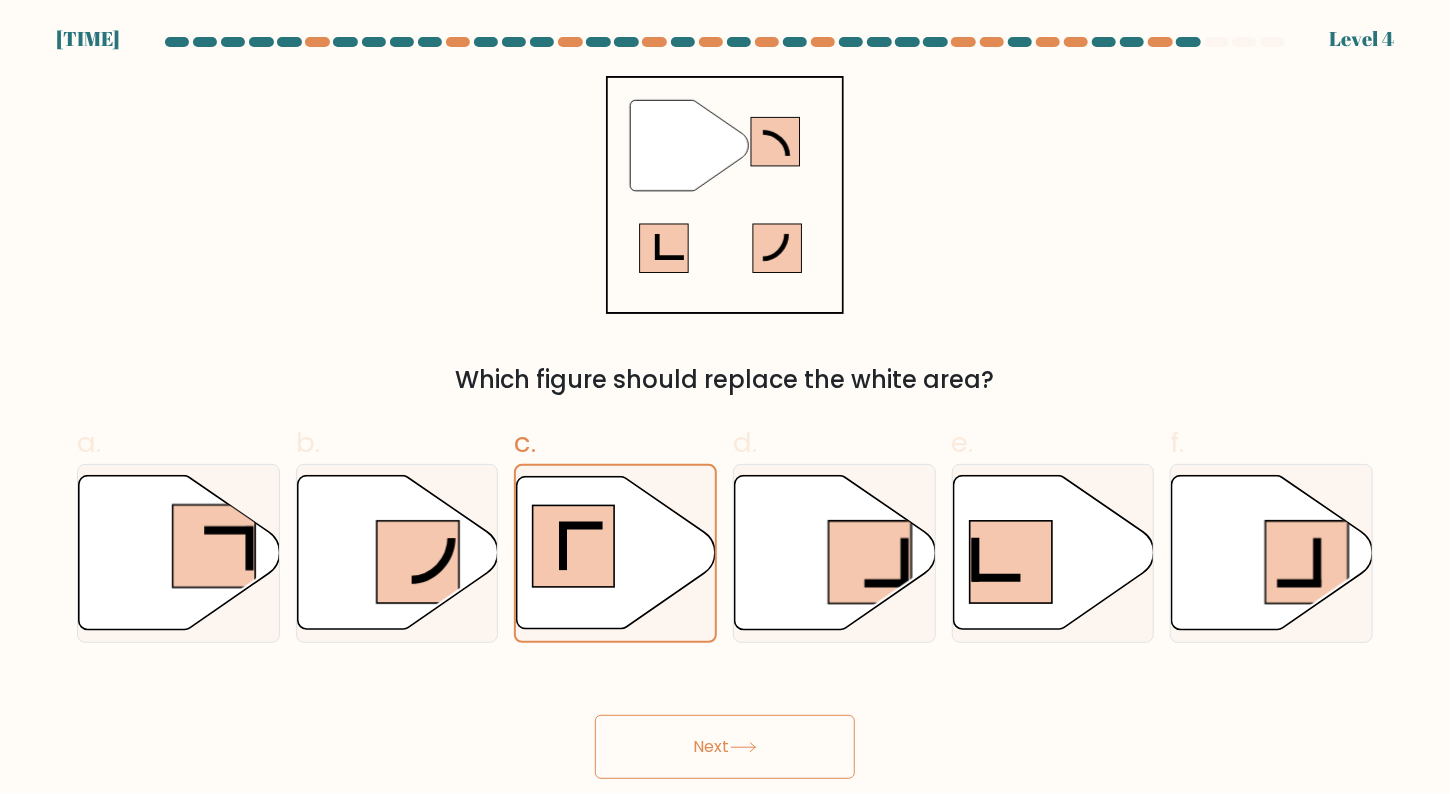 click on "Next" at bounding box center [725, 747] 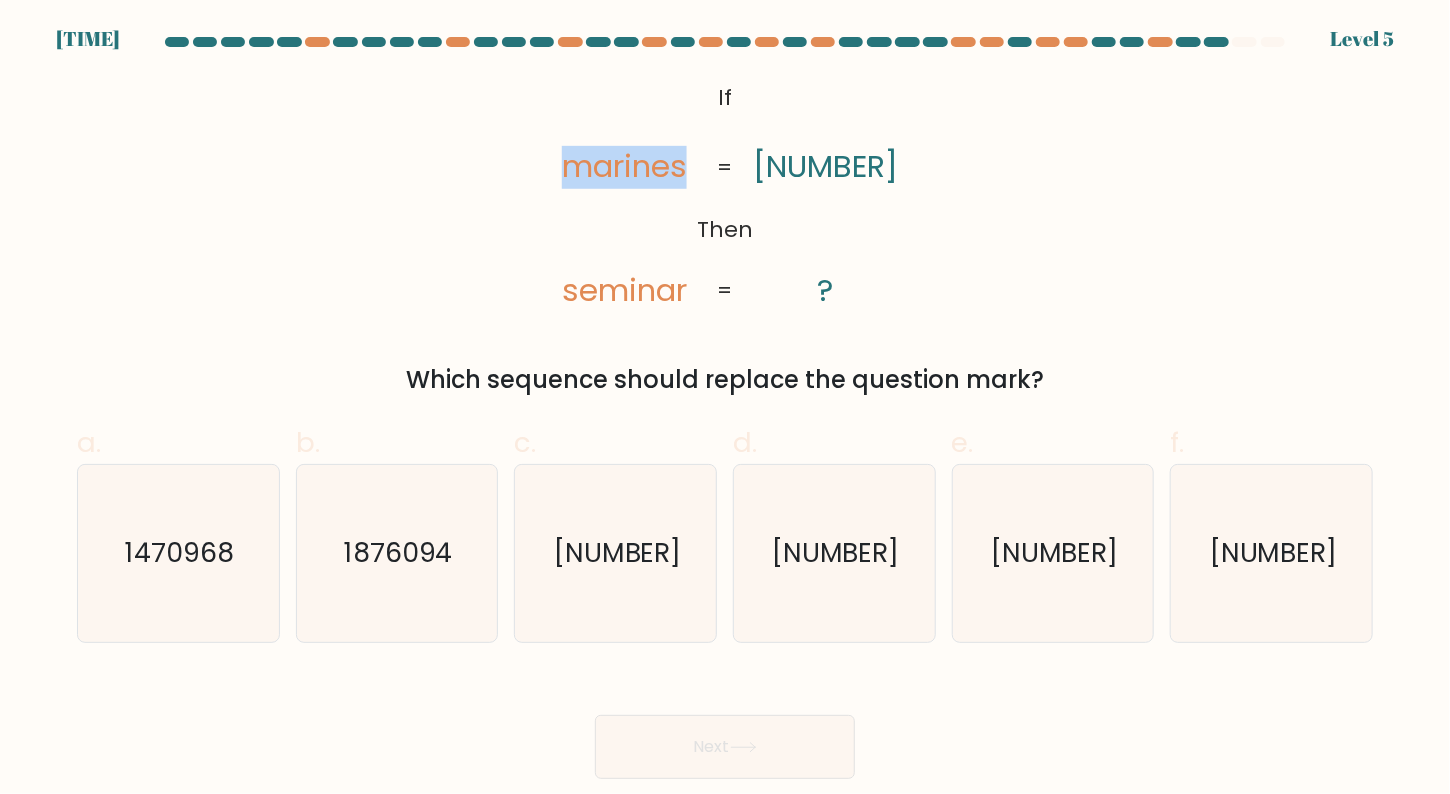 drag, startPoint x: 558, startPoint y: 171, endPoint x: 689, endPoint y: 159, distance: 131.54848 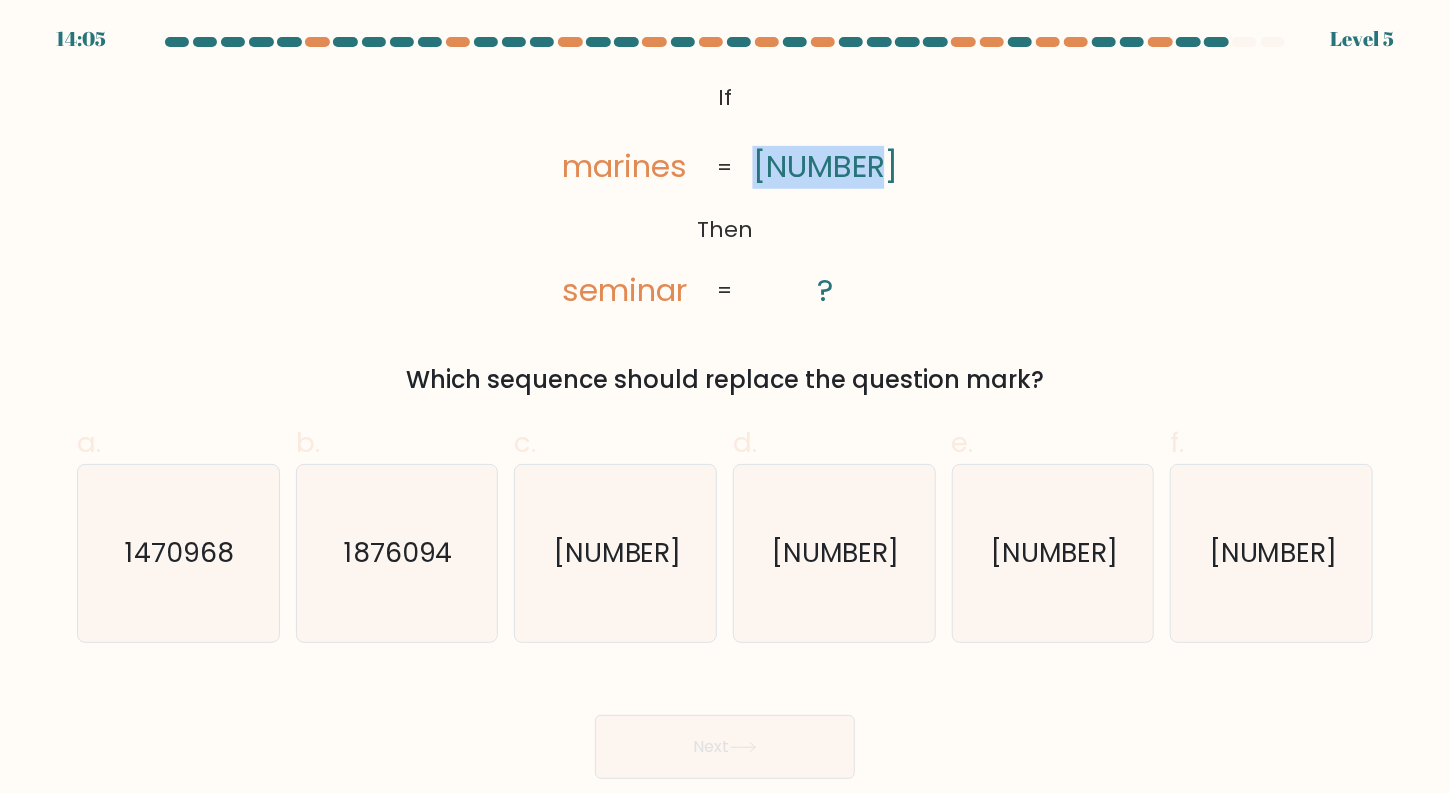 drag, startPoint x: 916, startPoint y: 169, endPoint x: 768, endPoint y: 172, distance: 148.0304 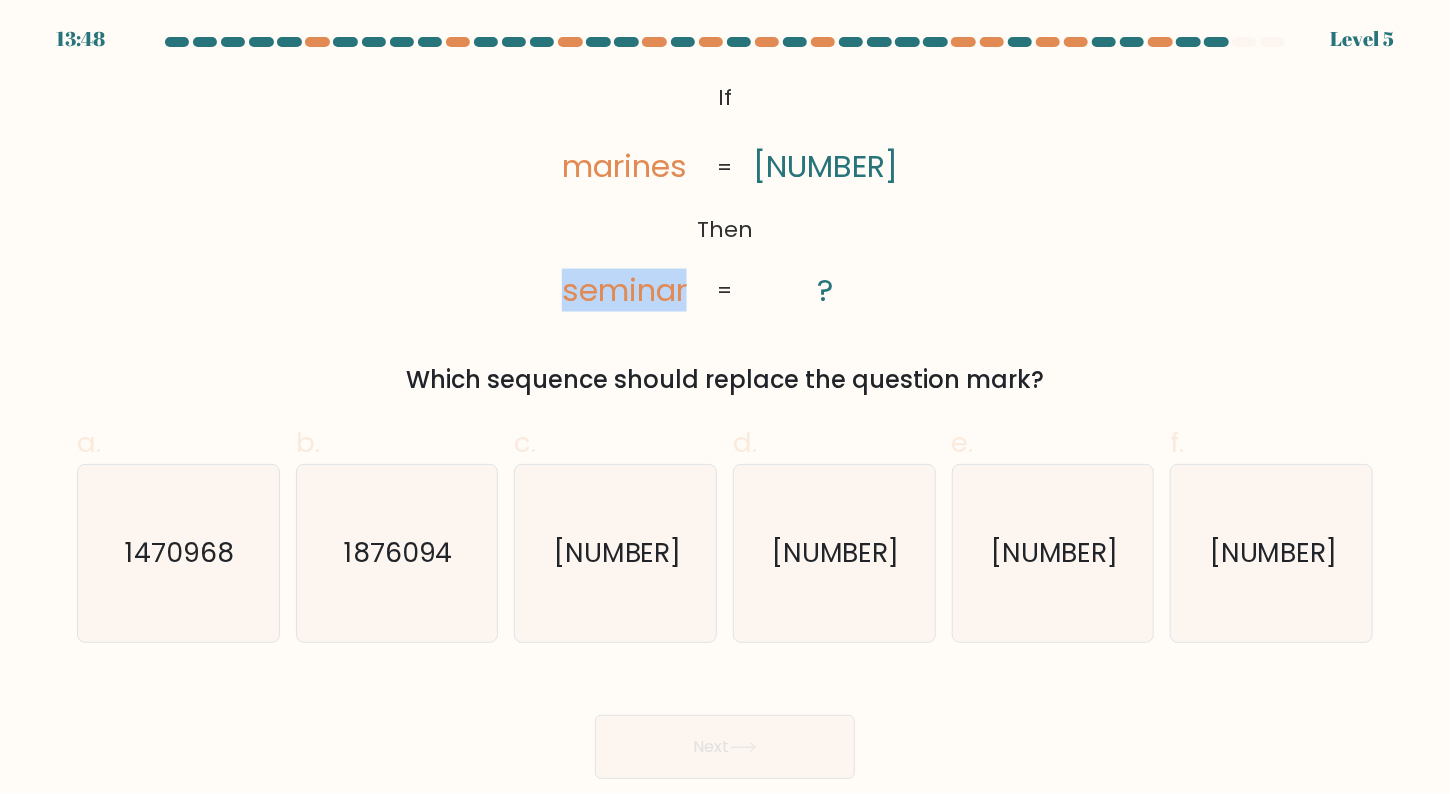 drag, startPoint x: 555, startPoint y: 299, endPoint x: 685, endPoint y: 295, distance: 130.06152 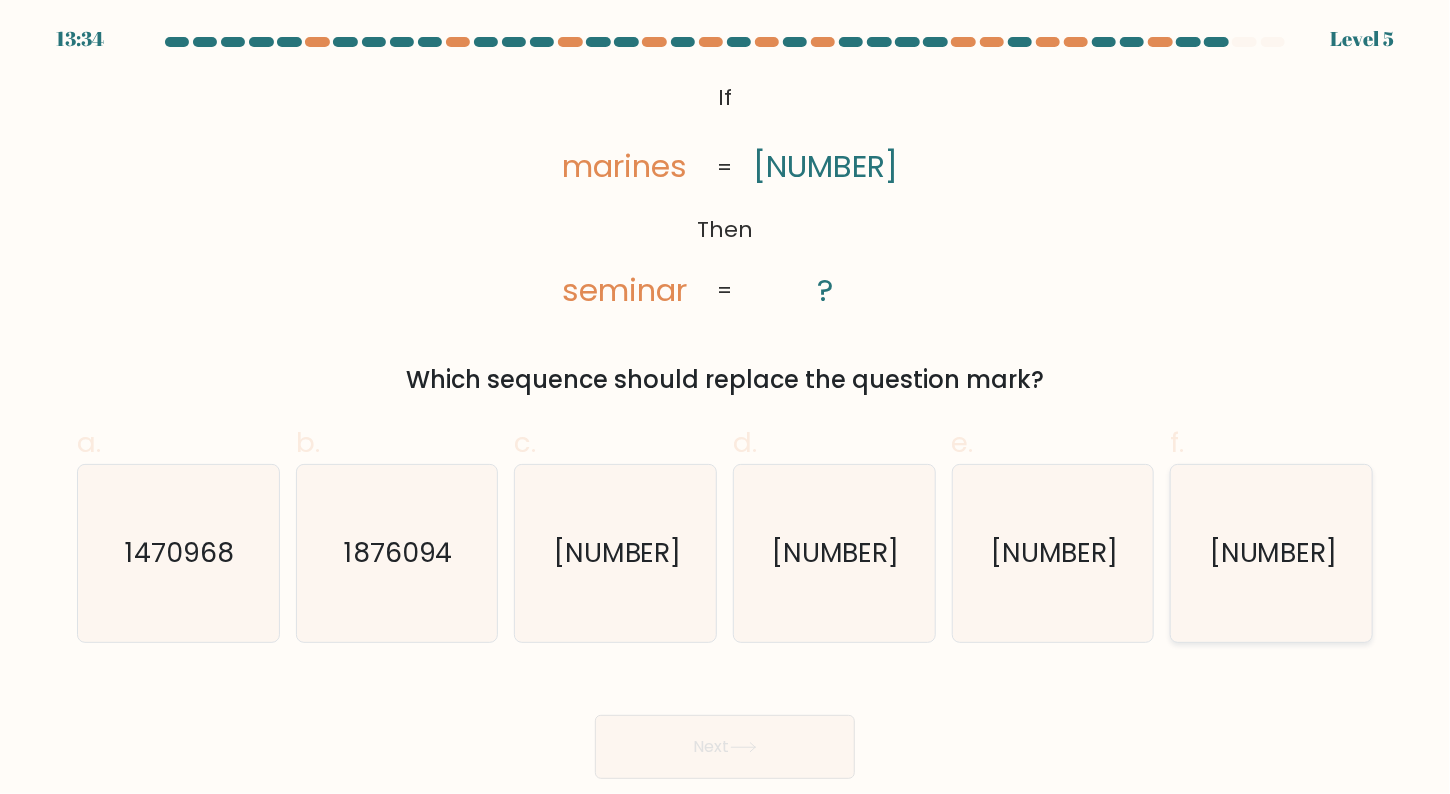 click on "[NUMBER]" at bounding box center [1272, 554] 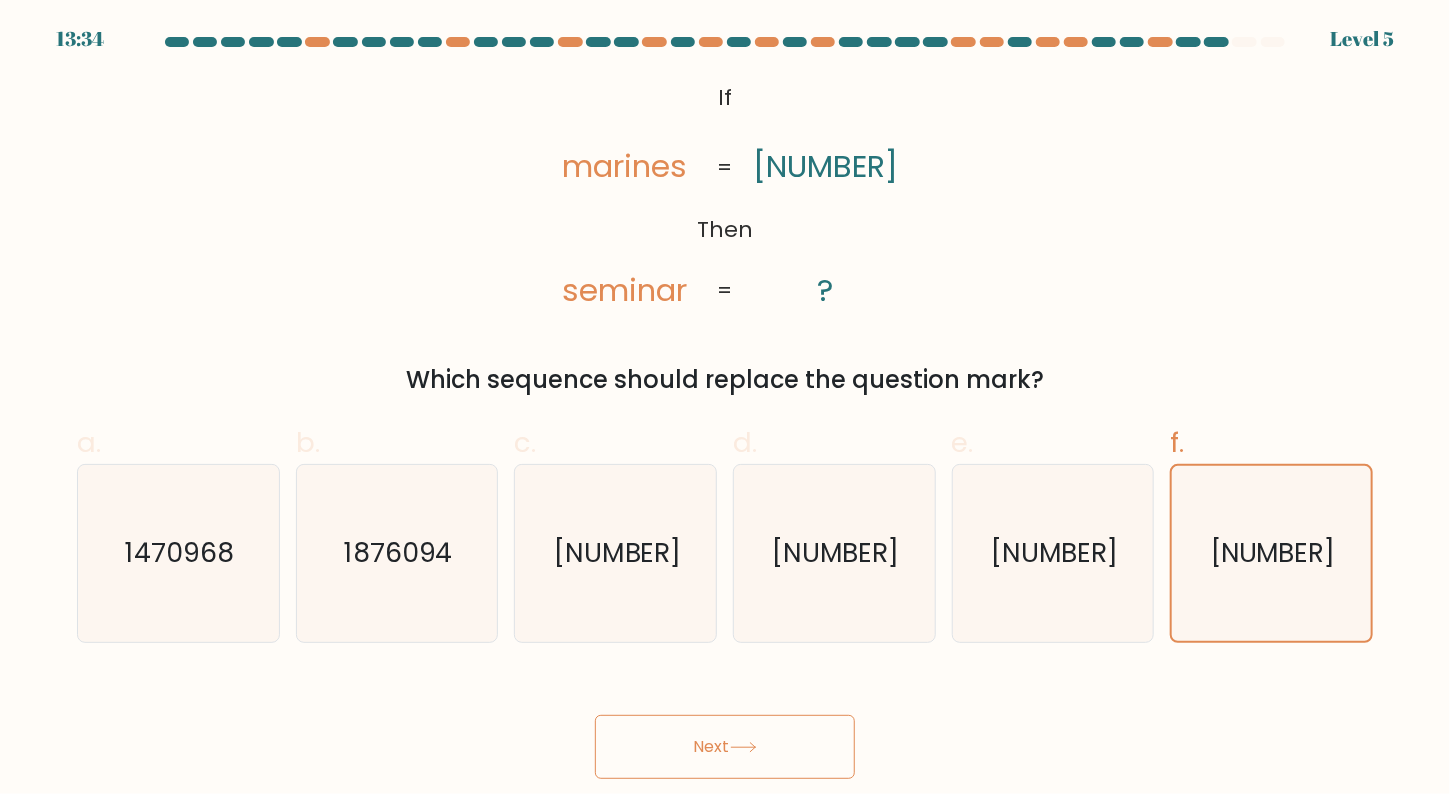 click on "Next" at bounding box center (725, 747) 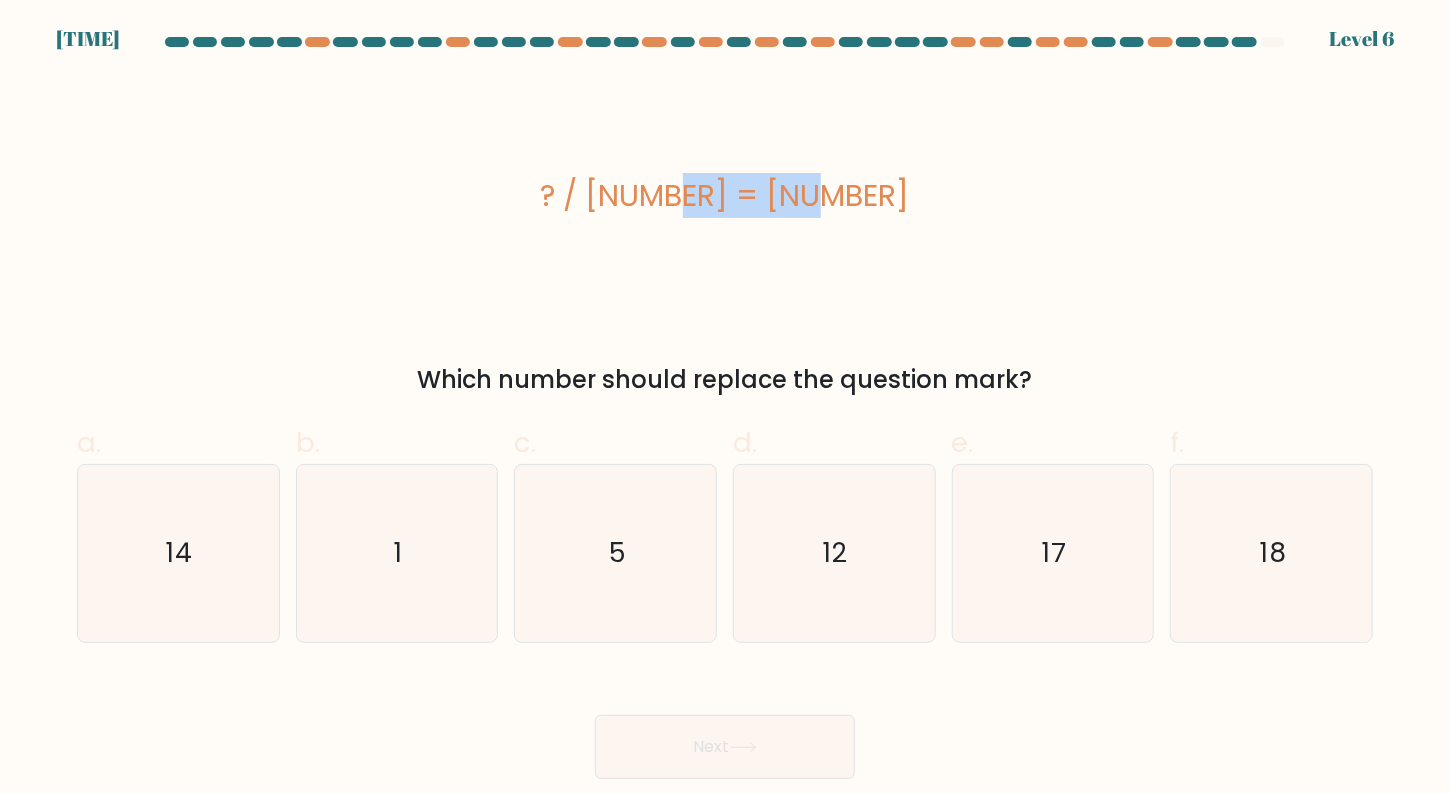 drag, startPoint x: 657, startPoint y: 204, endPoint x: 819, endPoint y: 190, distance: 162.6038 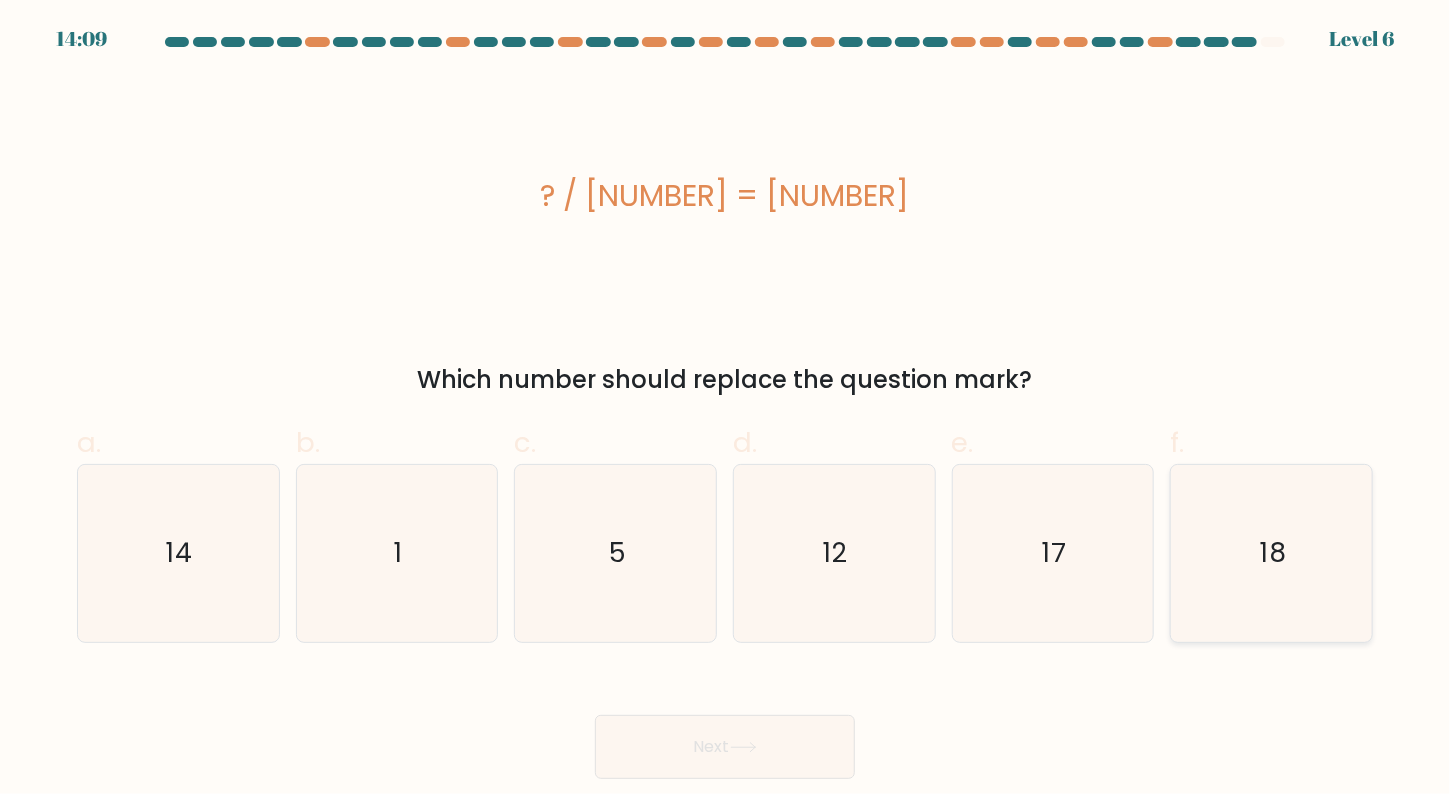 click on "18" at bounding box center [1272, 554] 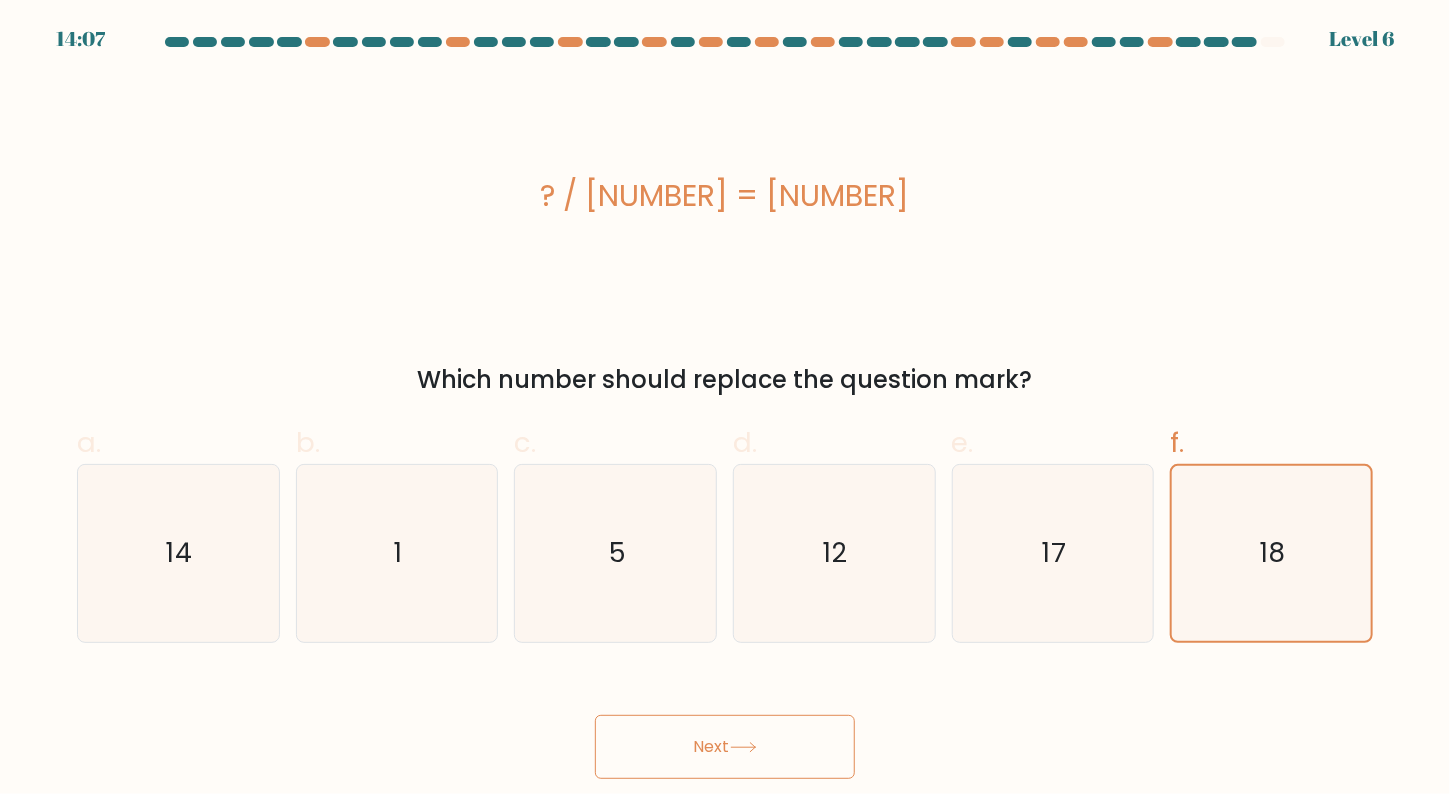 click on "Next" at bounding box center (725, 747) 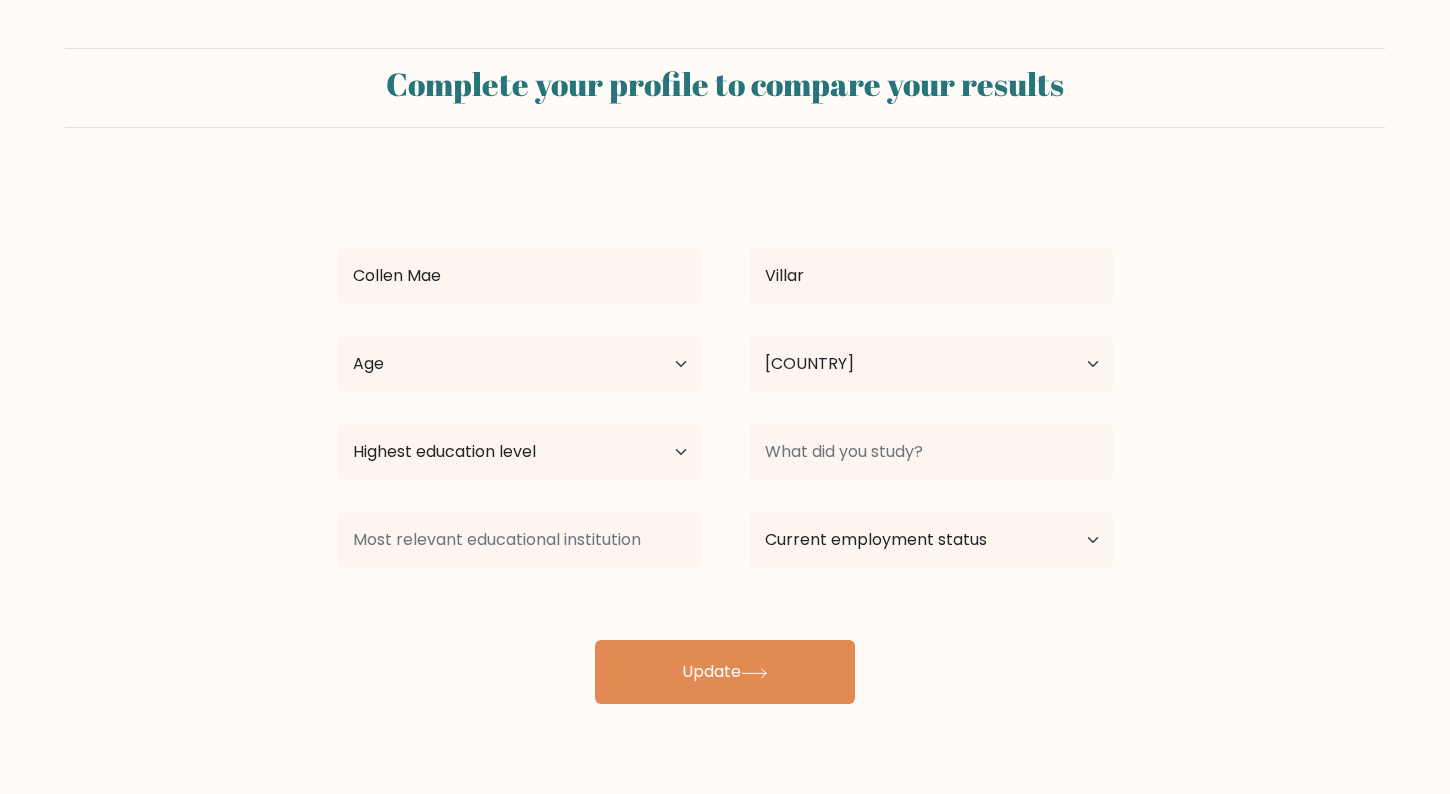 scroll, scrollTop: 0, scrollLeft: 0, axis: both 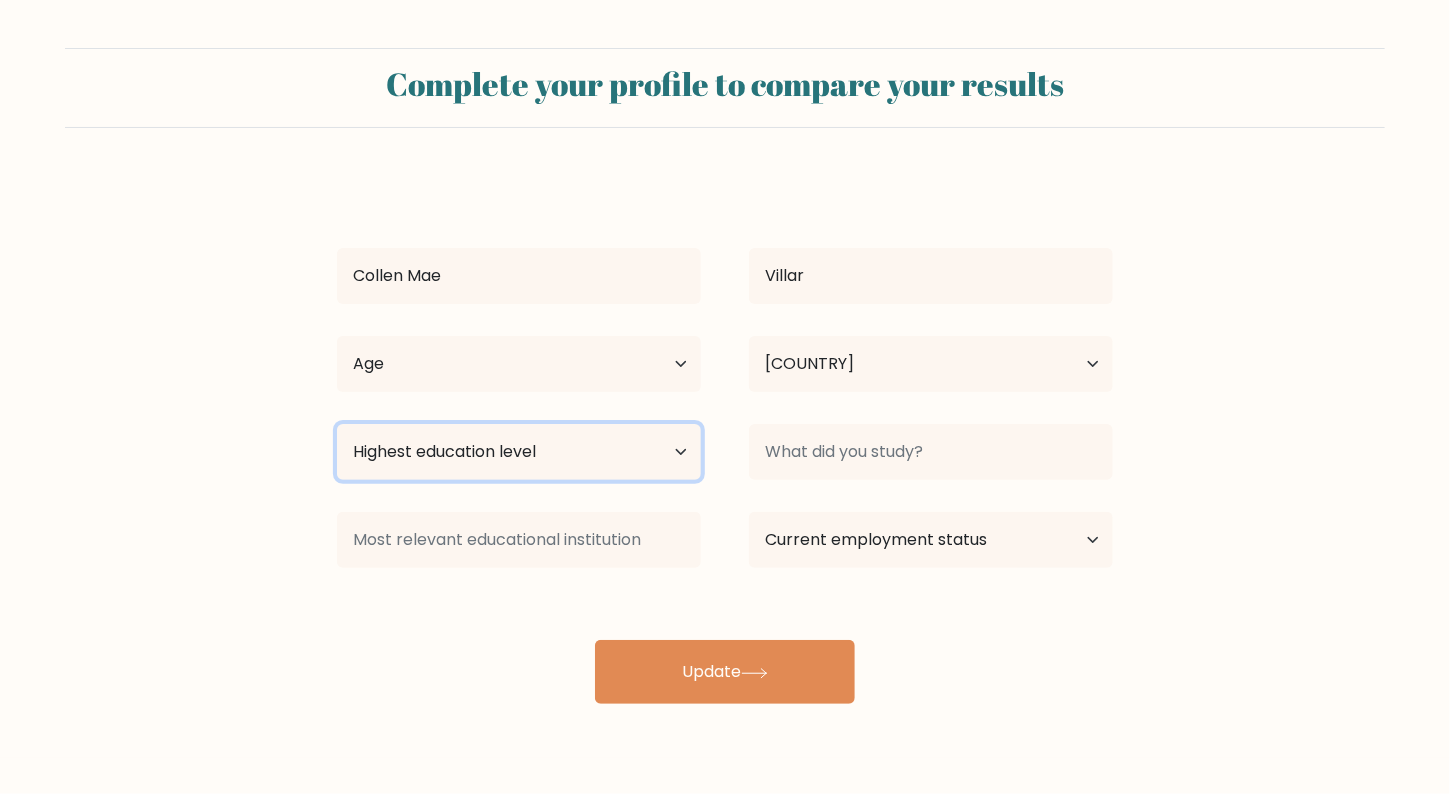 click on "Highest education level
No schooling
Primary
Lower Secondary
Upper Secondary
Occupation Specific
Bachelor's degree
Master's degree
Doctoral degree" at bounding box center [519, 452] 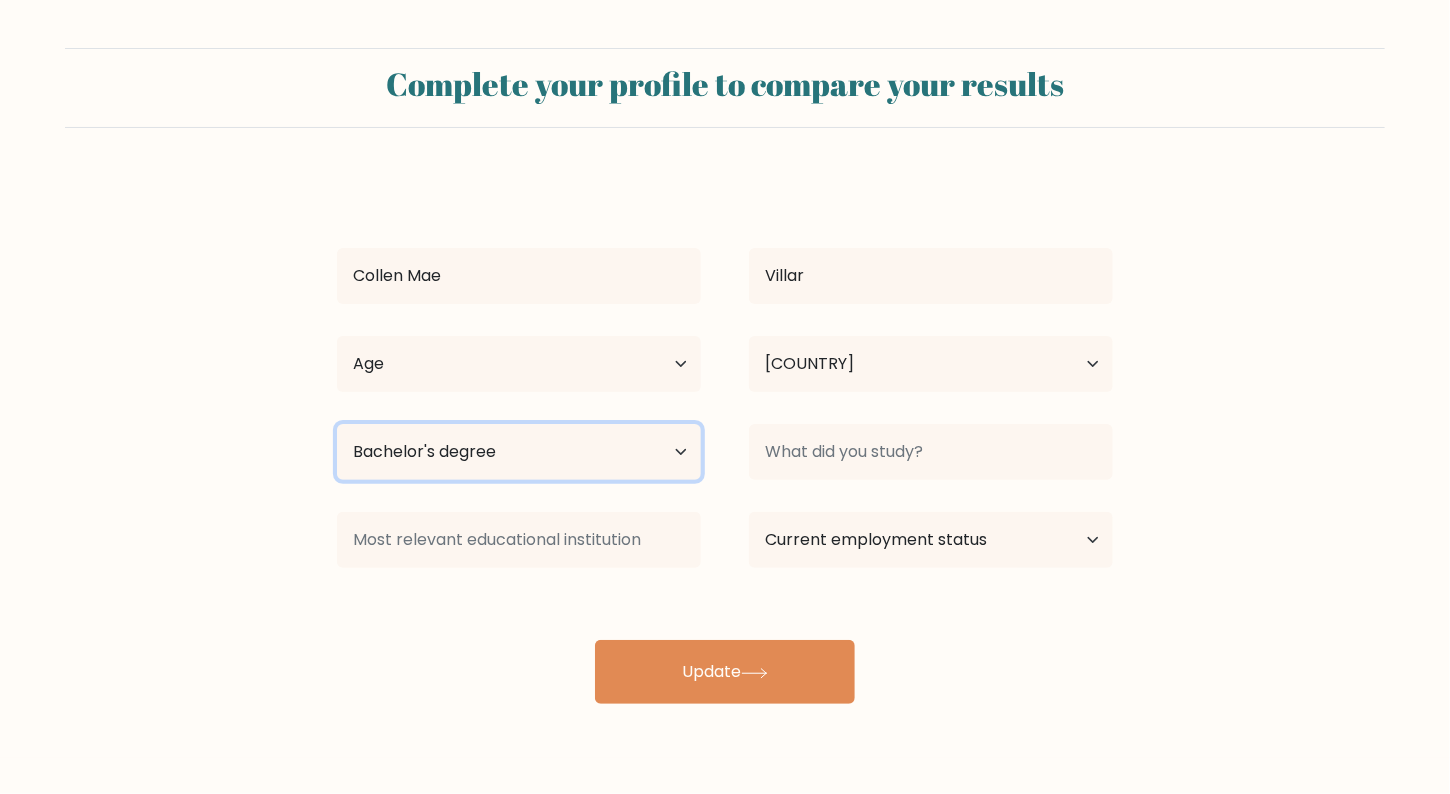 click on "Highest education level
No schooling
Primary
Lower Secondary
Upper Secondary
Occupation Specific
Bachelor's degree
Master's degree
Doctoral degree" at bounding box center (519, 452) 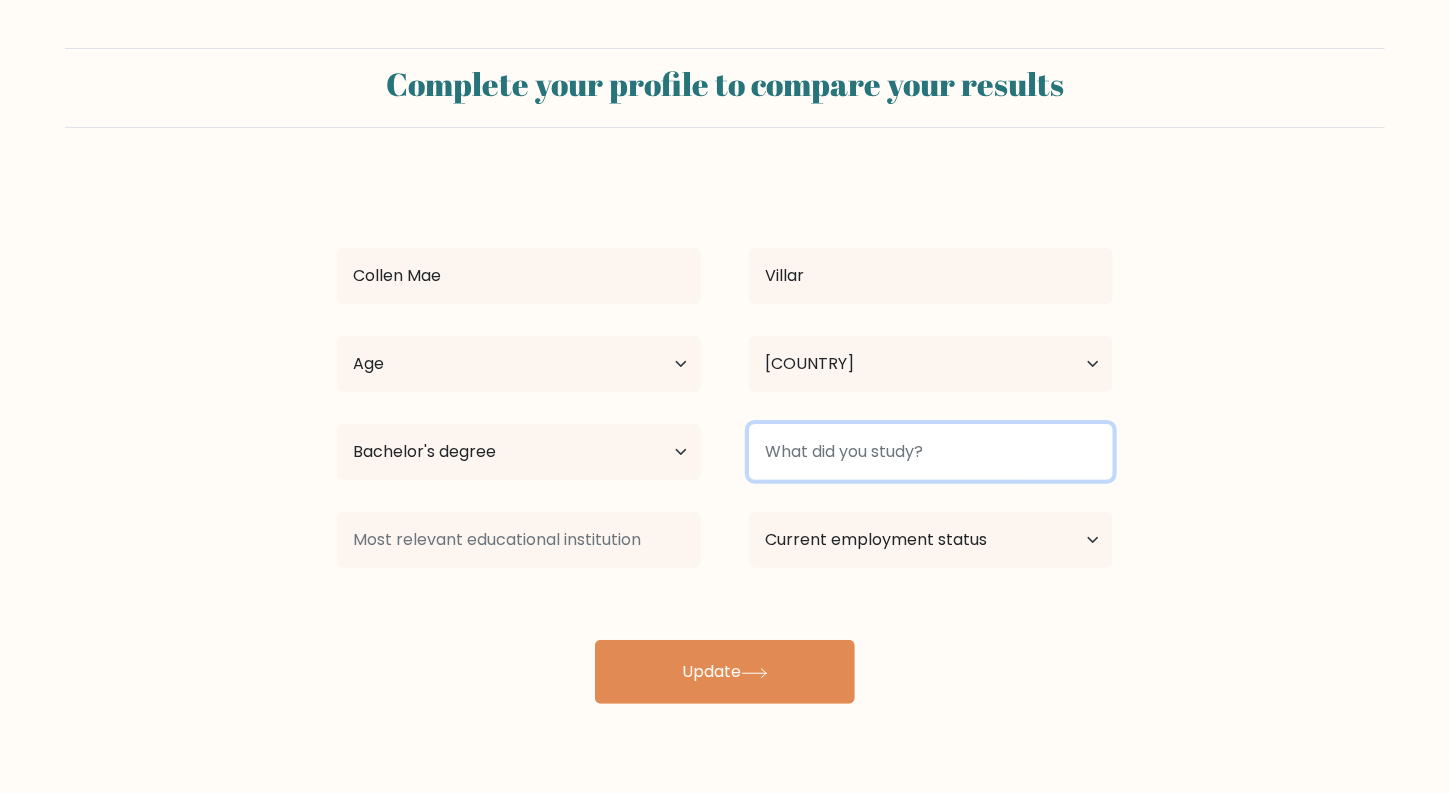 drag, startPoint x: 829, startPoint y: 423, endPoint x: 791, endPoint y: 459, distance: 52.34501 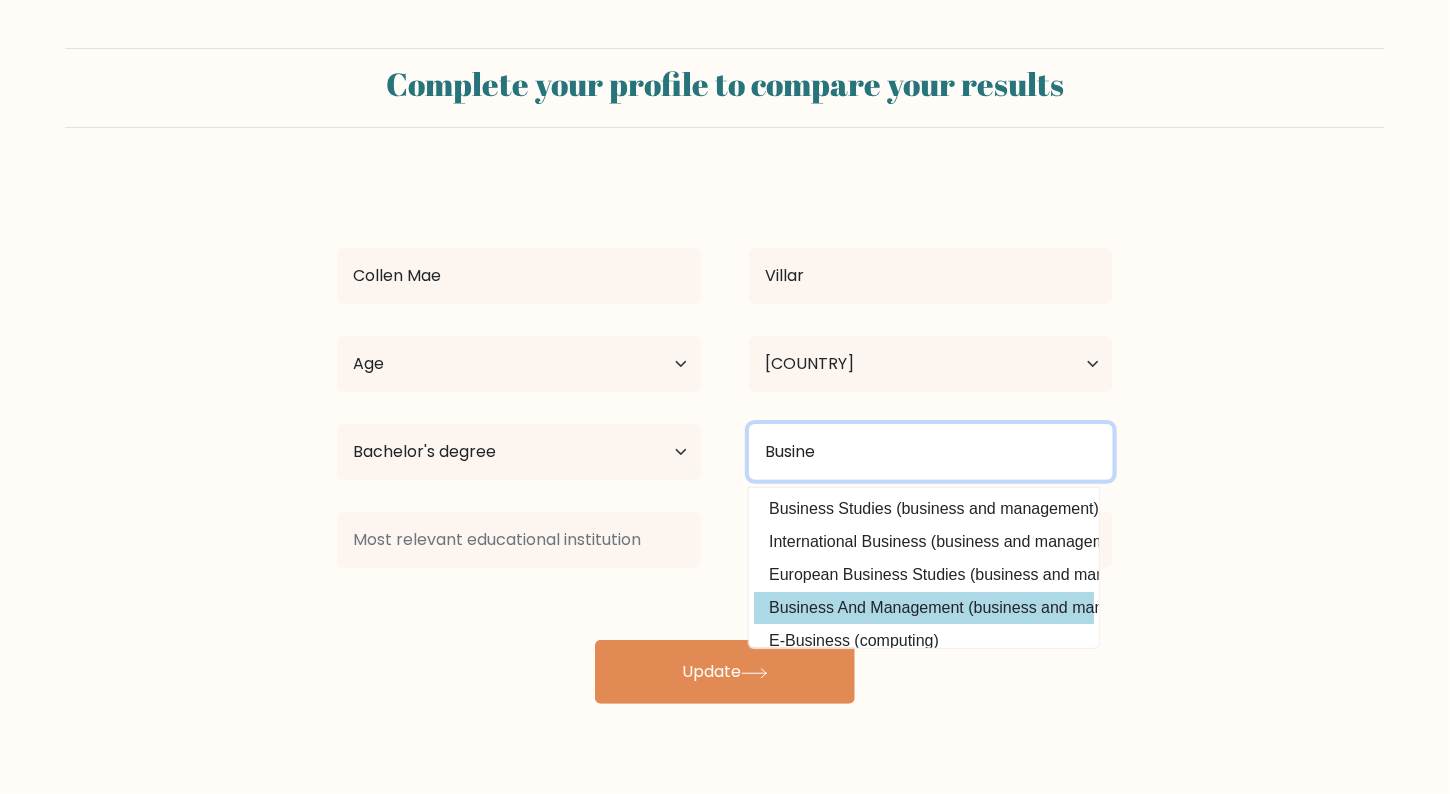 type on "Busine" 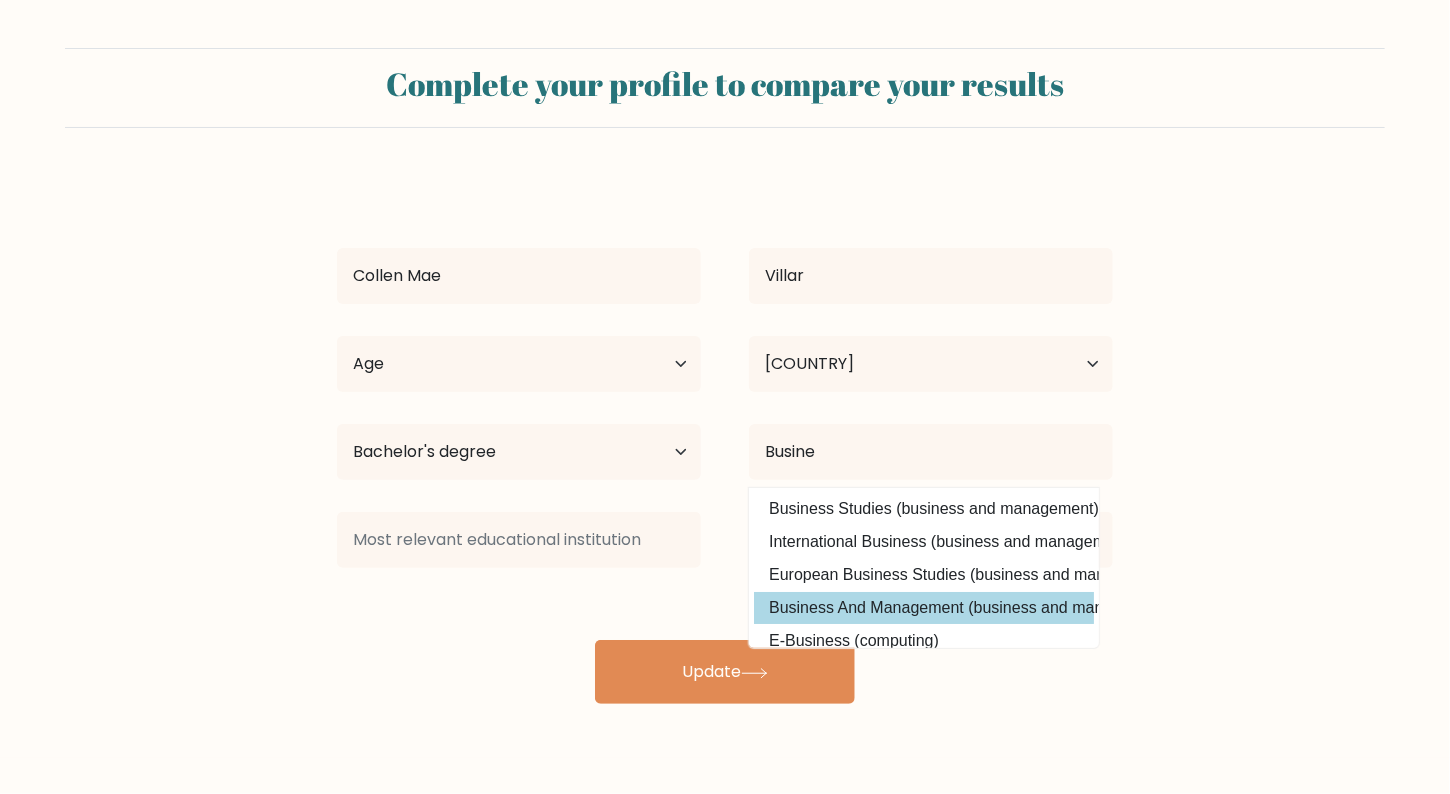click on "Collen Mae
Villar
Age
Under 18 years old
18-24 years old
25-34 years old
35-44 years old
45-54 years old
55-64 years old
65 years old and above
Country
Afghanistan
Albania
Algeria
American Samoa
Andorra
Angola
Anguilla
Antarctica
Antigua and Barbuda
Argentina
Armenia
Aruba
Australia
Austria
Azerbaijan
Bahamas
Bahrain
Bangladesh
Barbados
Belarus
Belgium
Belize
Benin
Bermuda
Bhutan" at bounding box center (725, 440) 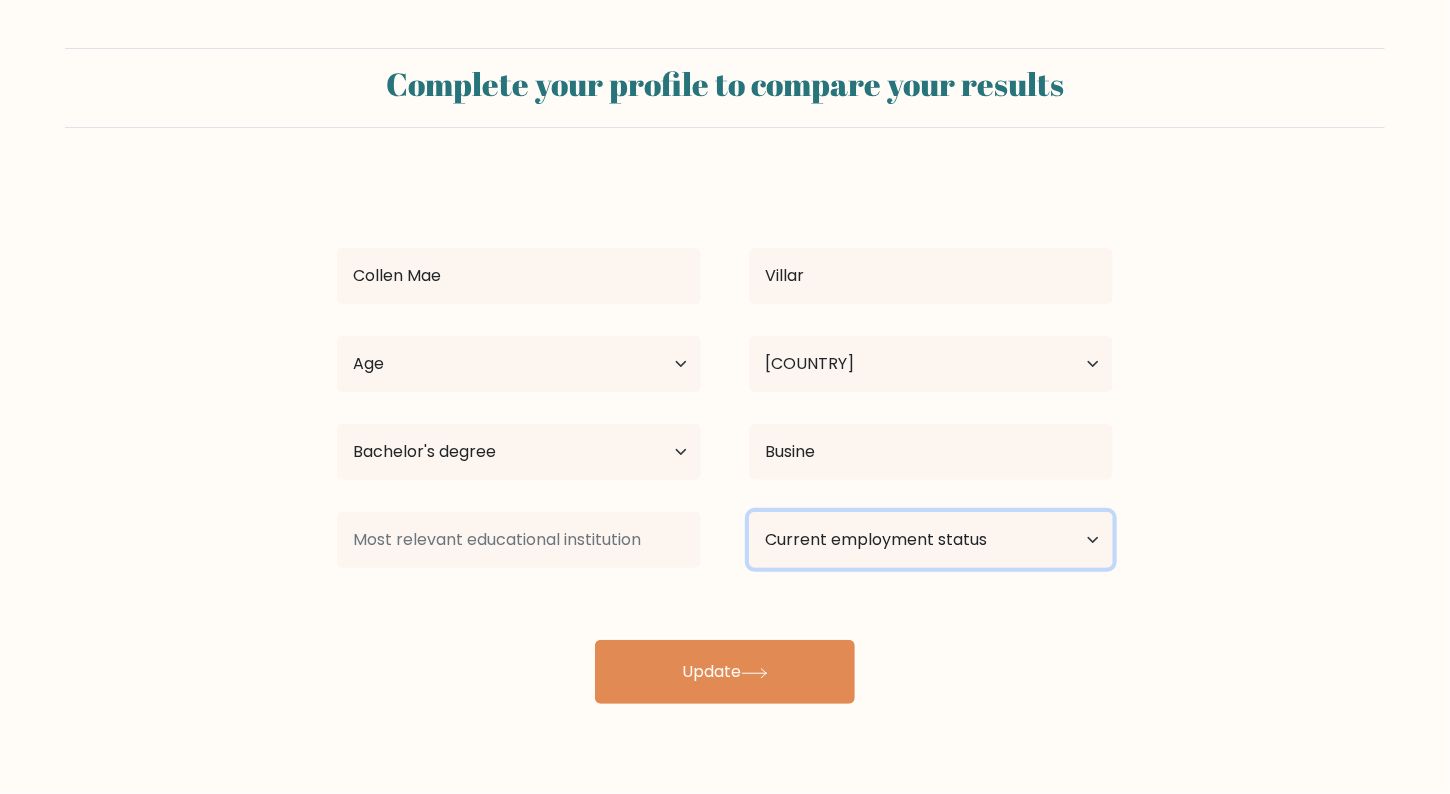 click on "Current employment status
Employed
Student
Retired
Other / prefer not to answer" at bounding box center [931, 540] 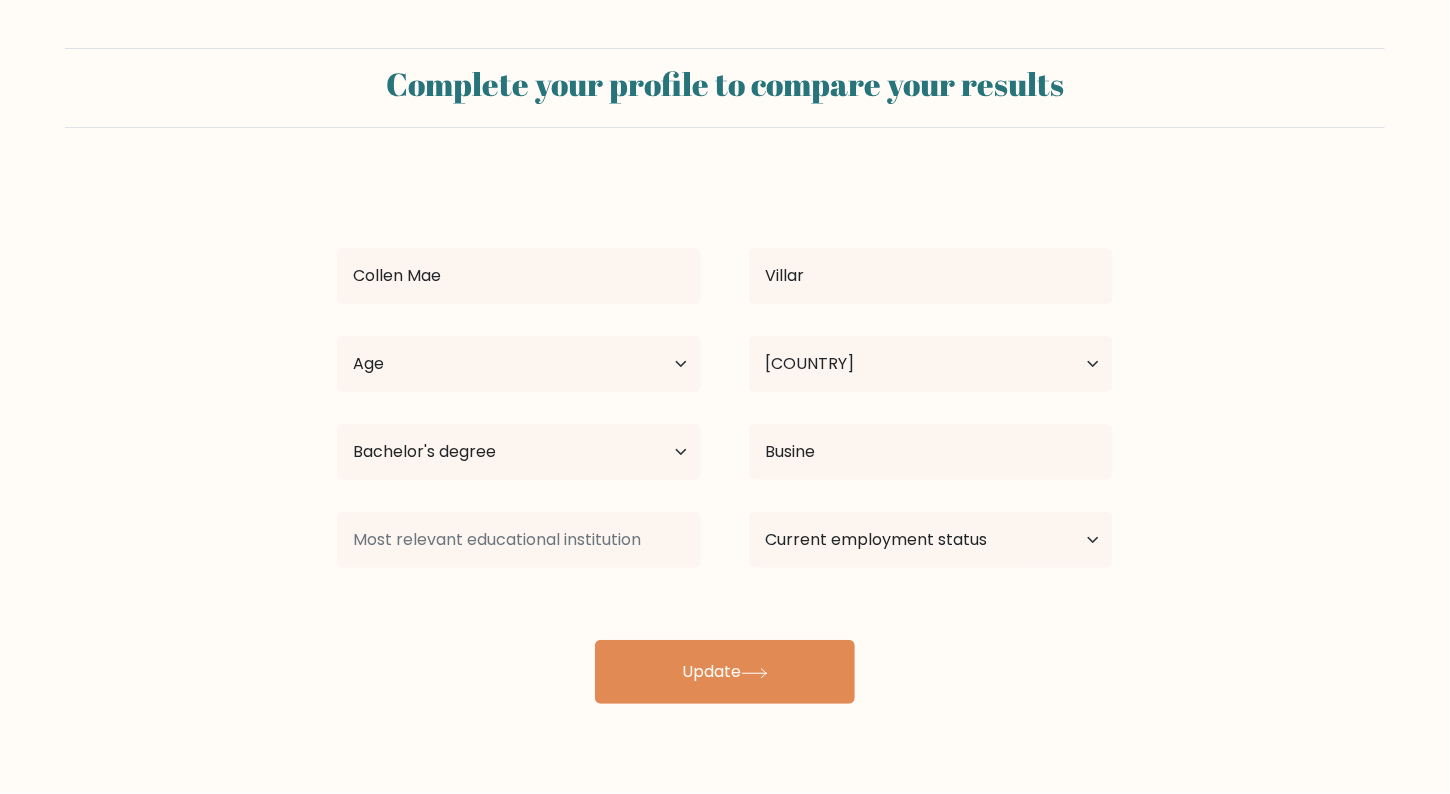 click on "Collen Mae
Villar
Age
Under 18 years old
18-24 years old
25-34 years old
35-44 years old
45-54 years old
55-64 years old
65 years old and above
Country
Afghanistan
Albania
Algeria
American Samoa
Andorra
Angola
Anguilla
Antarctica
Antigua and Barbuda
Argentina
Armenia
Aruba
Australia
Austria
Azerbaijan
Bahamas
Bahrain
Bangladesh
Barbados
Belarus
Belgium
Belize
Benin
Bermuda
Bhutan" at bounding box center [725, 440] 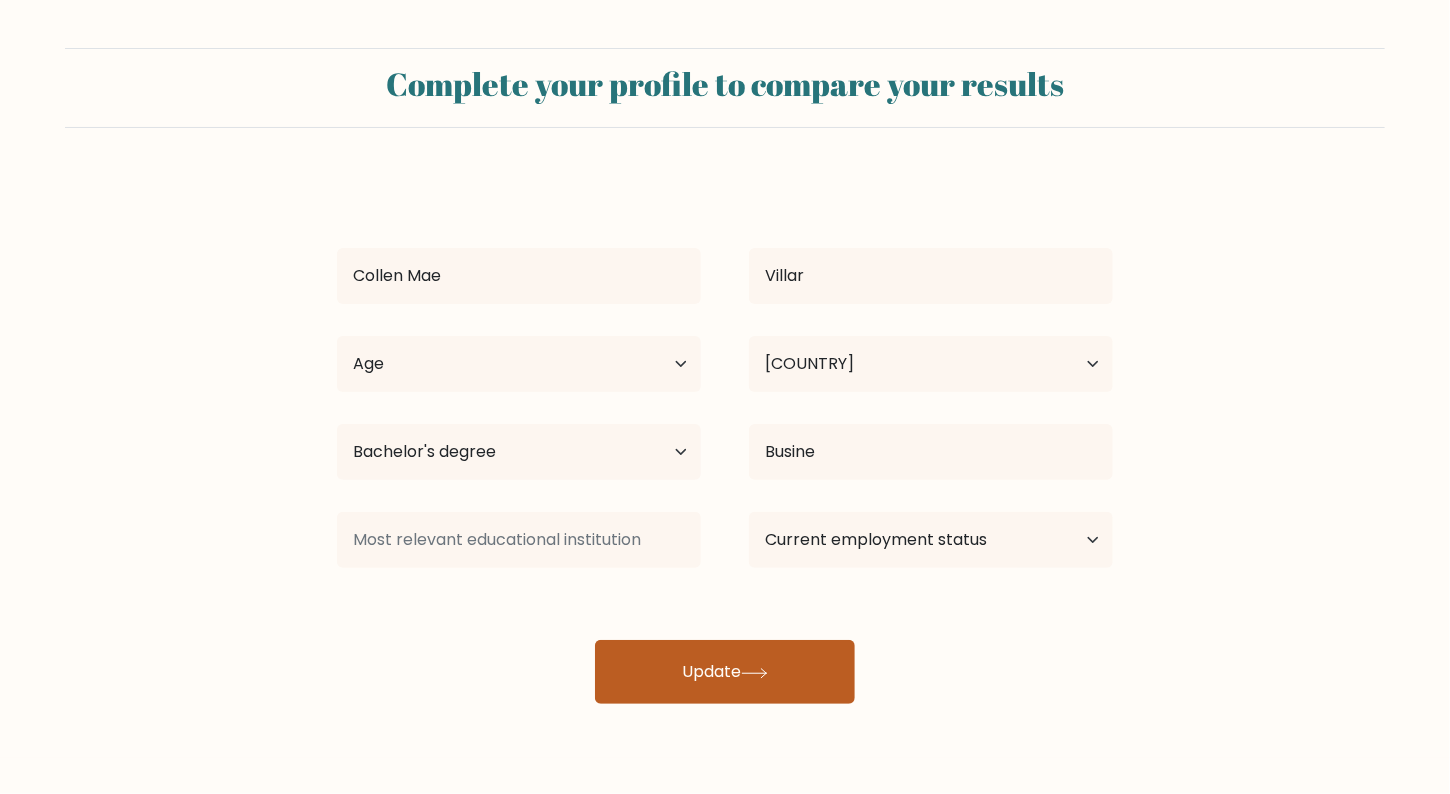 click on "Update" at bounding box center [725, 672] 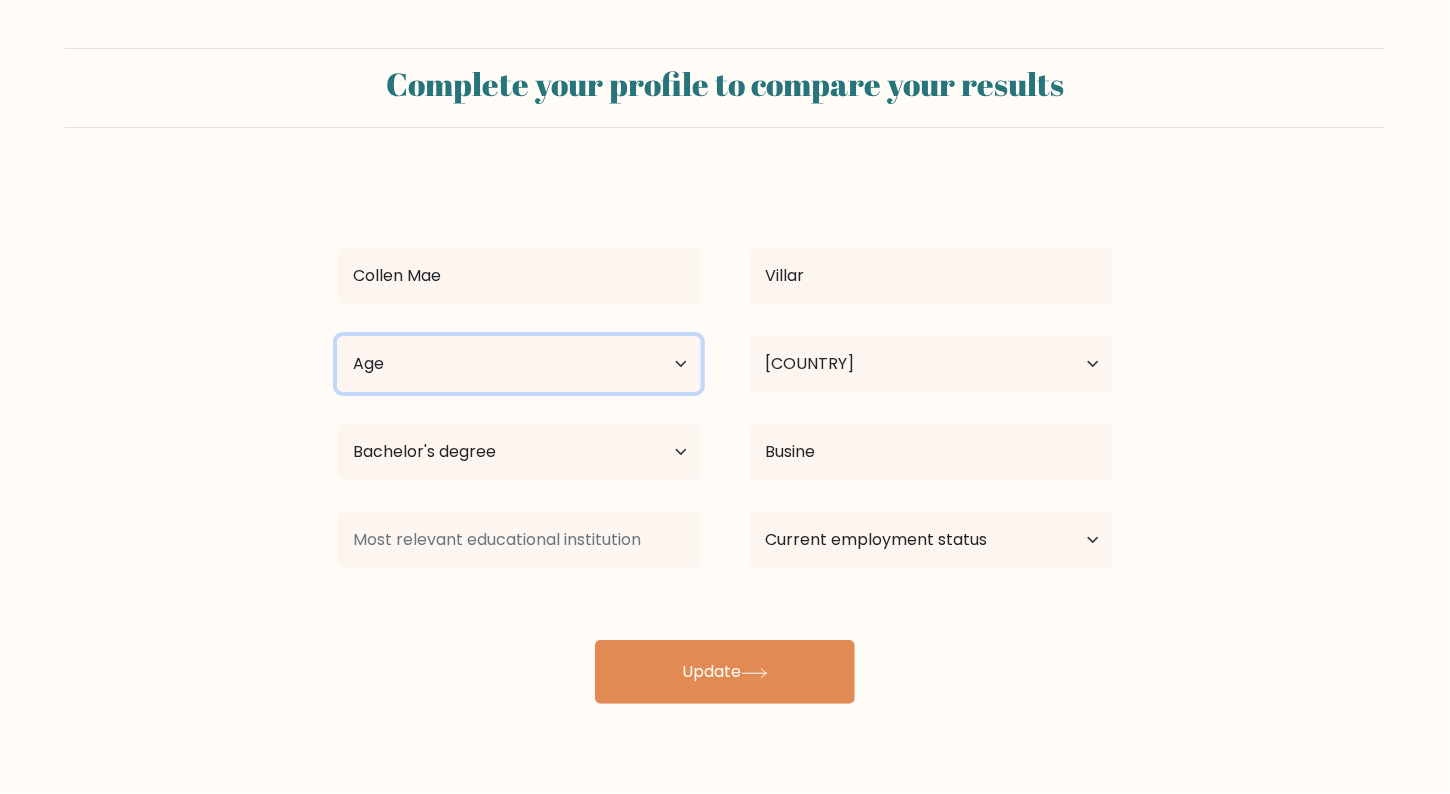 click on "Age
Under 18 years old
18-24 years old
25-34 years old
35-44 years old
45-54 years old
55-64 years old
65 years old and above" at bounding box center (519, 364) 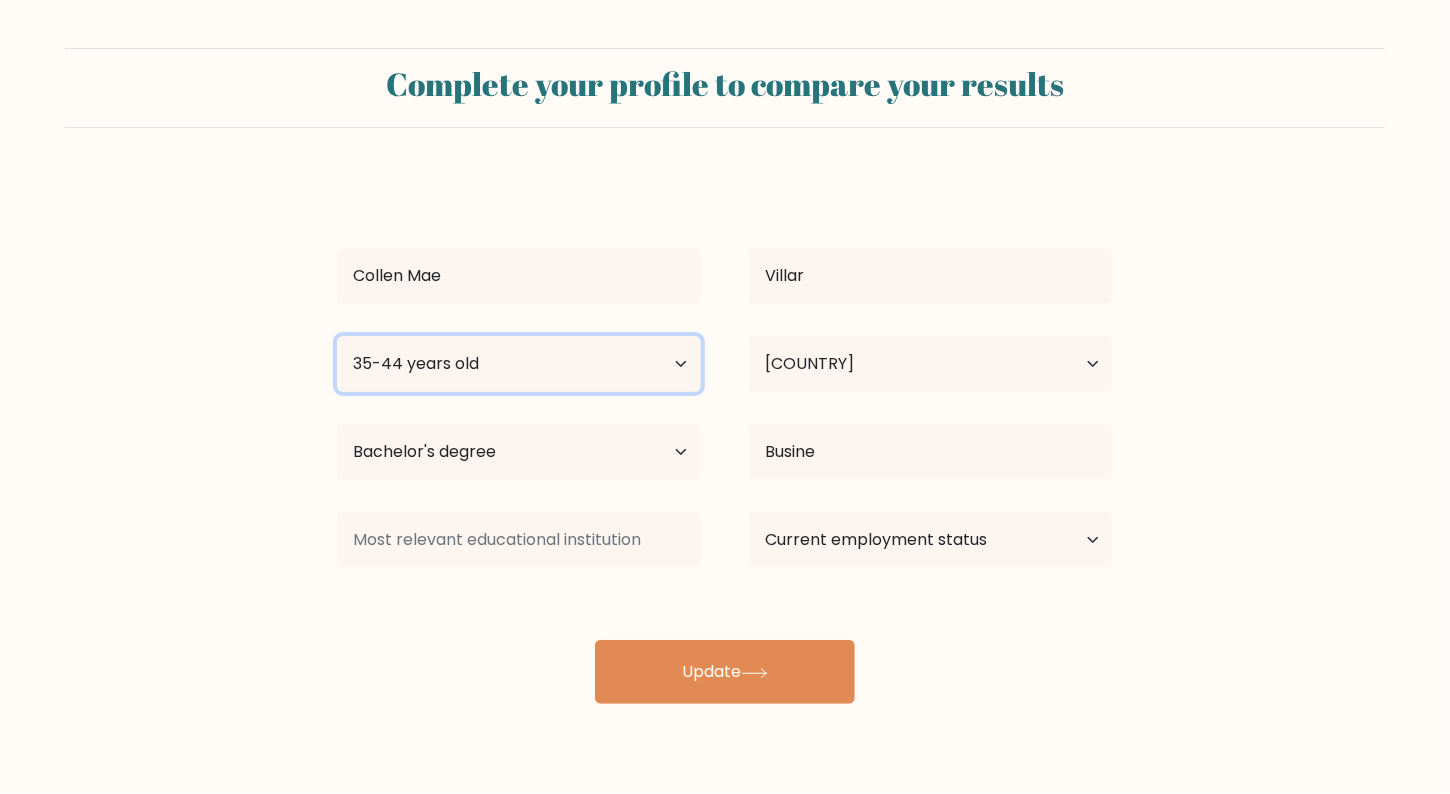 click on "Age
Under 18 years old
18-24 years old
25-34 years old
35-44 years old
45-54 years old
55-64 years old
65 years old and above" at bounding box center [519, 364] 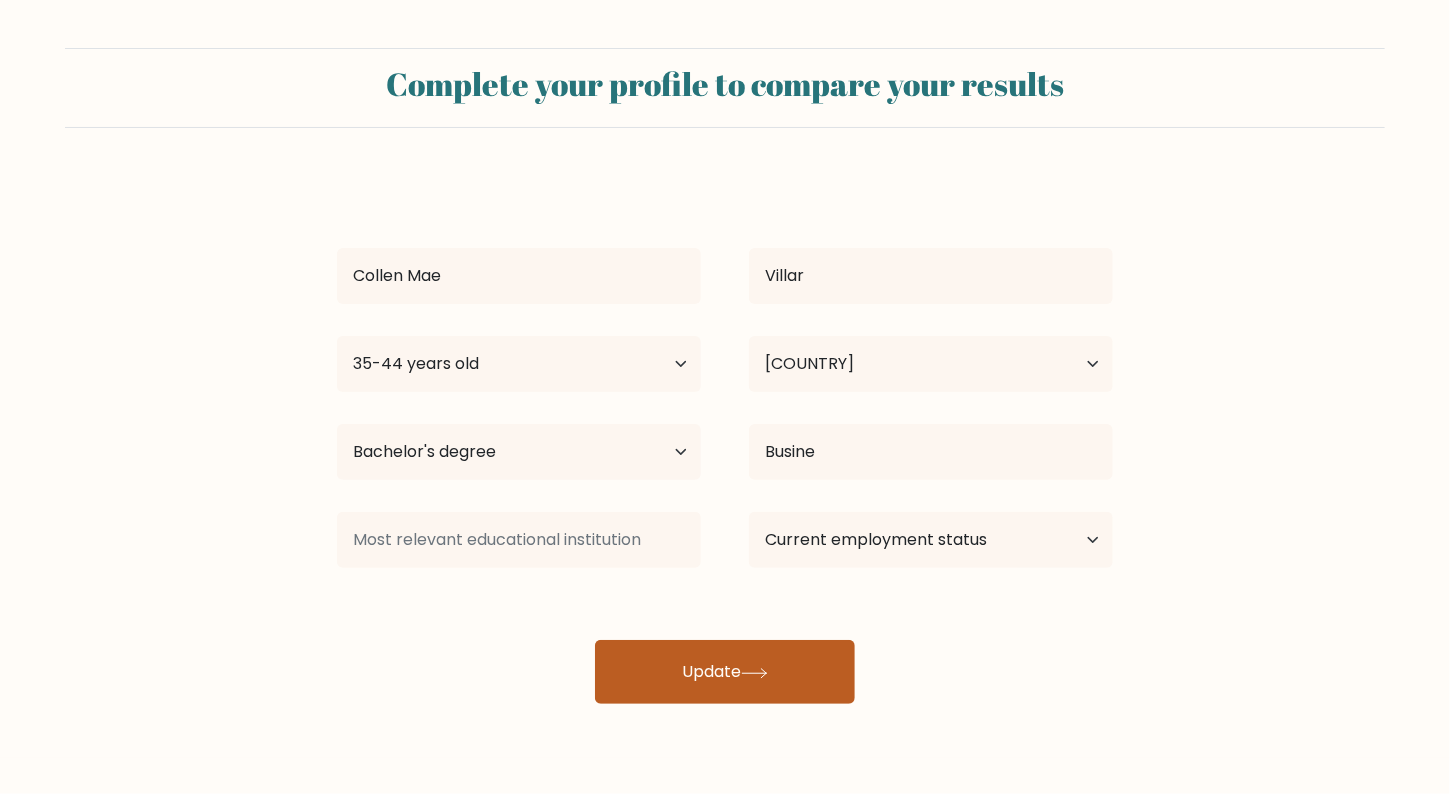 click on "Update" at bounding box center [725, 672] 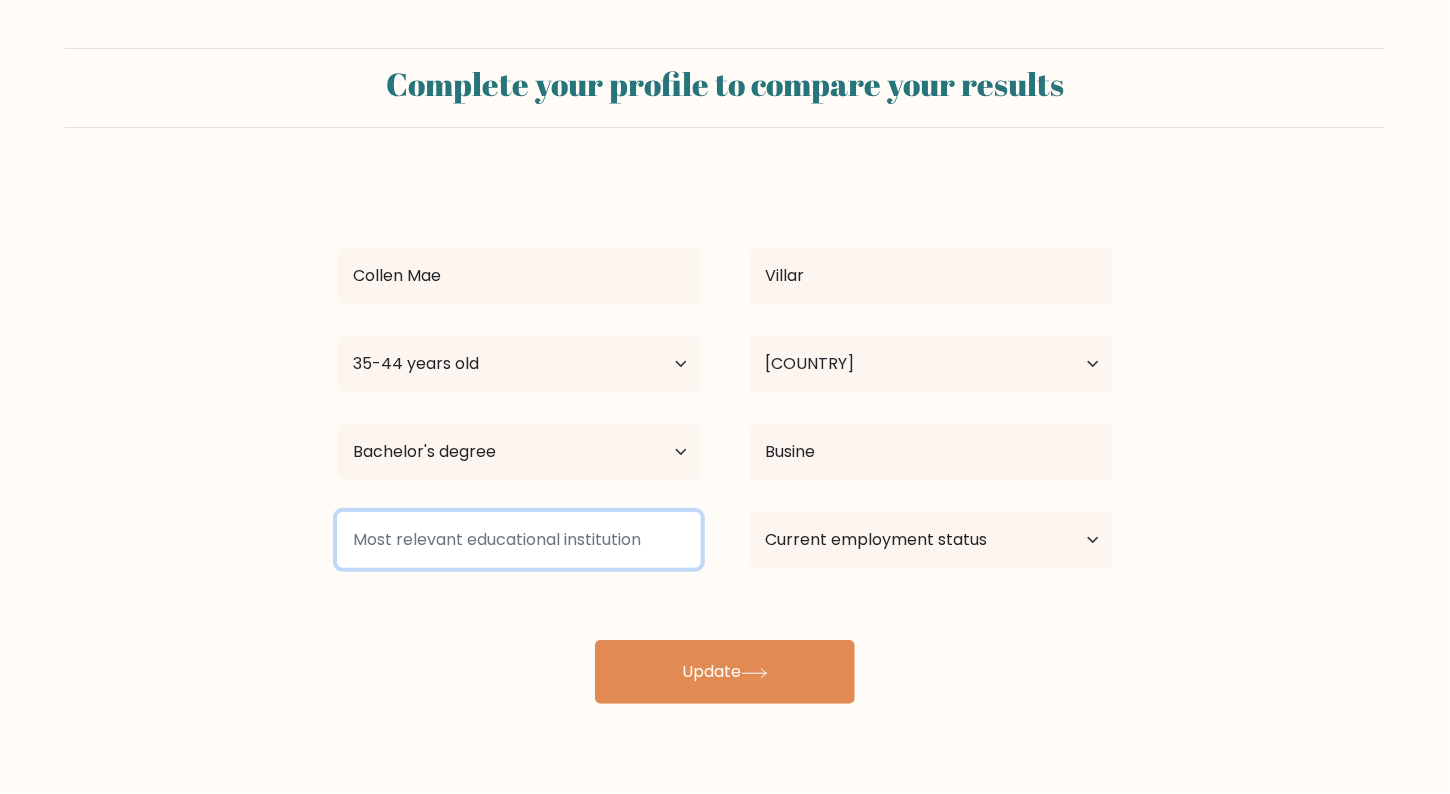click at bounding box center (519, 540) 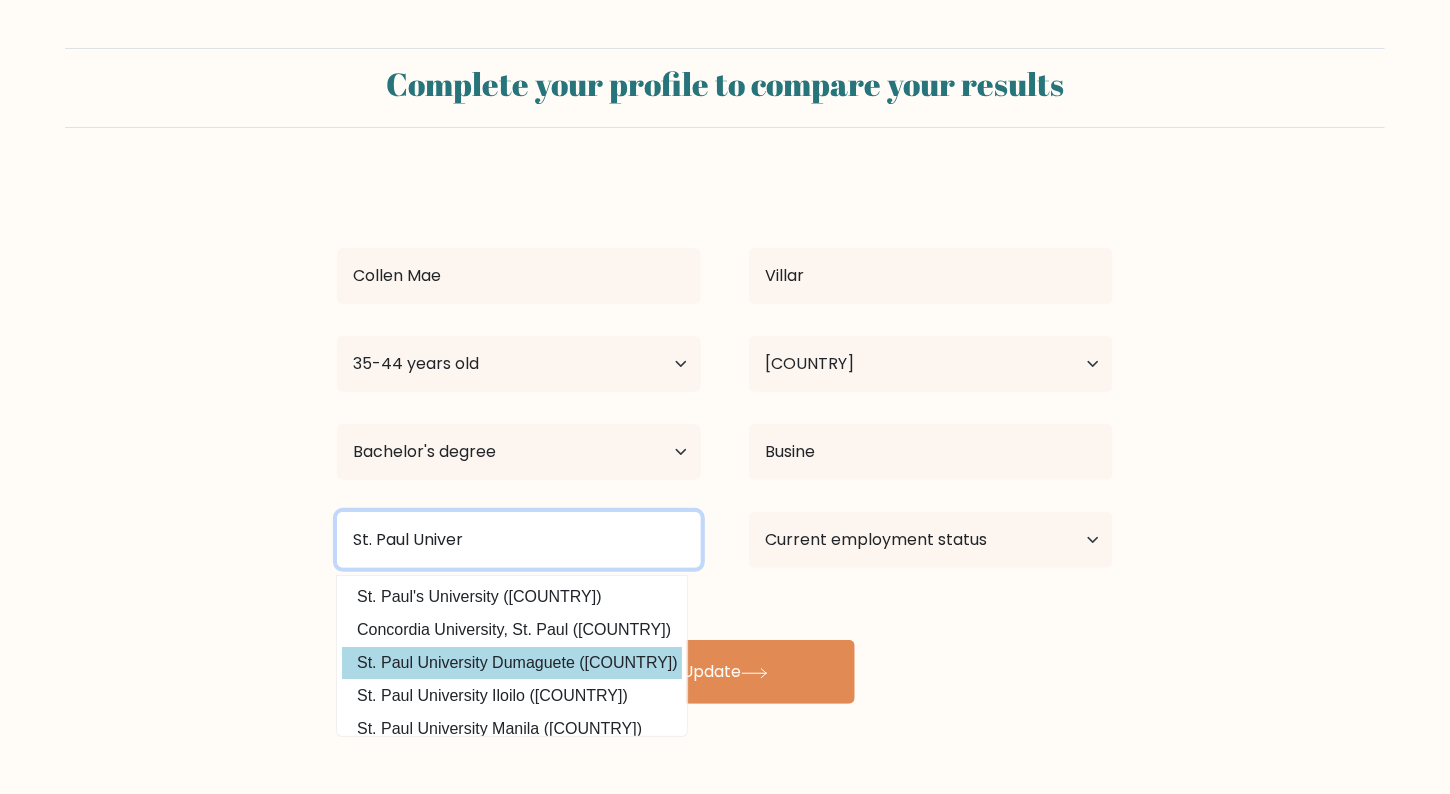 type on "St. Paul Univer" 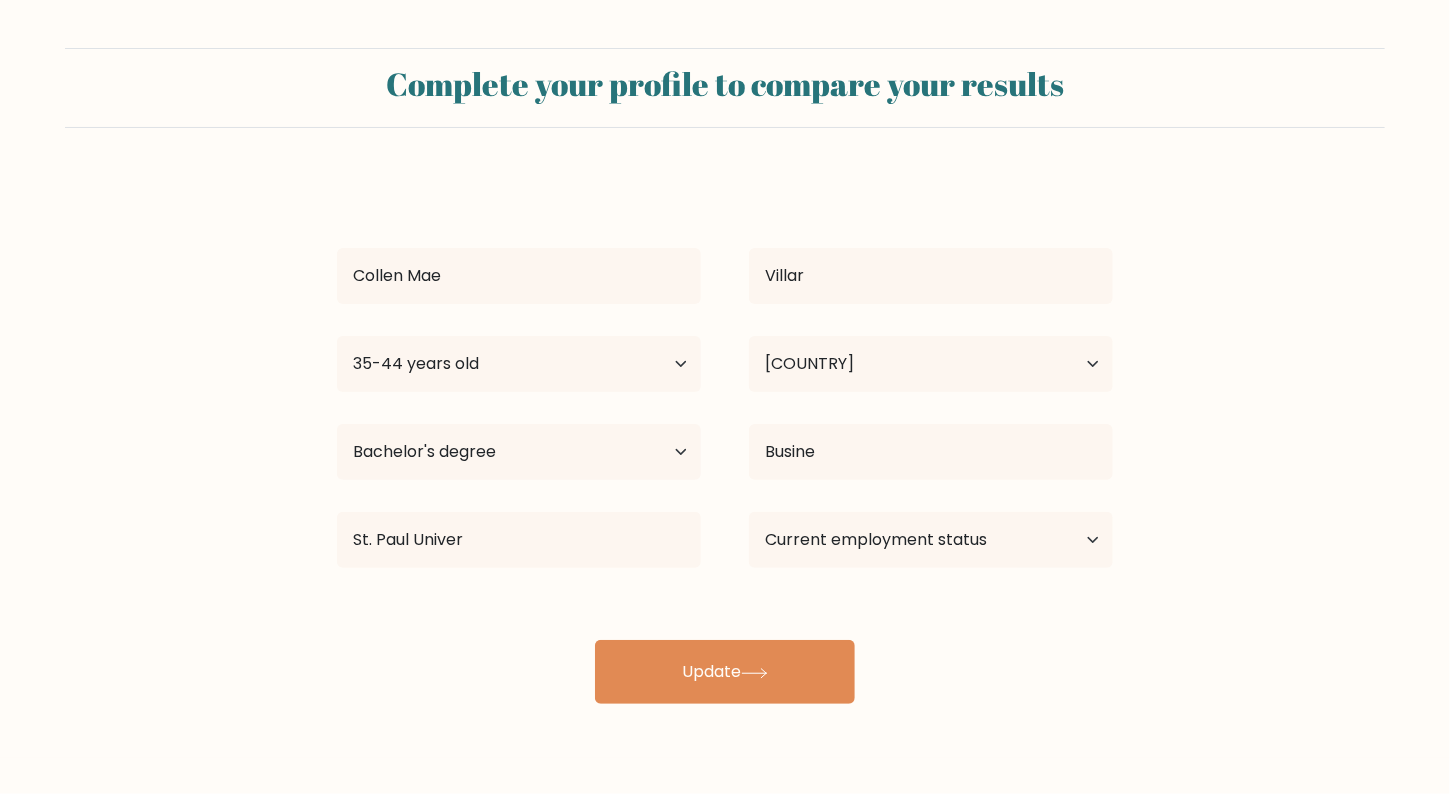 click on "Collen Mae
Villar
Age
Under 18 years old
18-24 years old
25-34 years old
35-44 years old
45-54 years old
55-64 years old
65 years old and above
Country
Afghanistan
Albania
Algeria
American Samoa
Andorra
Angola
Anguilla
Antarctica
Antigua and Barbuda
Argentina
Armenia
Aruba
Australia
Austria
Azerbaijan
Bahamas
Bahrain
Bangladesh
Barbados
Belarus
Belgium
Belize
Benin
Bermuda
Bhutan" at bounding box center (725, 440) 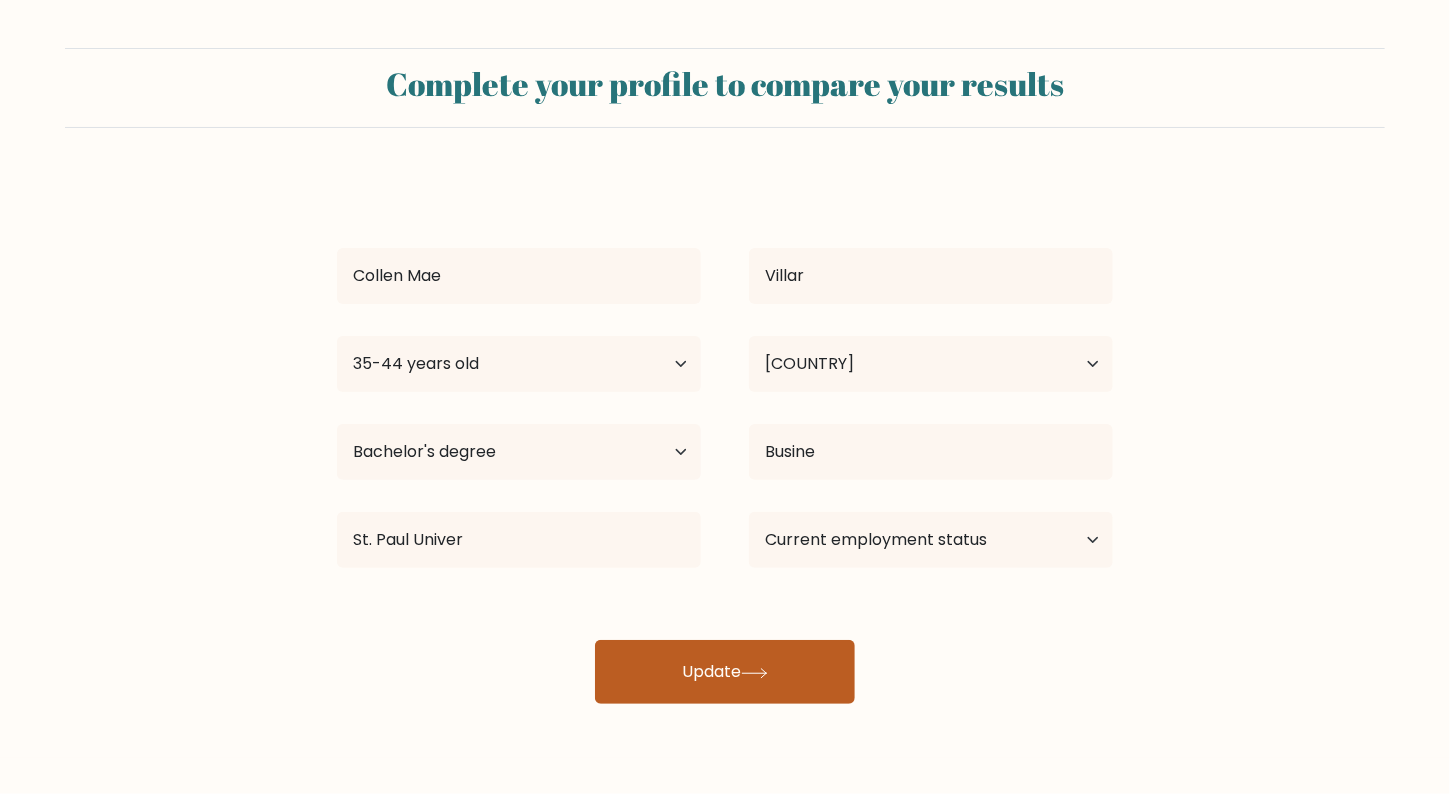 click on "Update" at bounding box center (725, 672) 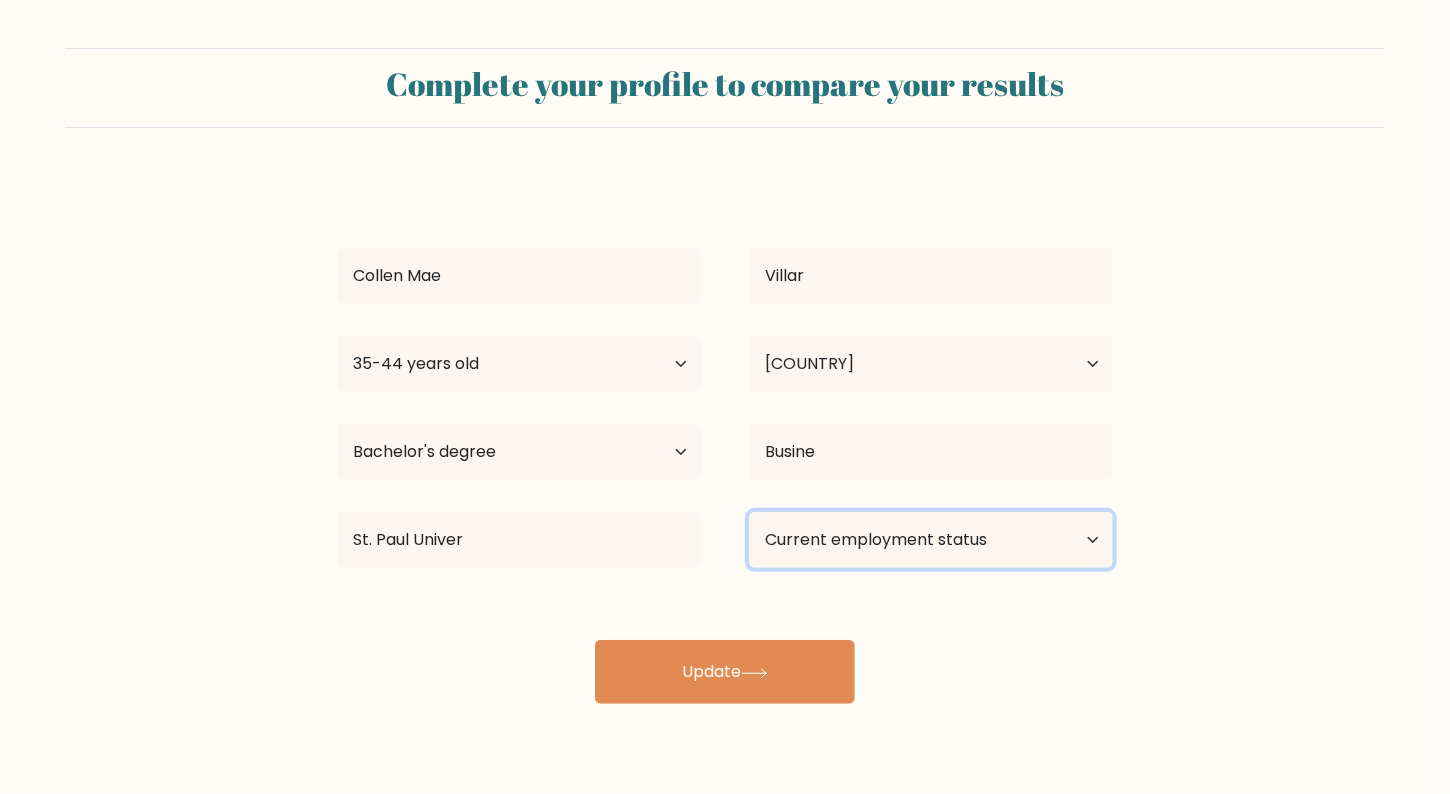 click on "Current employment status
Employed
Student
Retired
Other / prefer not to answer" at bounding box center (931, 540) 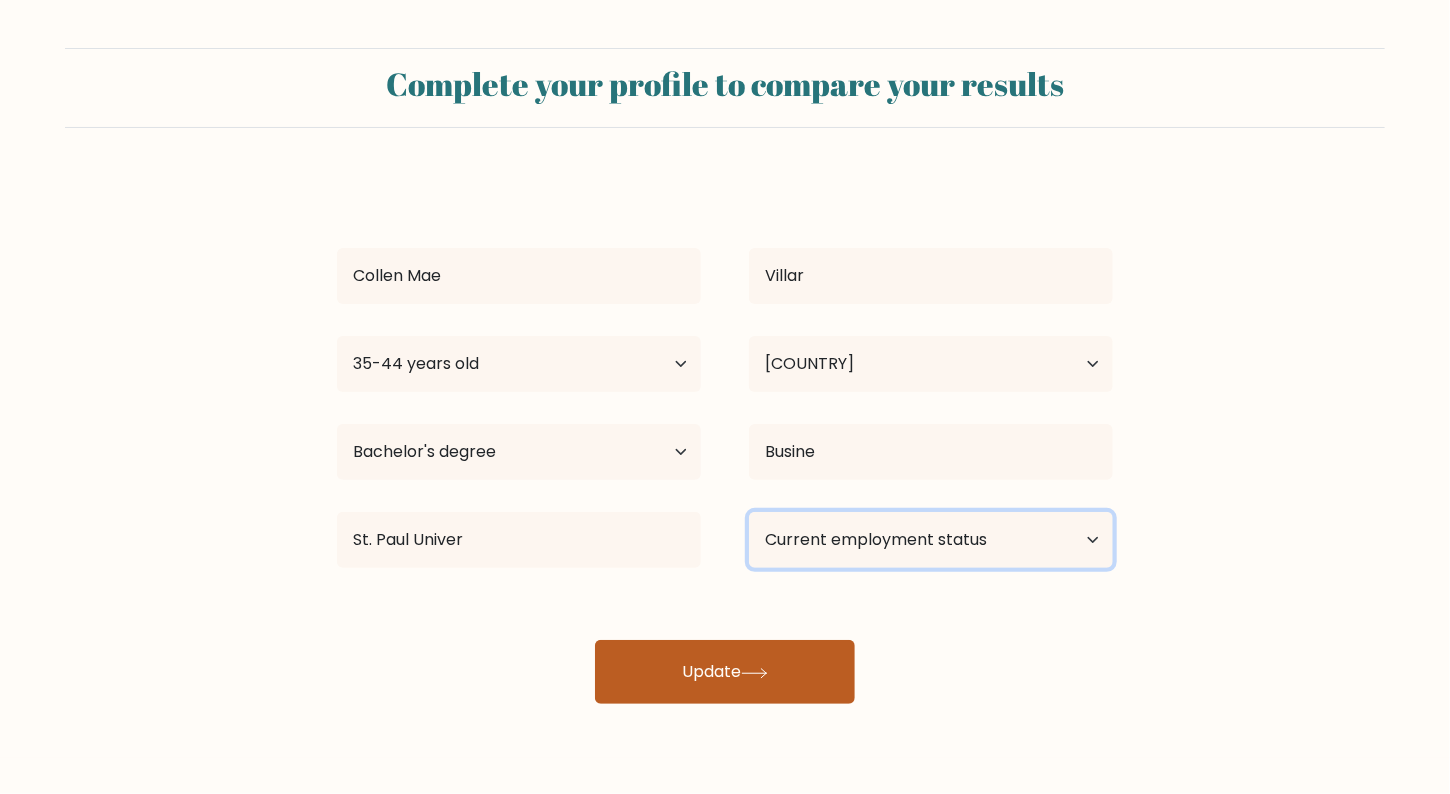 select on "other" 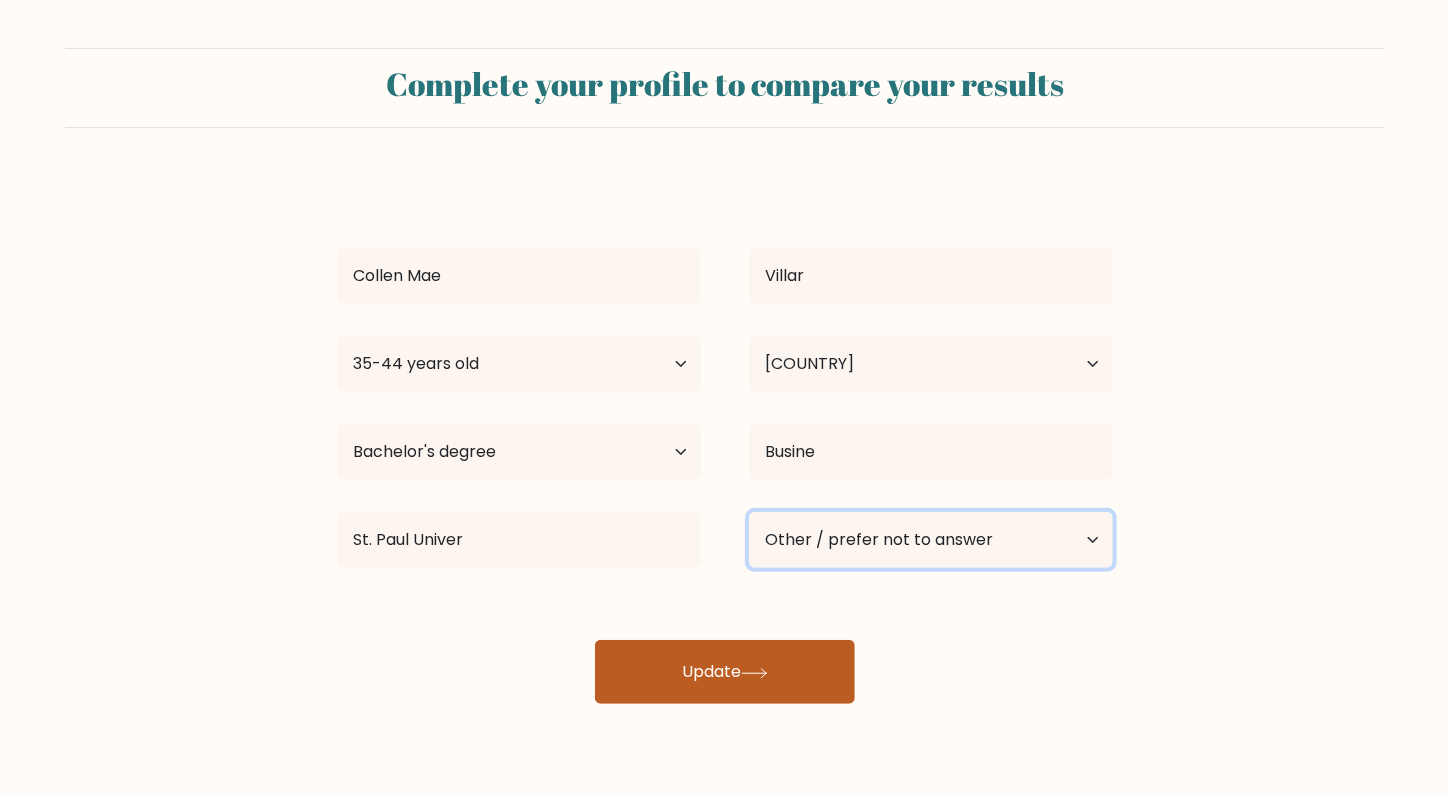 click on "Current employment status
Employed
Student
Retired
Other / prefer not to answer" at bounding box center [931, 540] 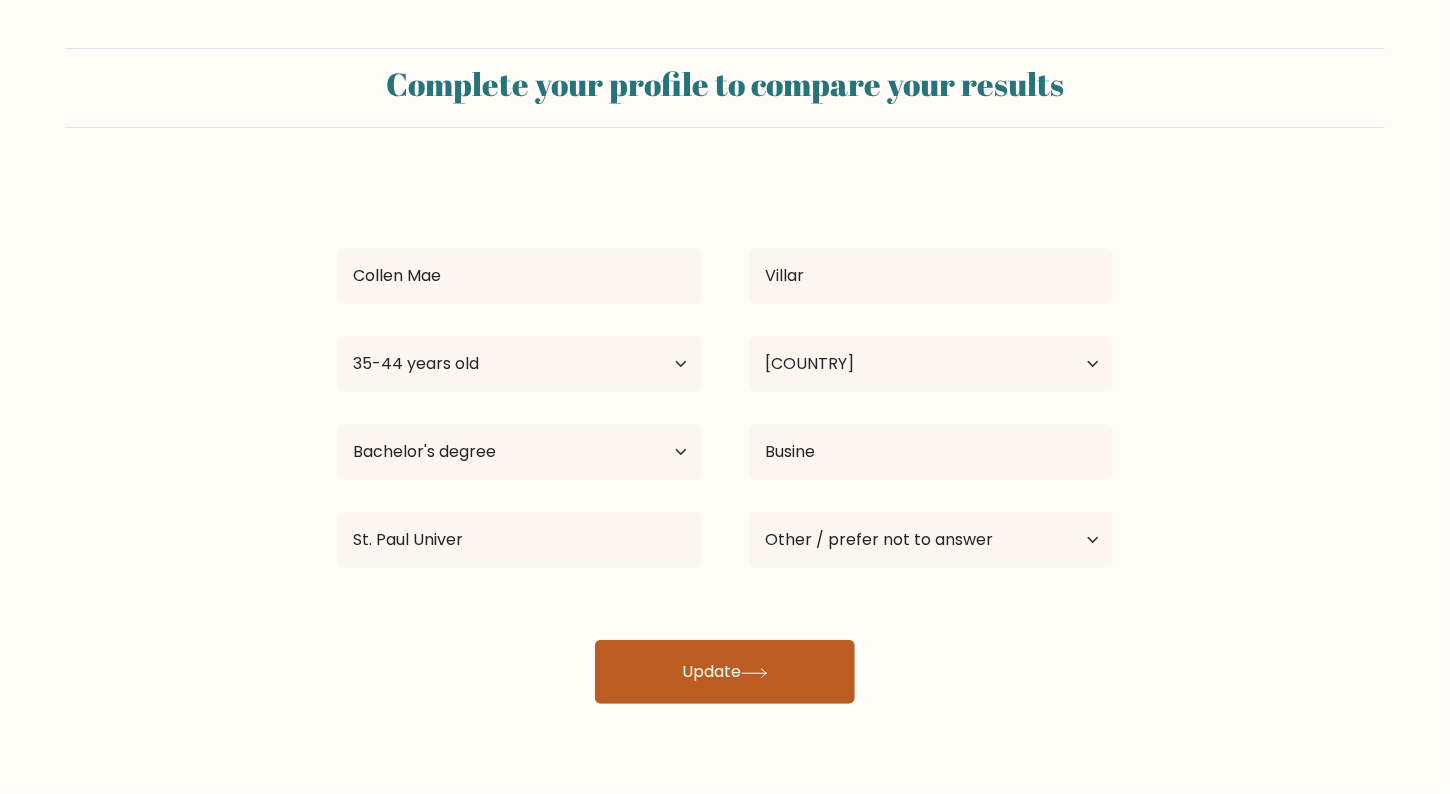 click on "Update" at bounding box center (725, 672) 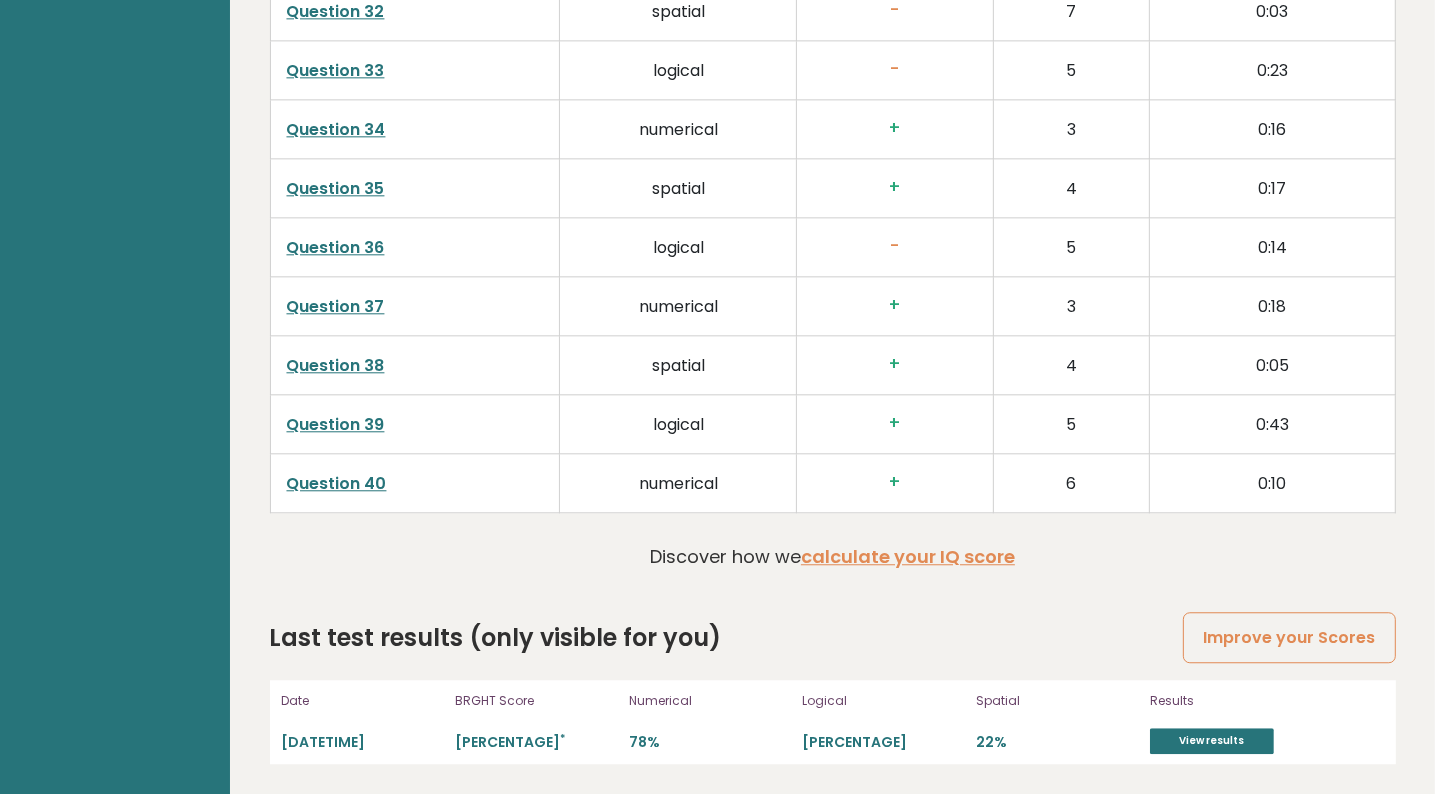 scroll, scrollTop: 5008, scrollLeft: 0, axis: vertical 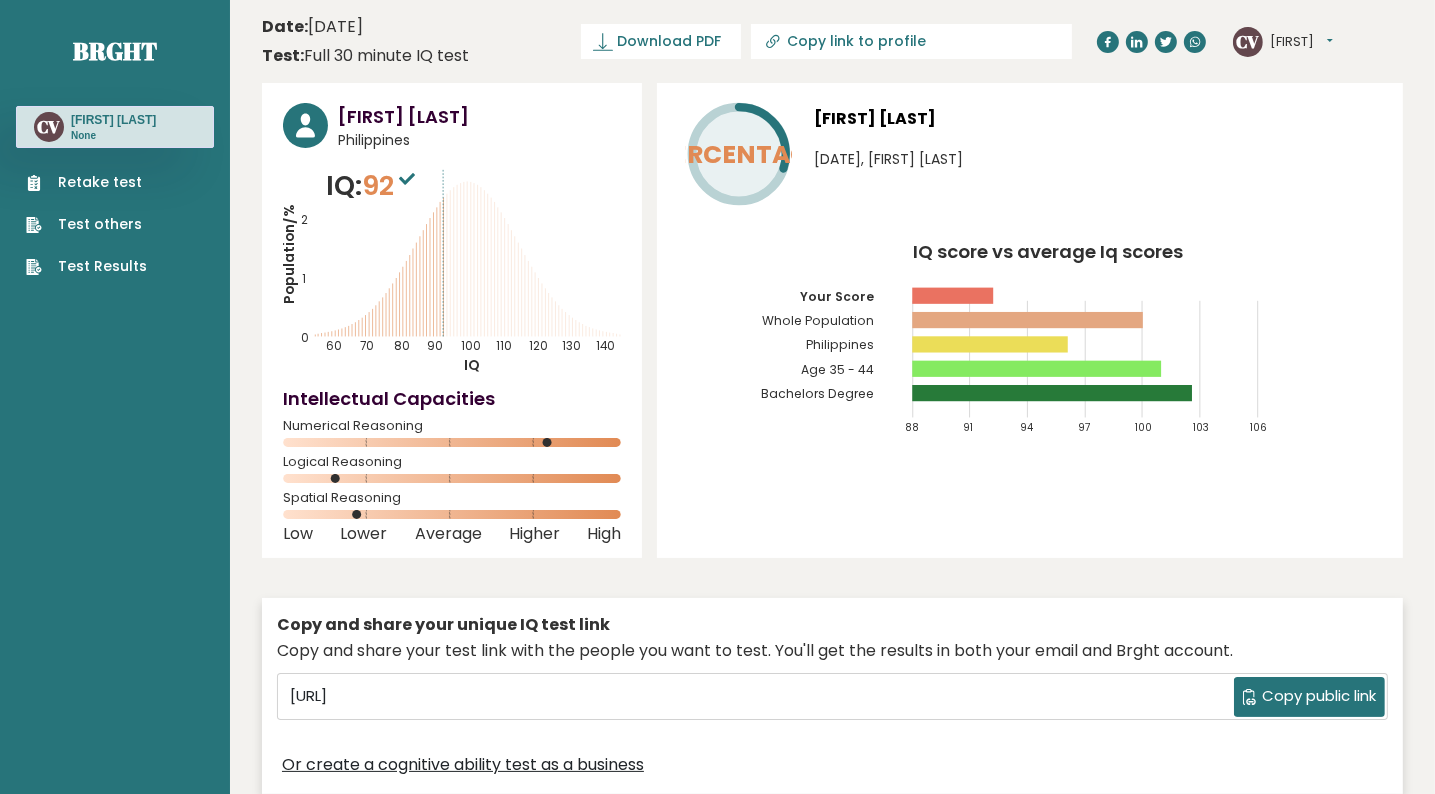click on "Collen Mae Villar
Philippines
IQ:  92
Population/%
IQ
0
1
2
60
70
80
90
100
110
120
130
140" at bounding box center [832, 443] 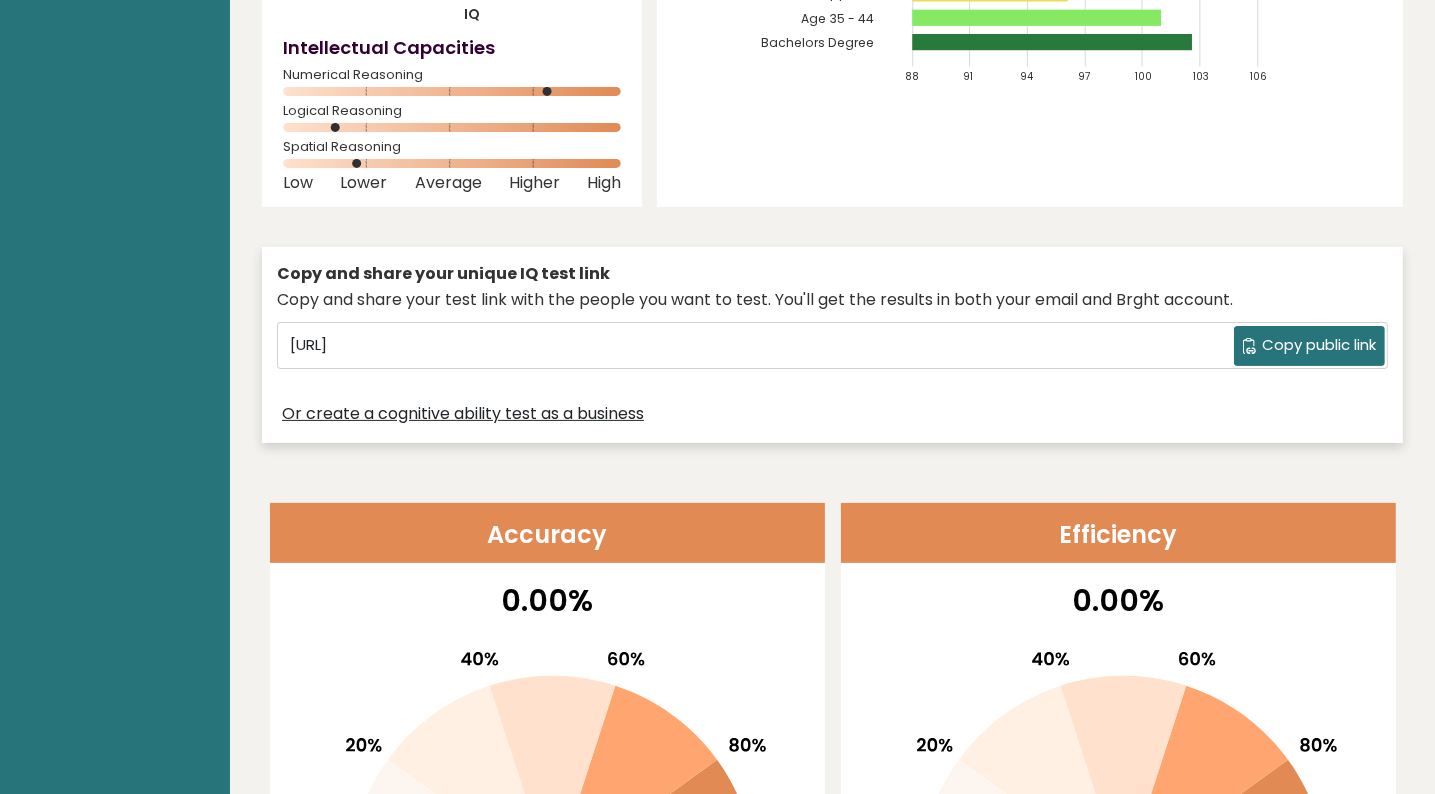 scroll, scrollTop: 600, scrollLeft: 0, axis: vertical 